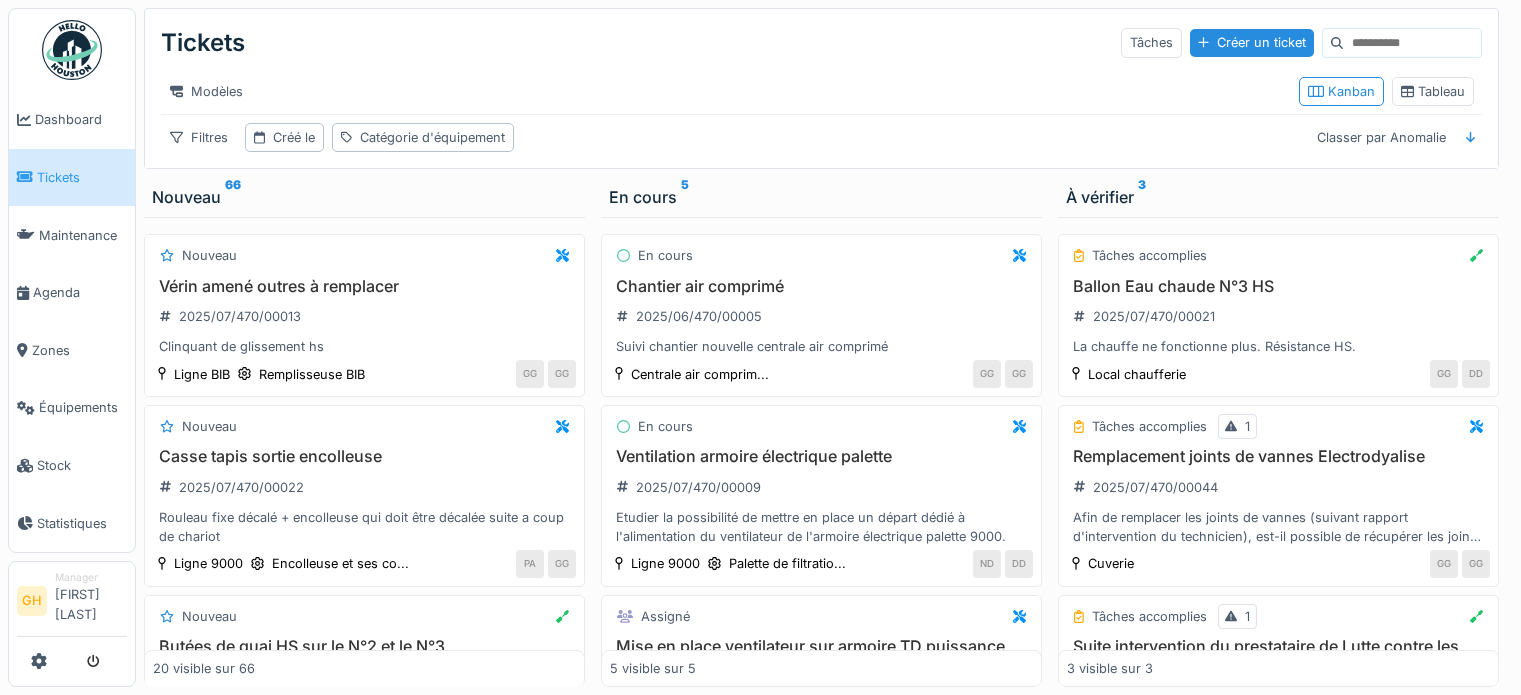 scroll, scrollTop: 0, scrollLeft: 0, axis: both 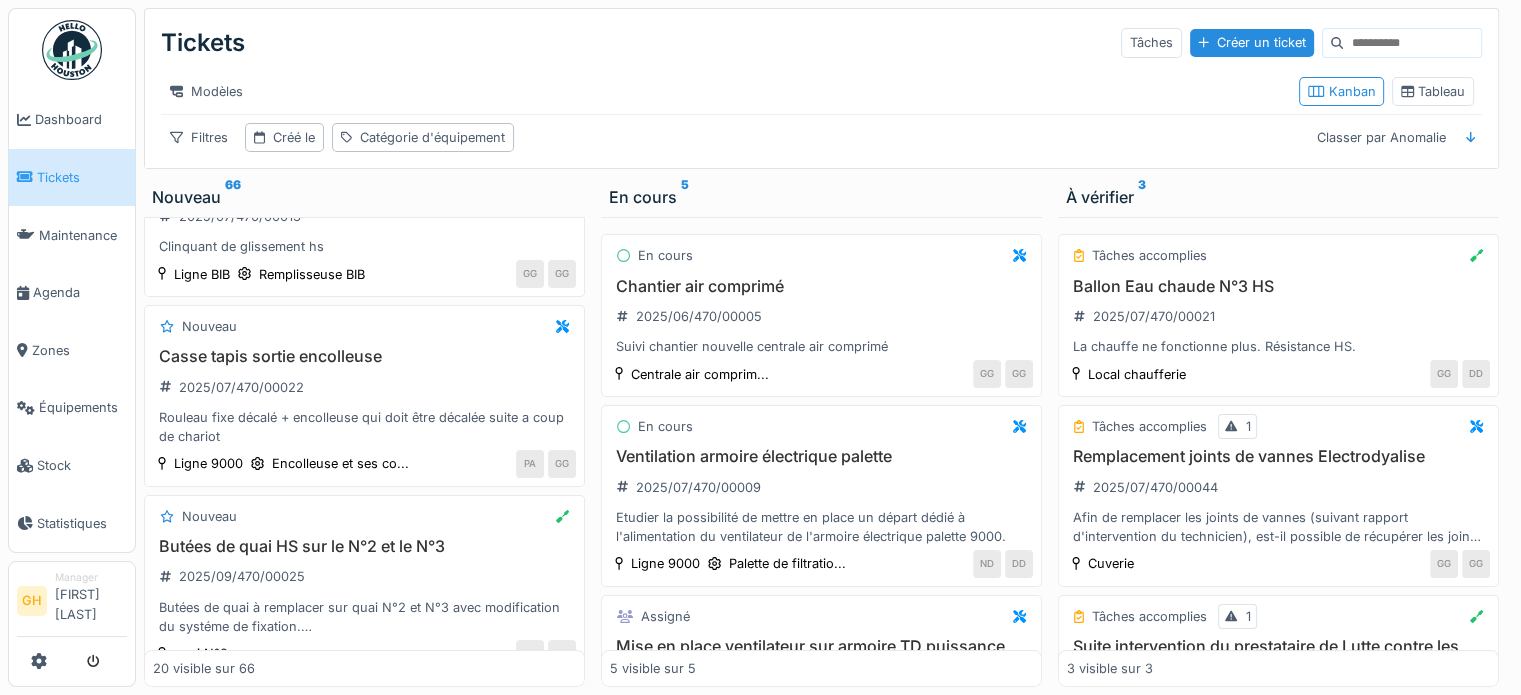 click at bounding box center [1412, 43] 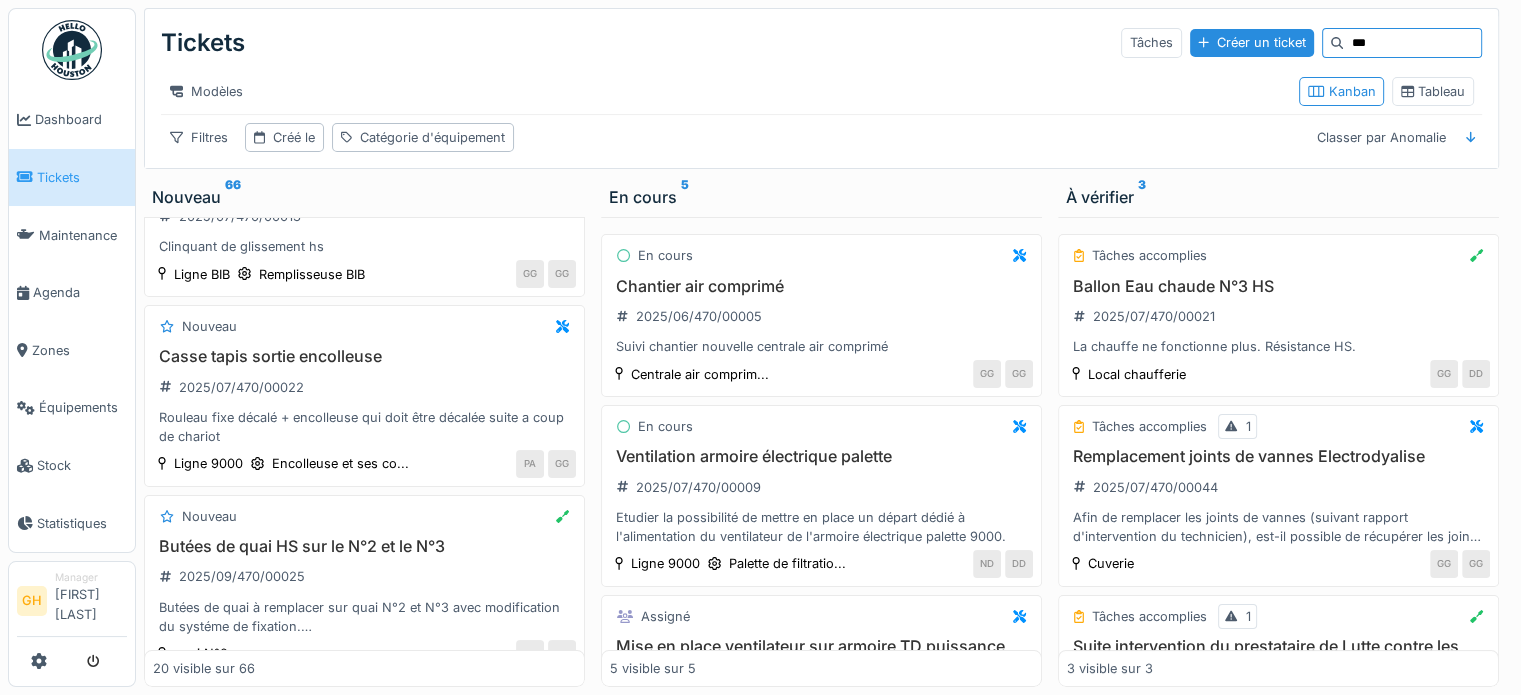 type on "****" 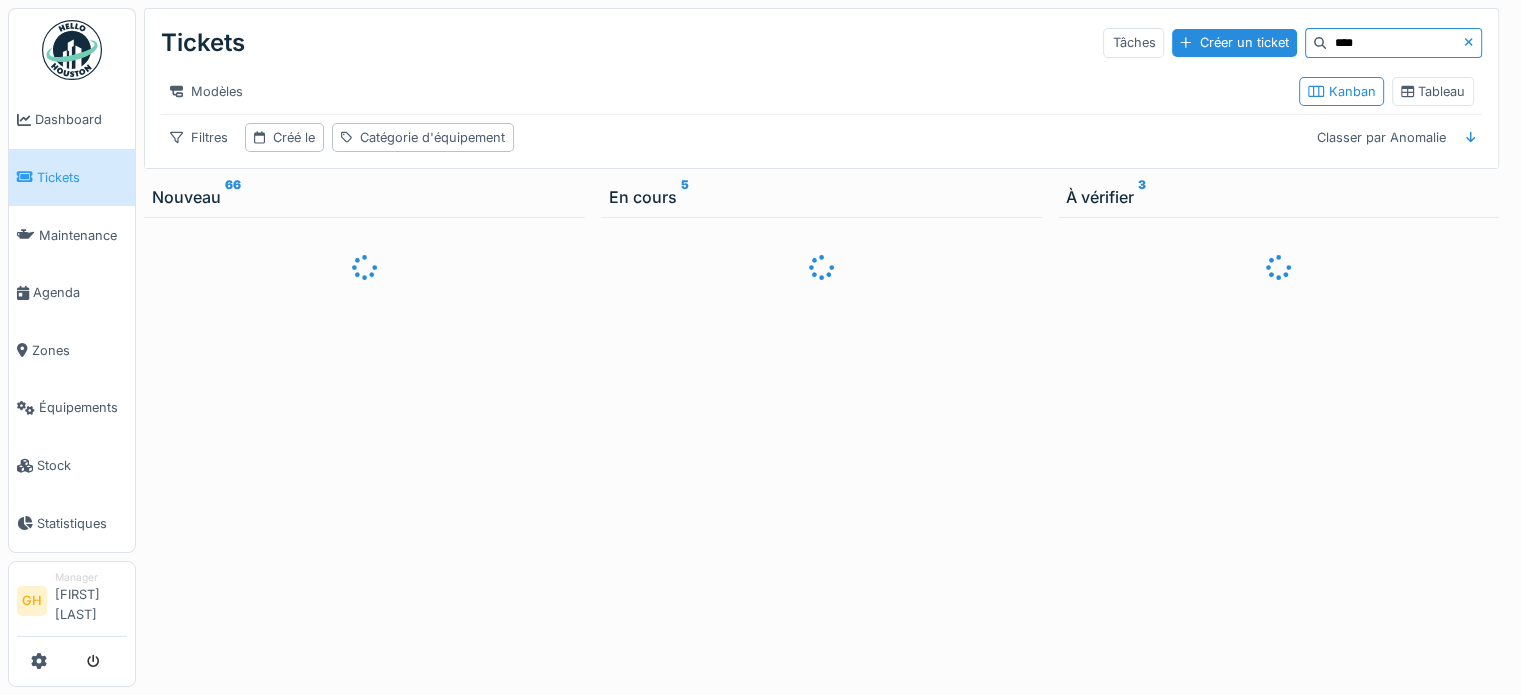 scroll, scrollTop: 0, scrollLeft: 0, axis: both 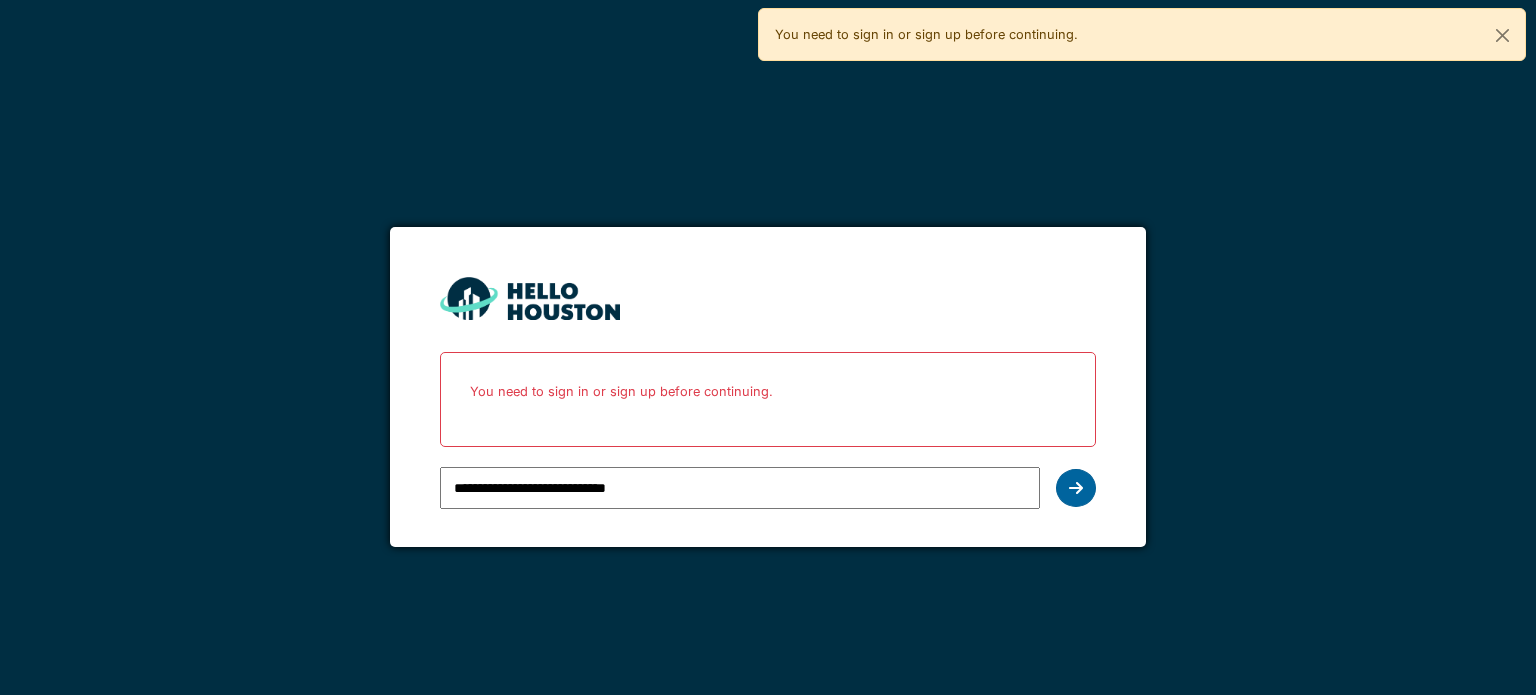 click at bounding box center [1076, 488] 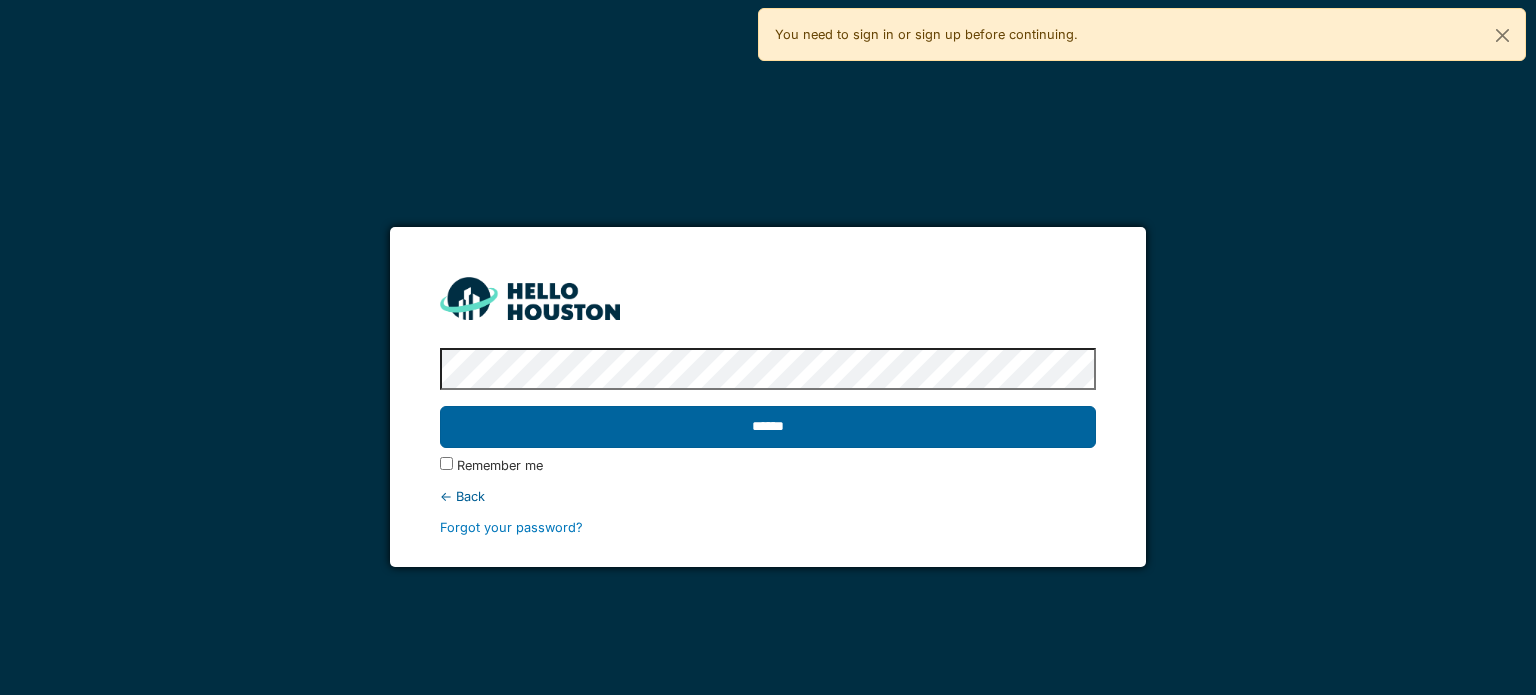 click on "******" at bounding box center (767, 427) 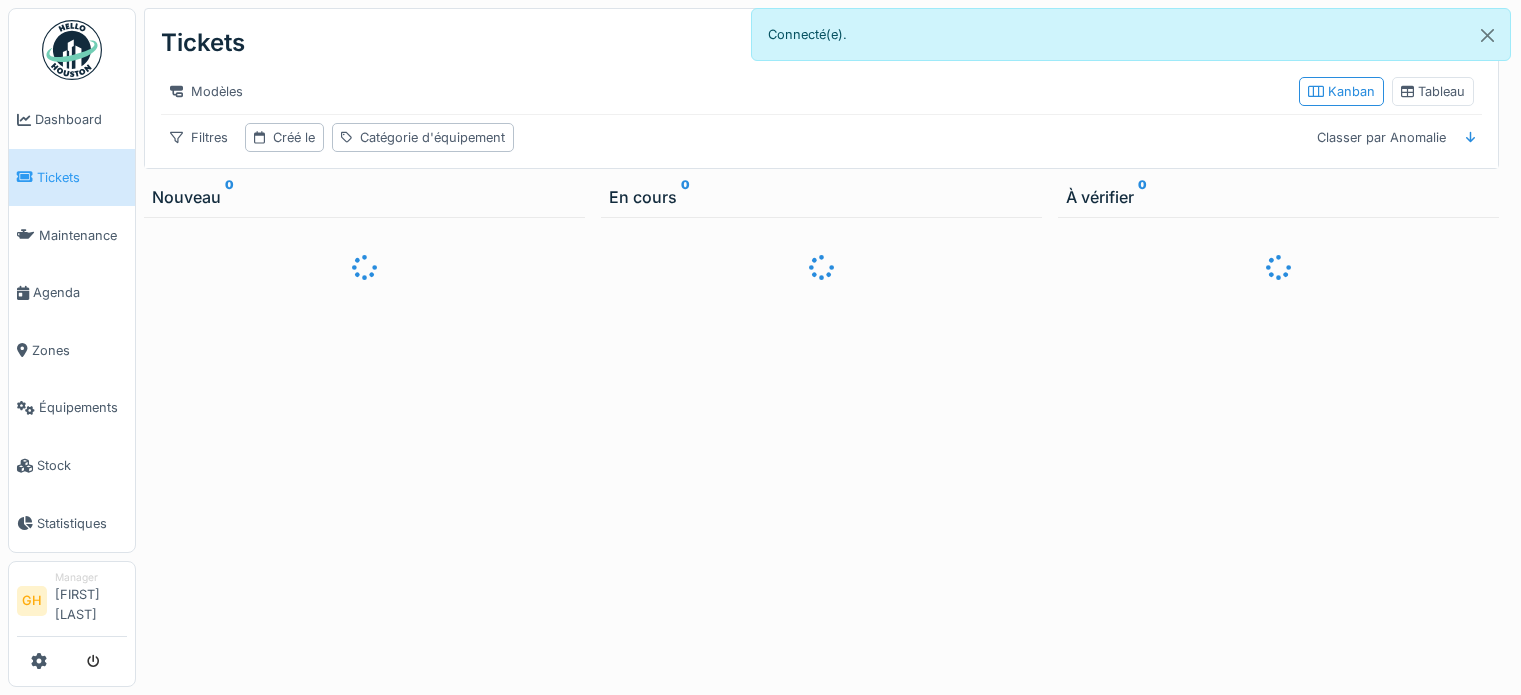 scroll, scrollTop: 0, scrollLeft: 0, axis: both 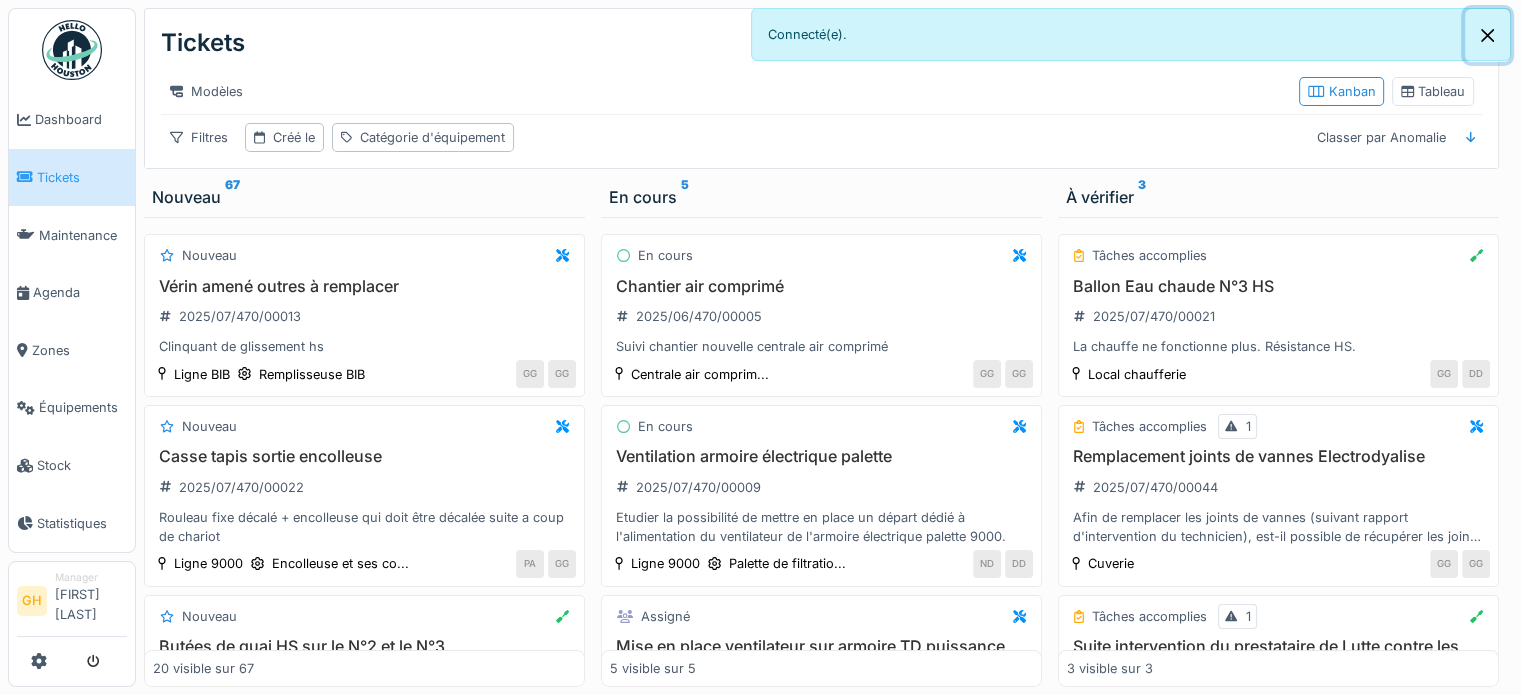 click at bounding box center [1487, 35] 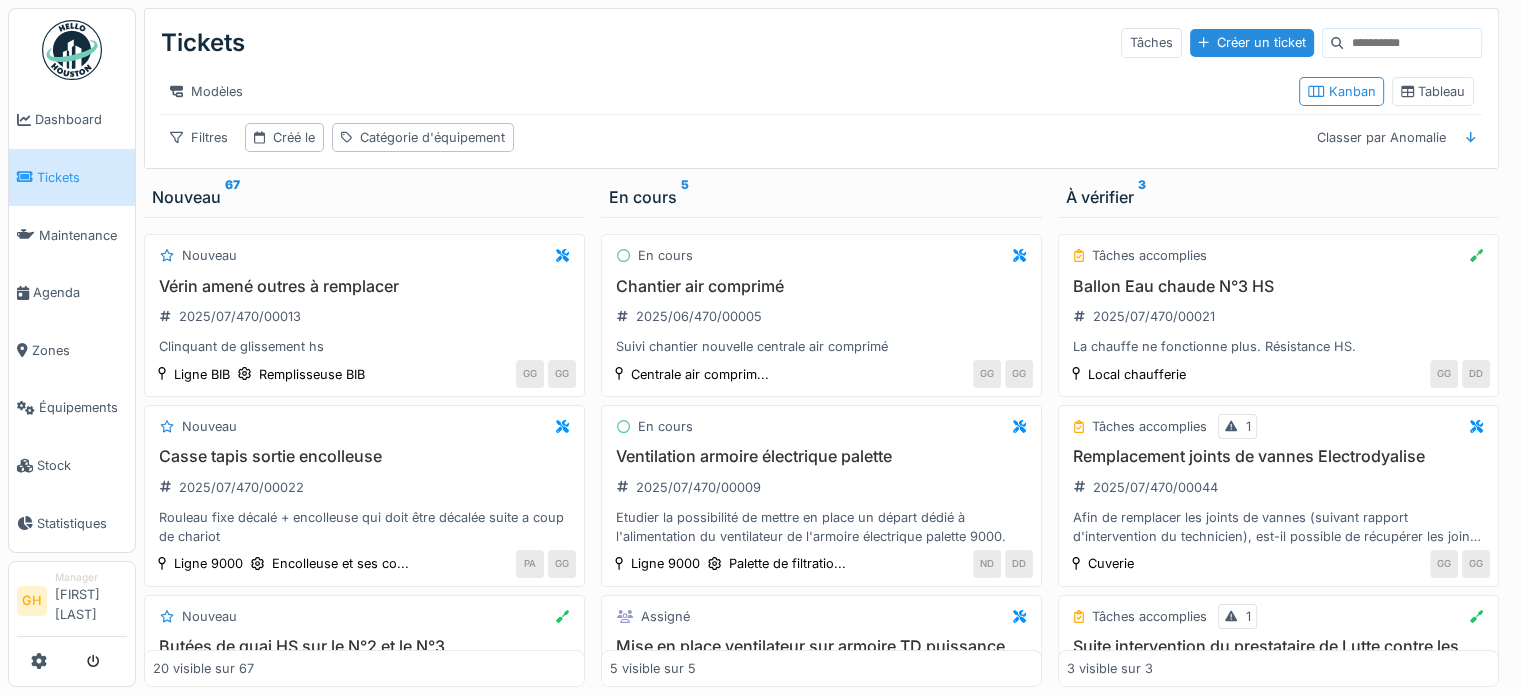 click at bounding box center (1412, 43) 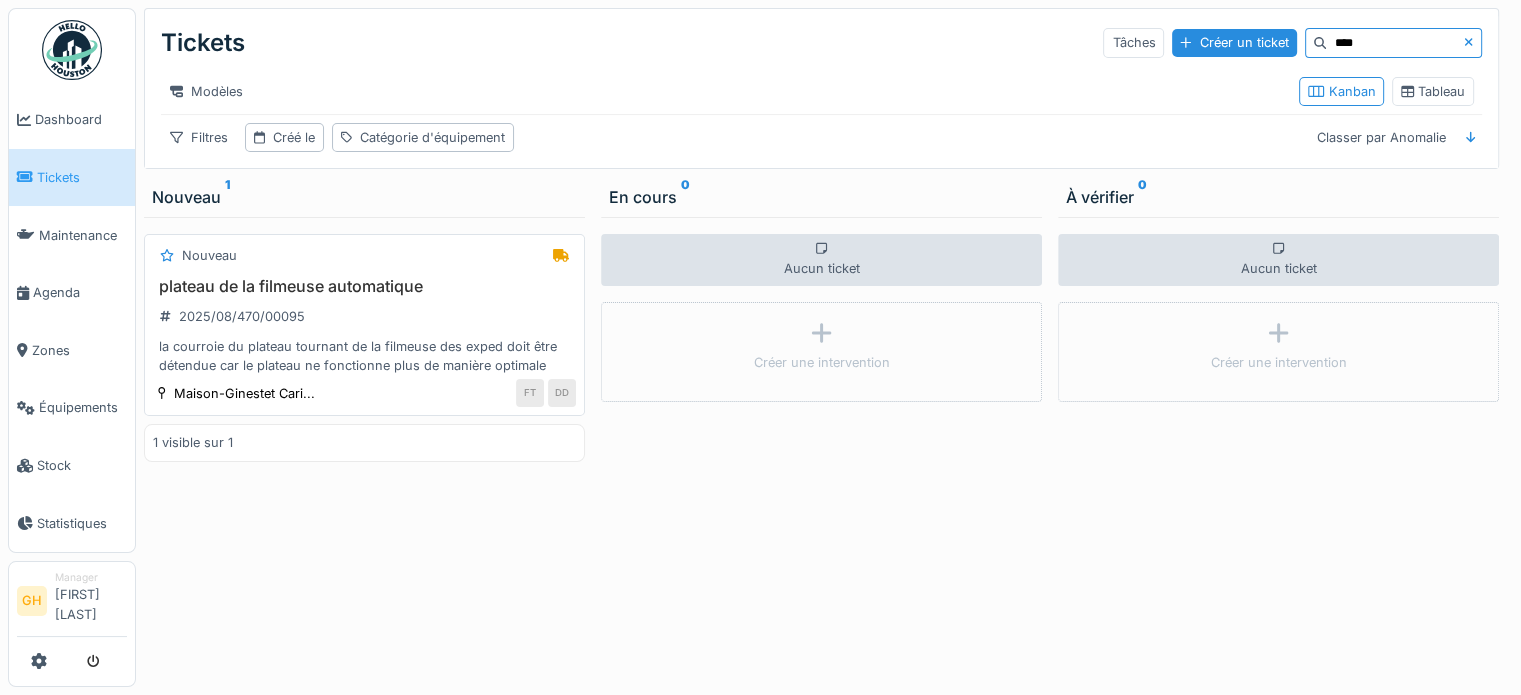 type on "****" 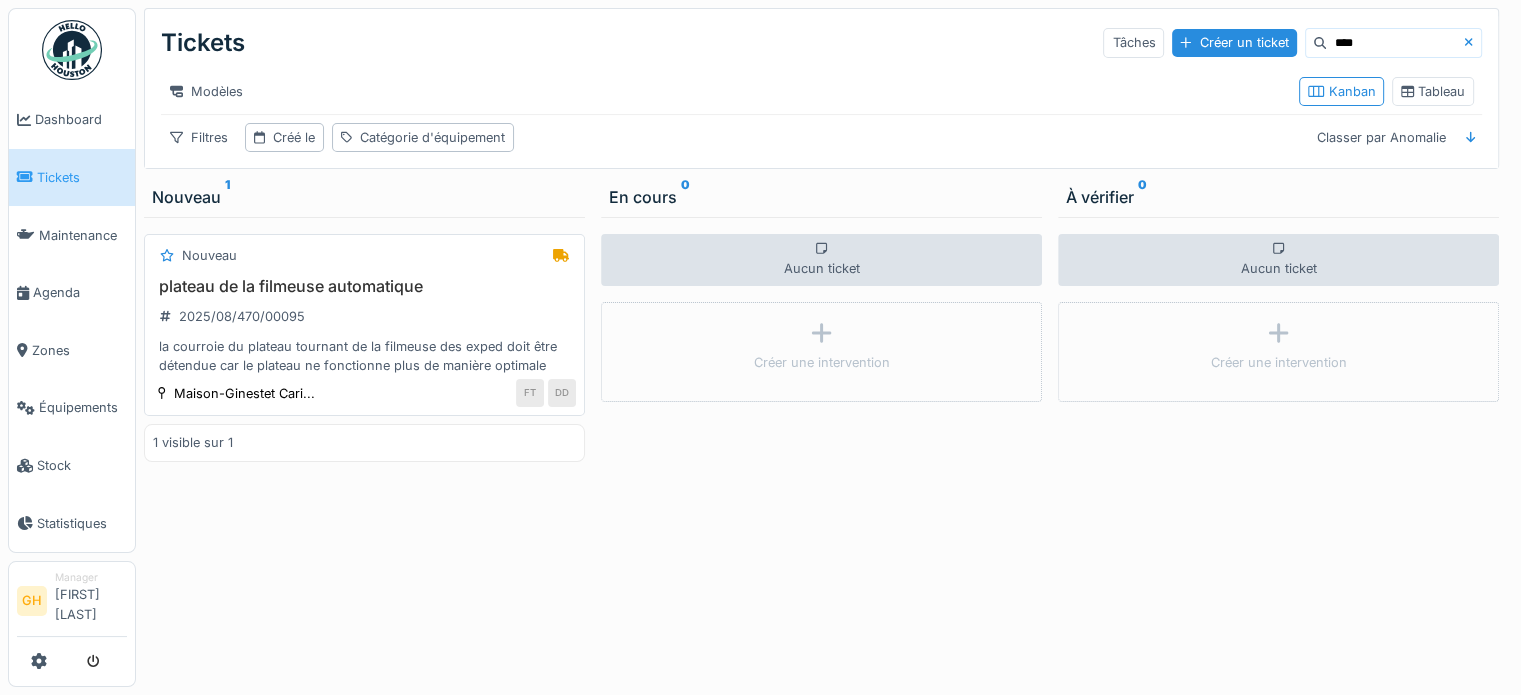 click on "plateau de la filmeuse automatique 2025/08/470/00095 la courroie du plateau tournant de la filmeuse des exped doit être détendue car le plateau ne fonctionne plus de manière optimale" at bounding box center [364, 326] 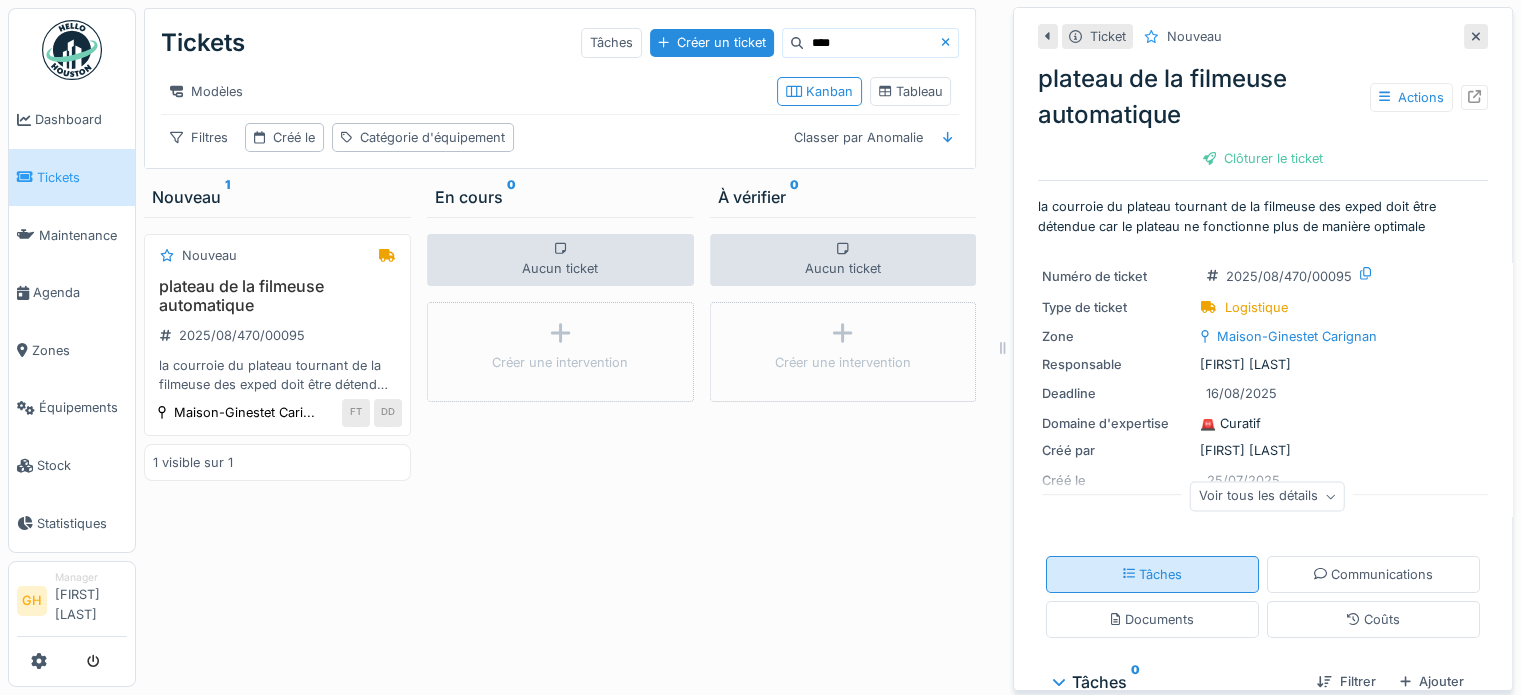 scroll, scrollTop: 100, scrollLeft: 0, axis: vertical 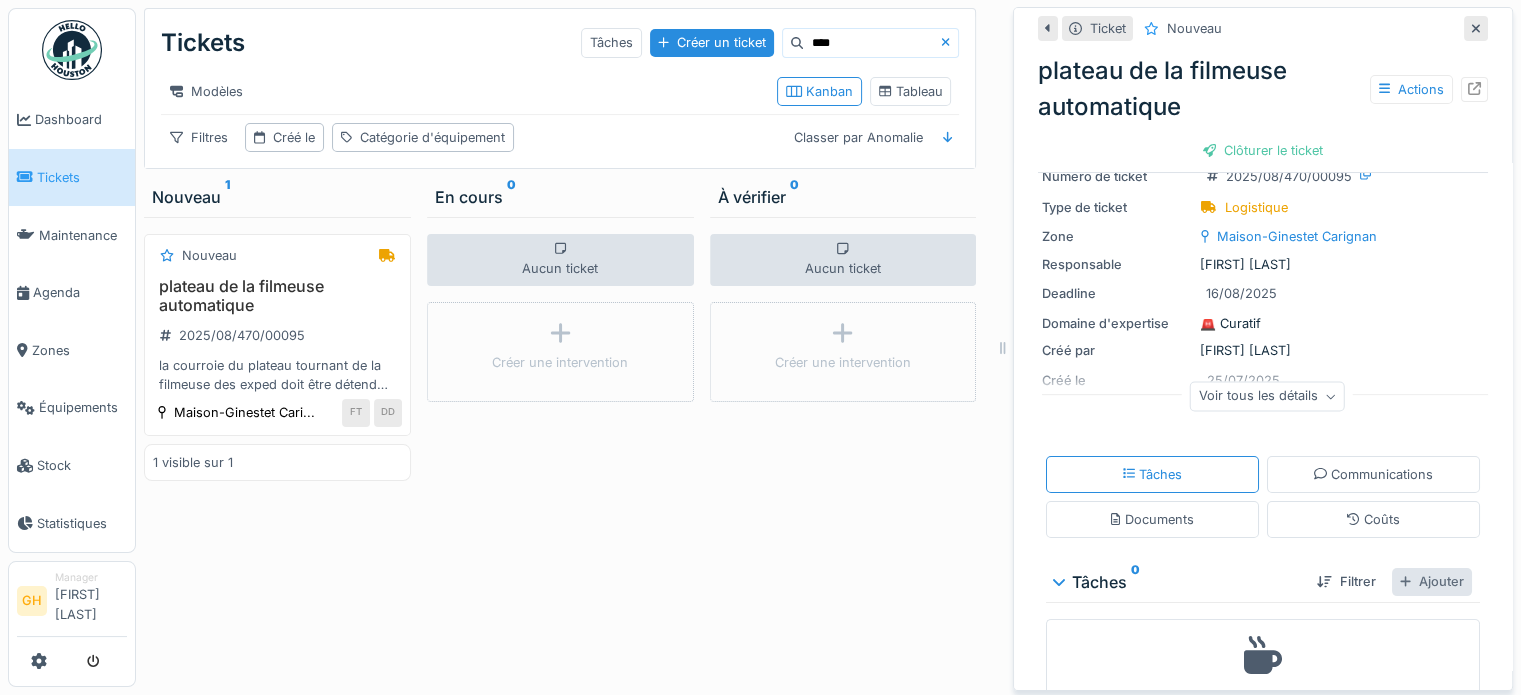 click on "Ajouter" at bounding box center (1432, 581) 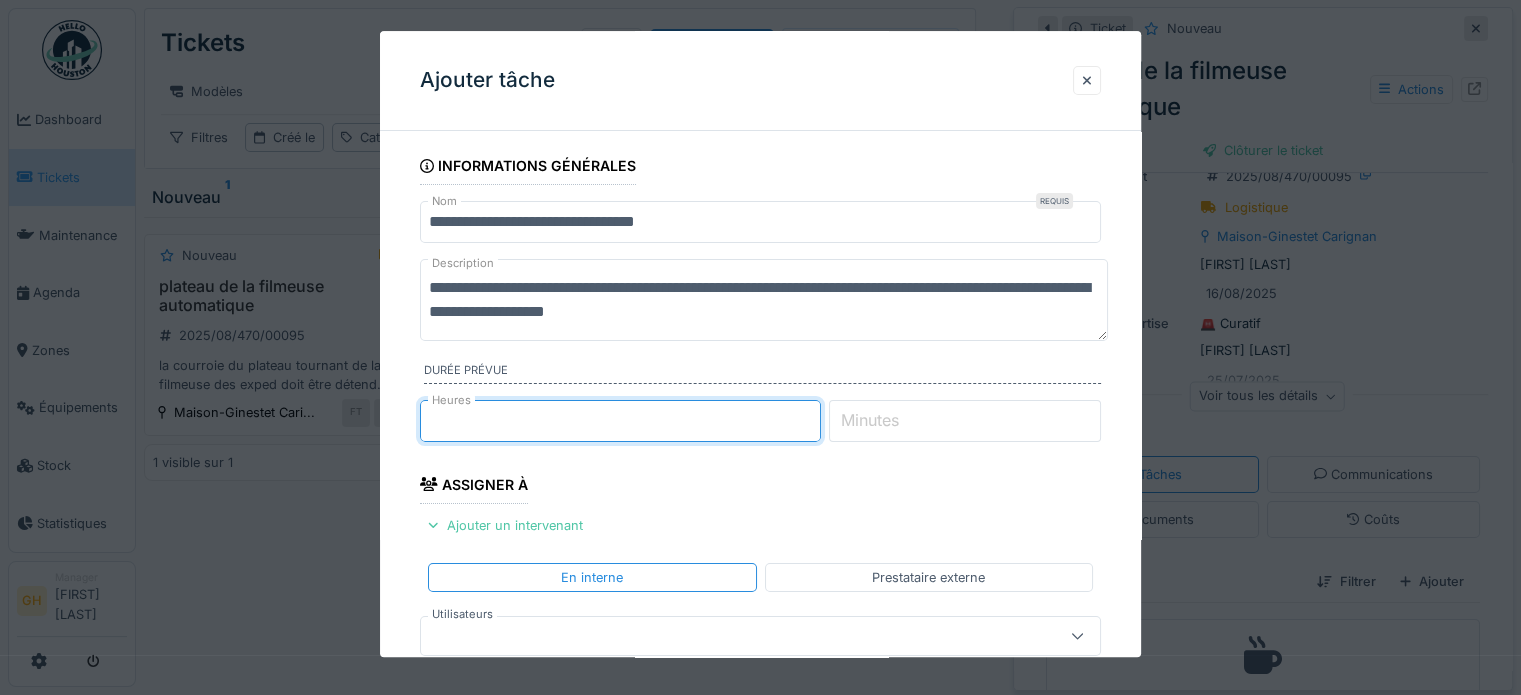 click on "*" at bounding box center (620, 421) 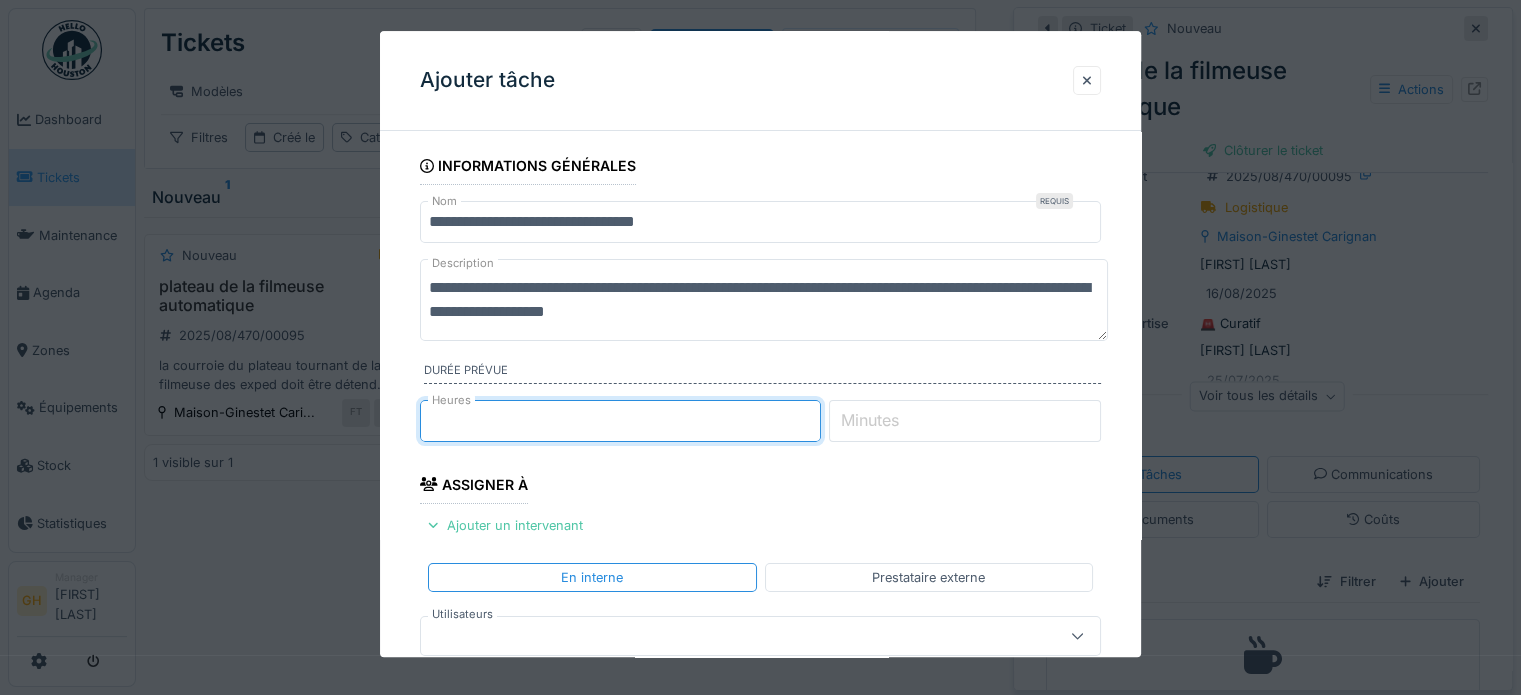 type on "*" 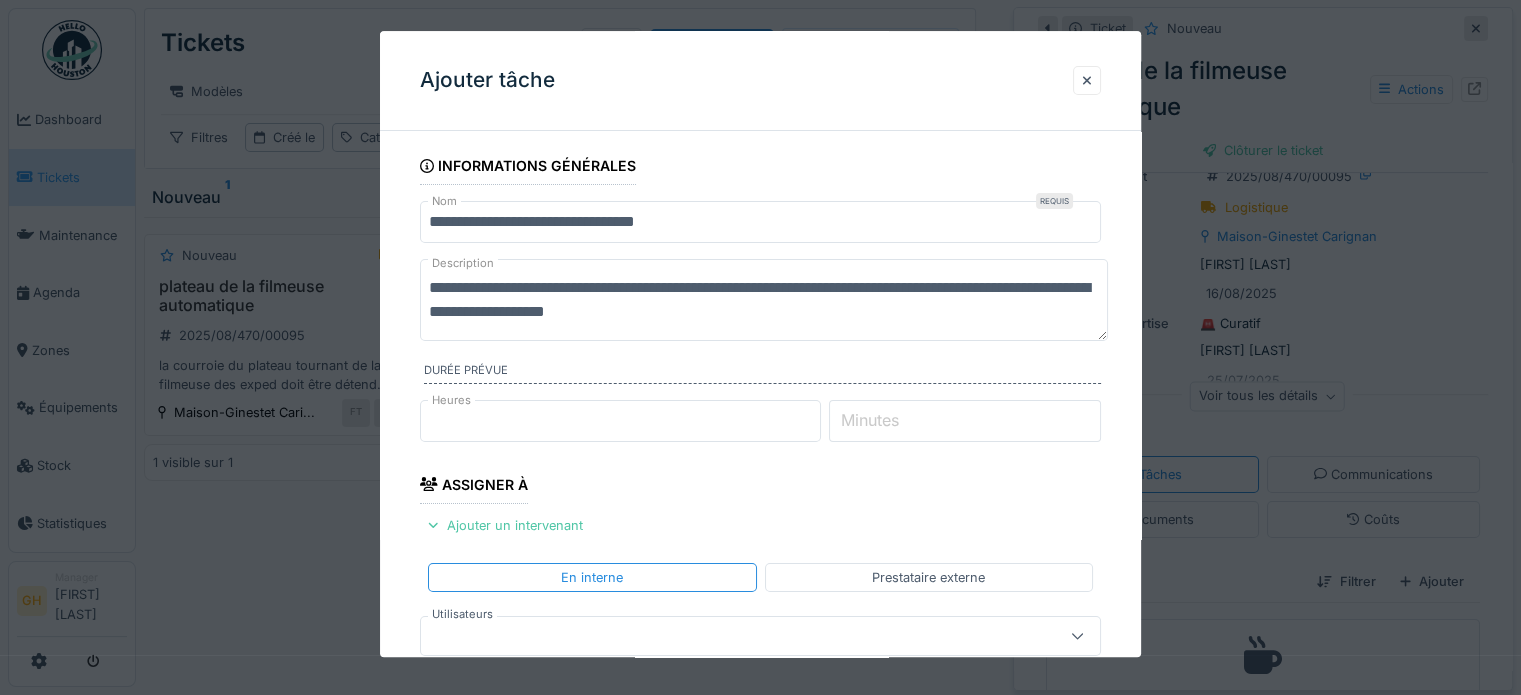 drag, startPoint x: 824, startPoint y: 319, endPoint x: 420, endPoint y: 283, distance: 405.6008 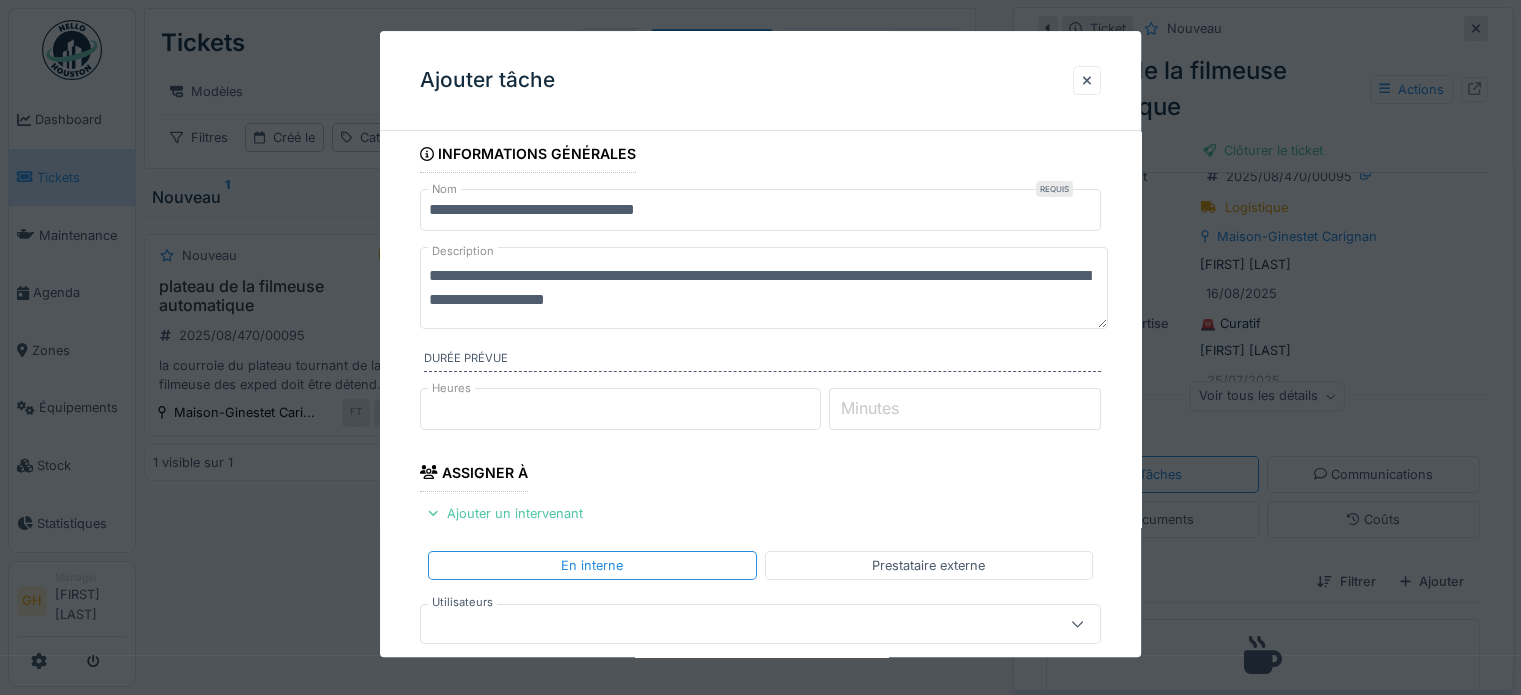 scroll, scrollTop: 0, scrollLeft: 0, axis: both 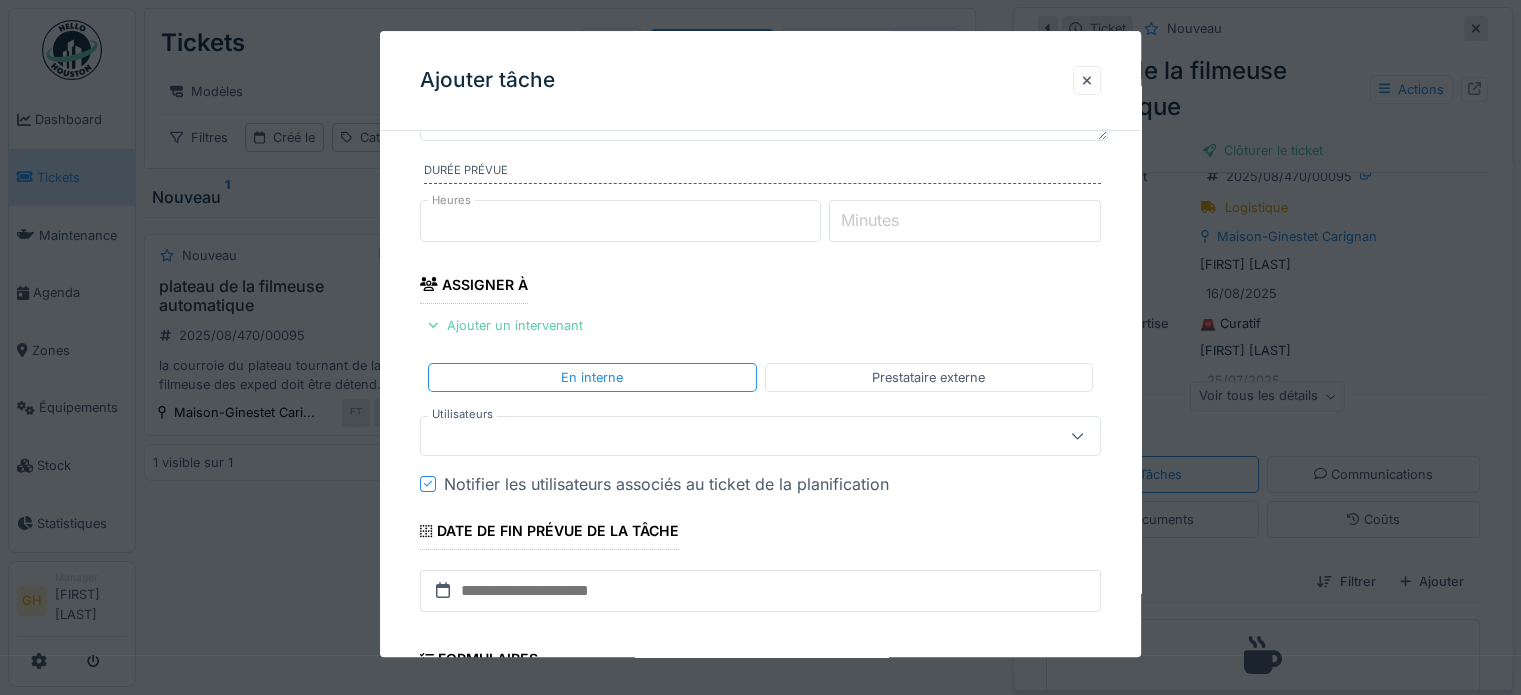 type on "**********" 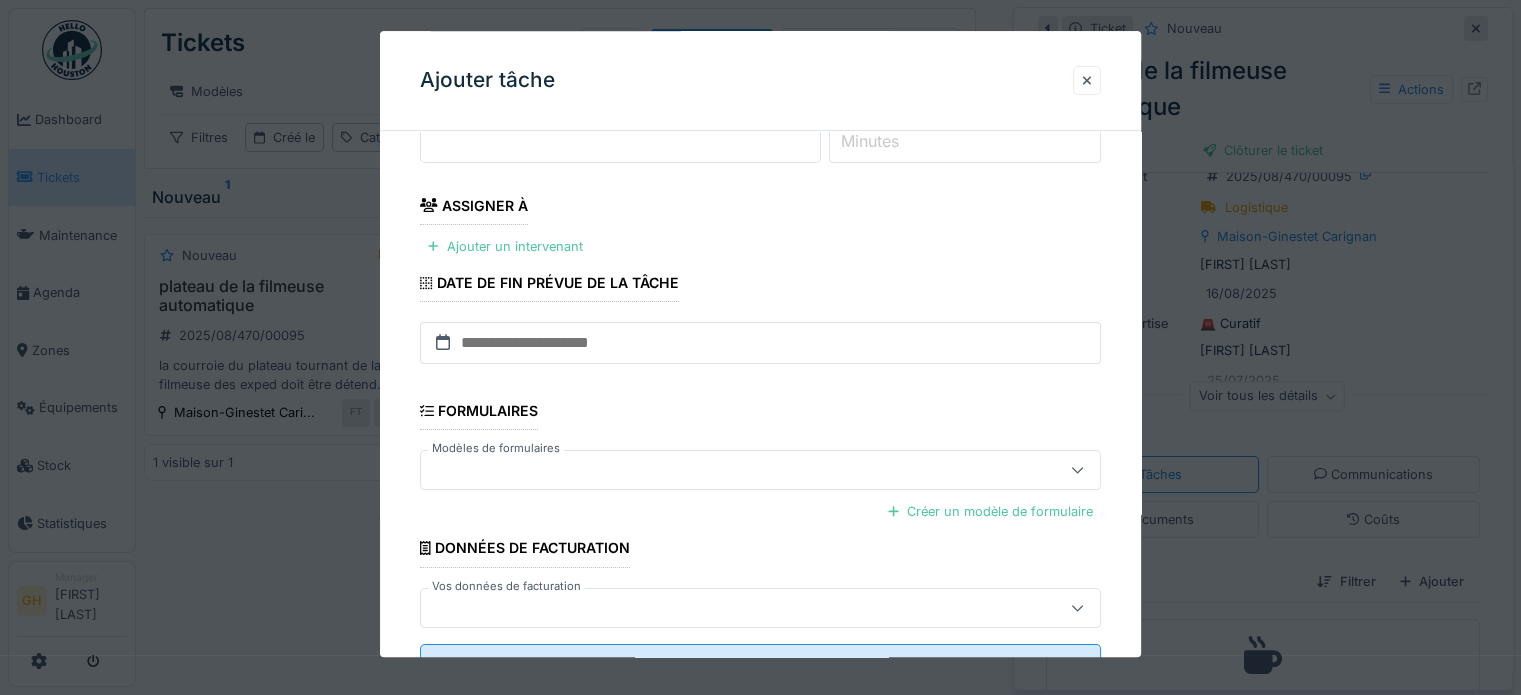 scroll, scrollTop: 160, scrollLeft: 0, axis: vertical 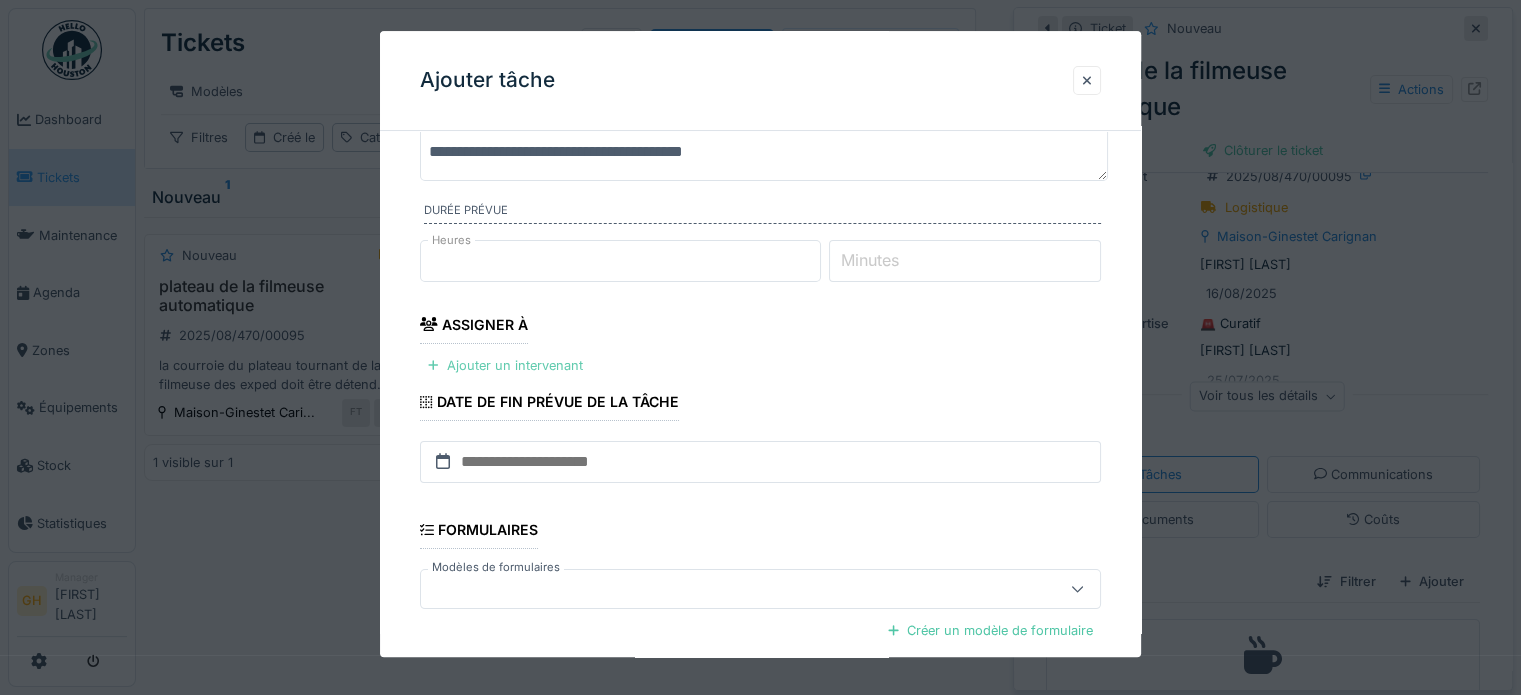 click on "Ajouter un intervenant" at bounding box center [505, 365] 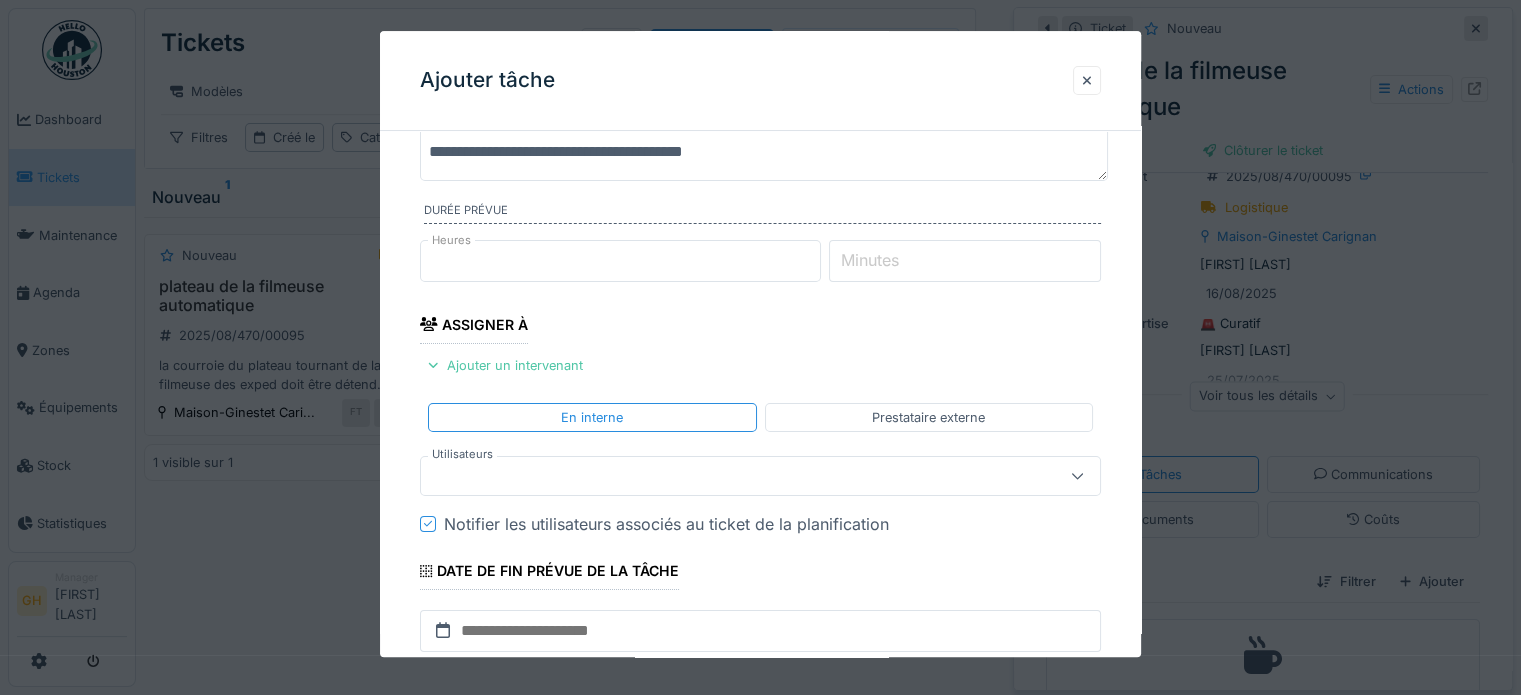 click at bounding box center [726, 476] 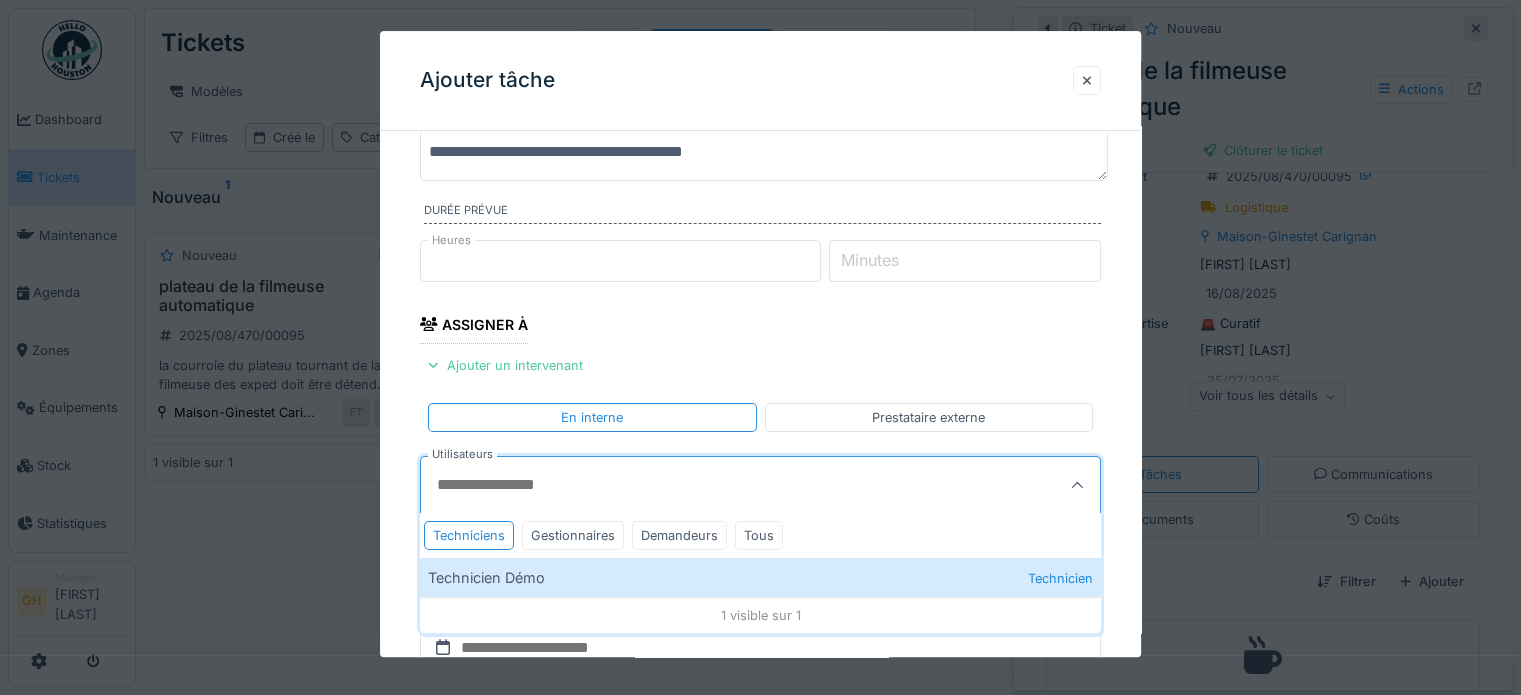 click on "Techniciens Gestionnaires Demandeurs Tous" at bounding box center (760, 535) 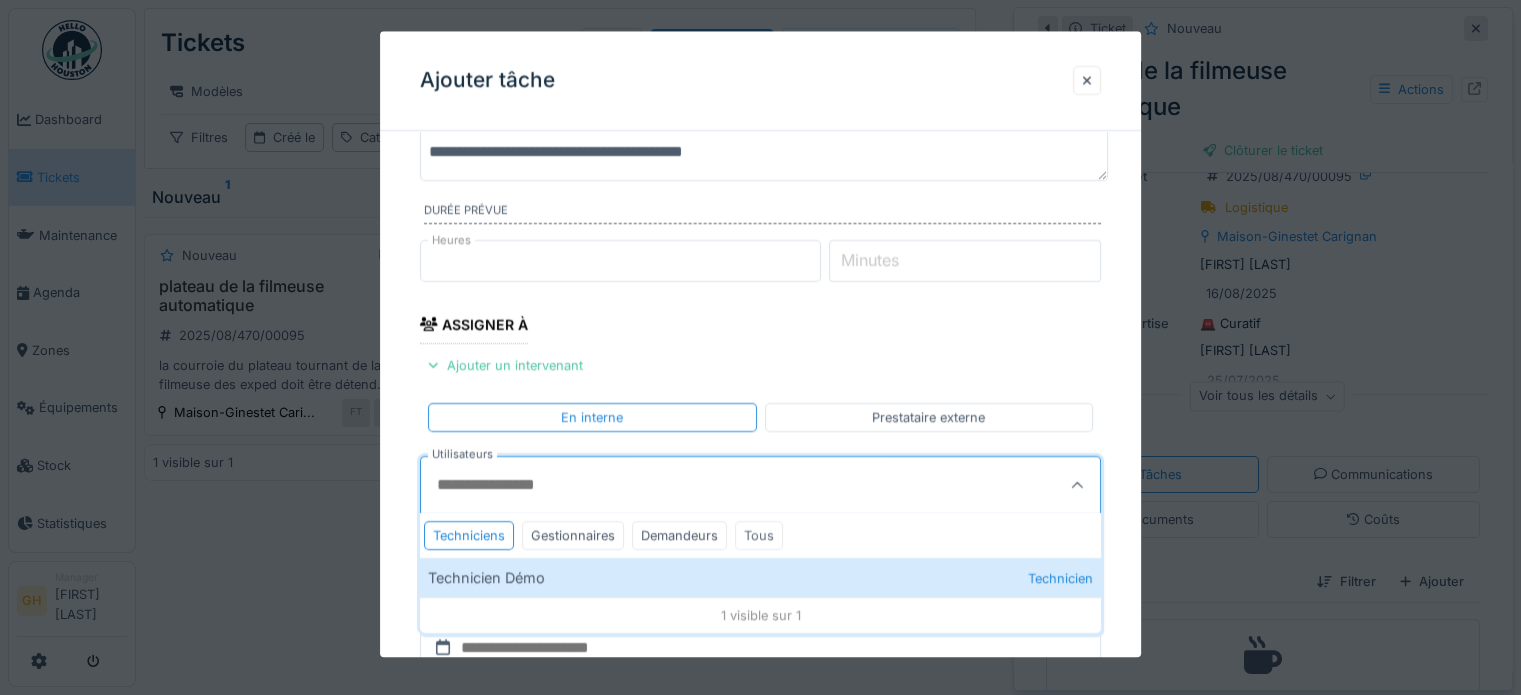 click on "Tous" at bounding box center (759, 535) 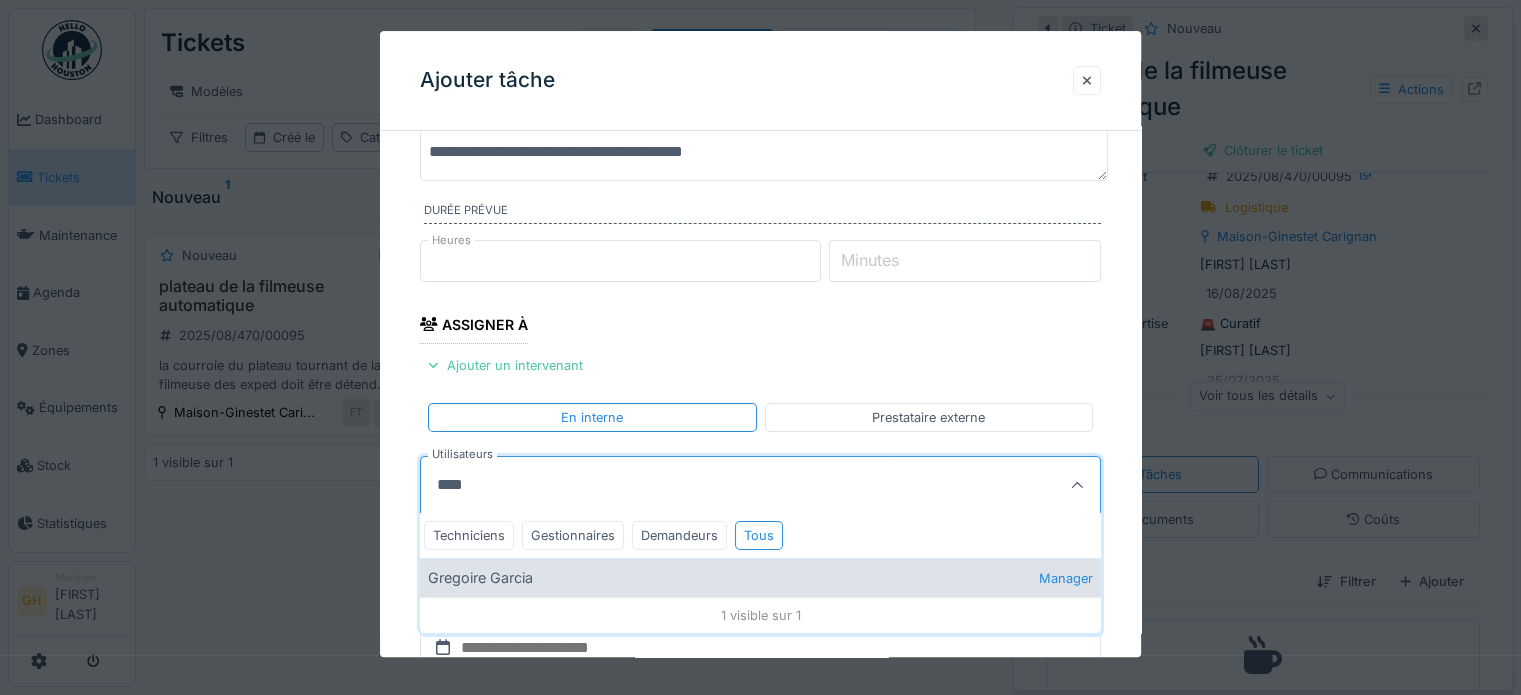 type on "****" 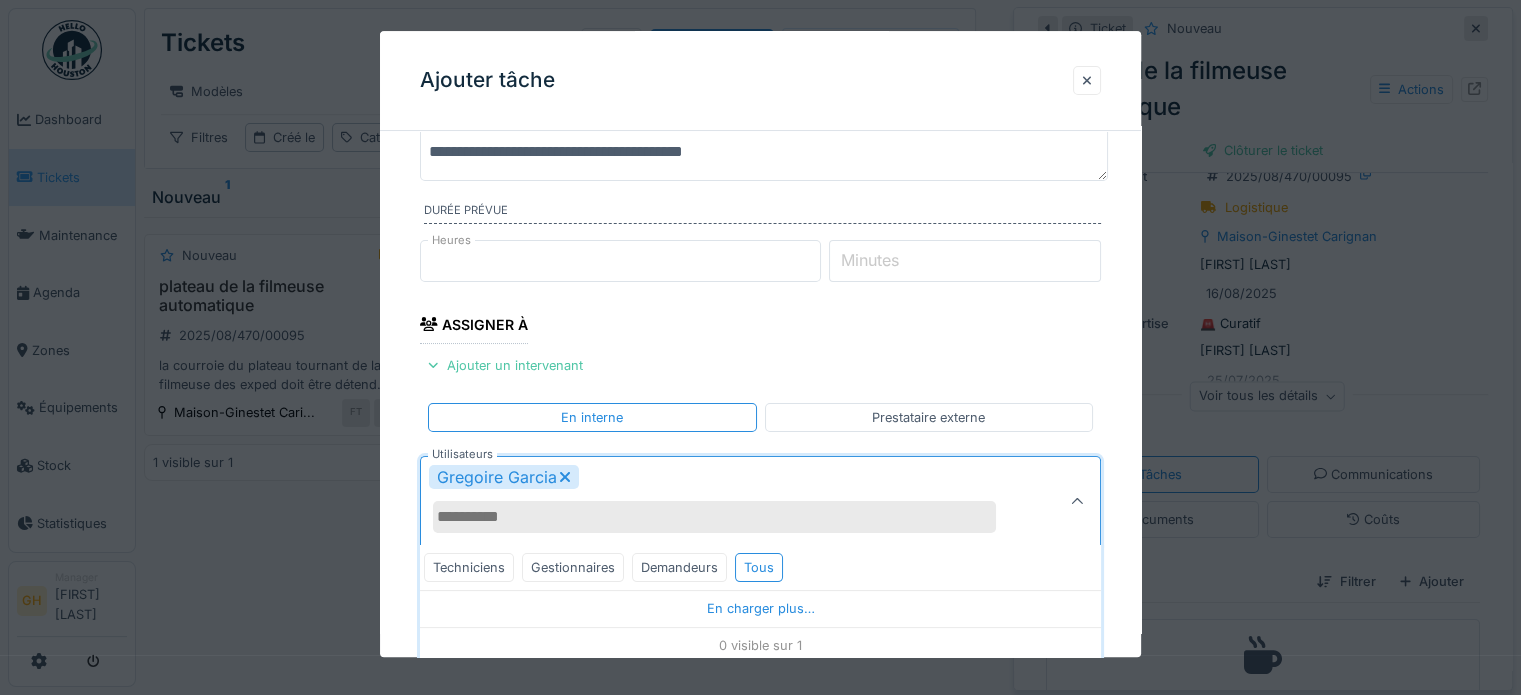 click on "Utilisateurs" at bounding box center (714, 517) 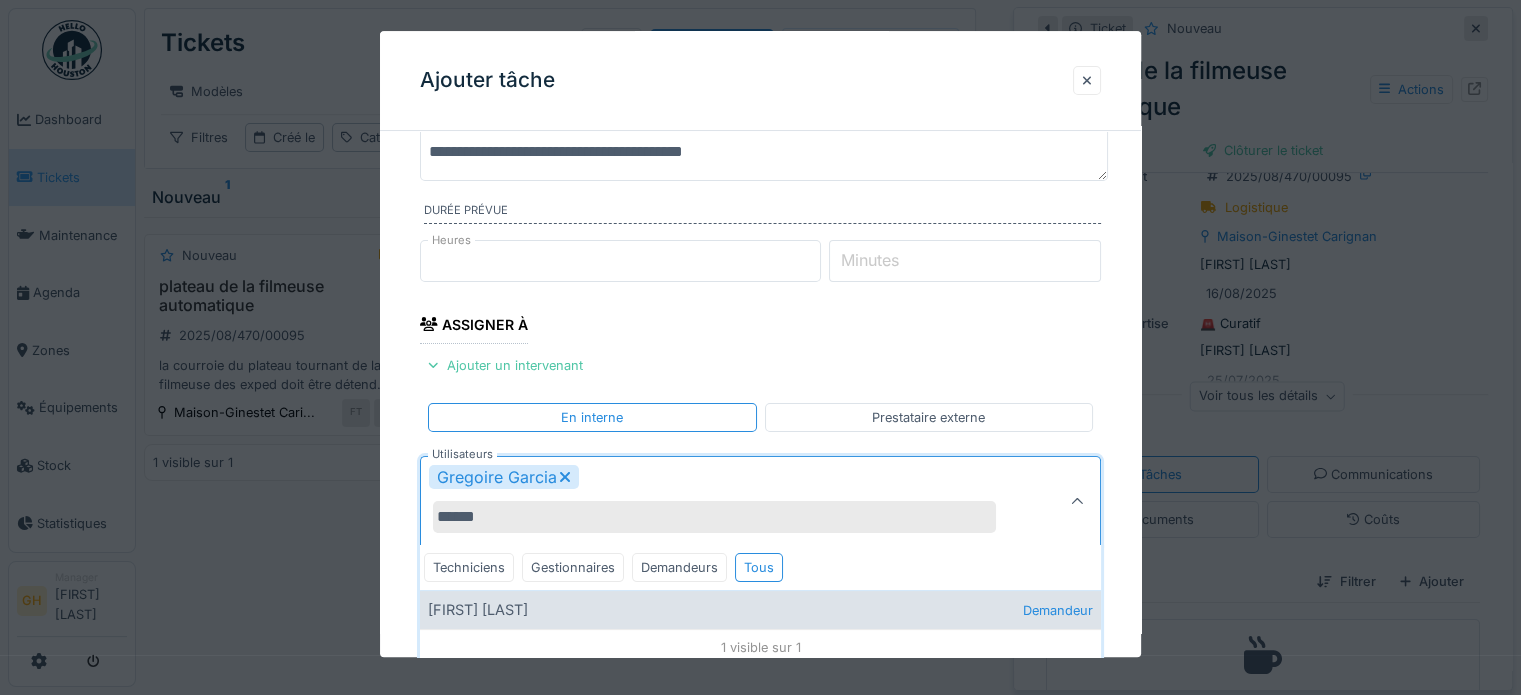 type on "******" 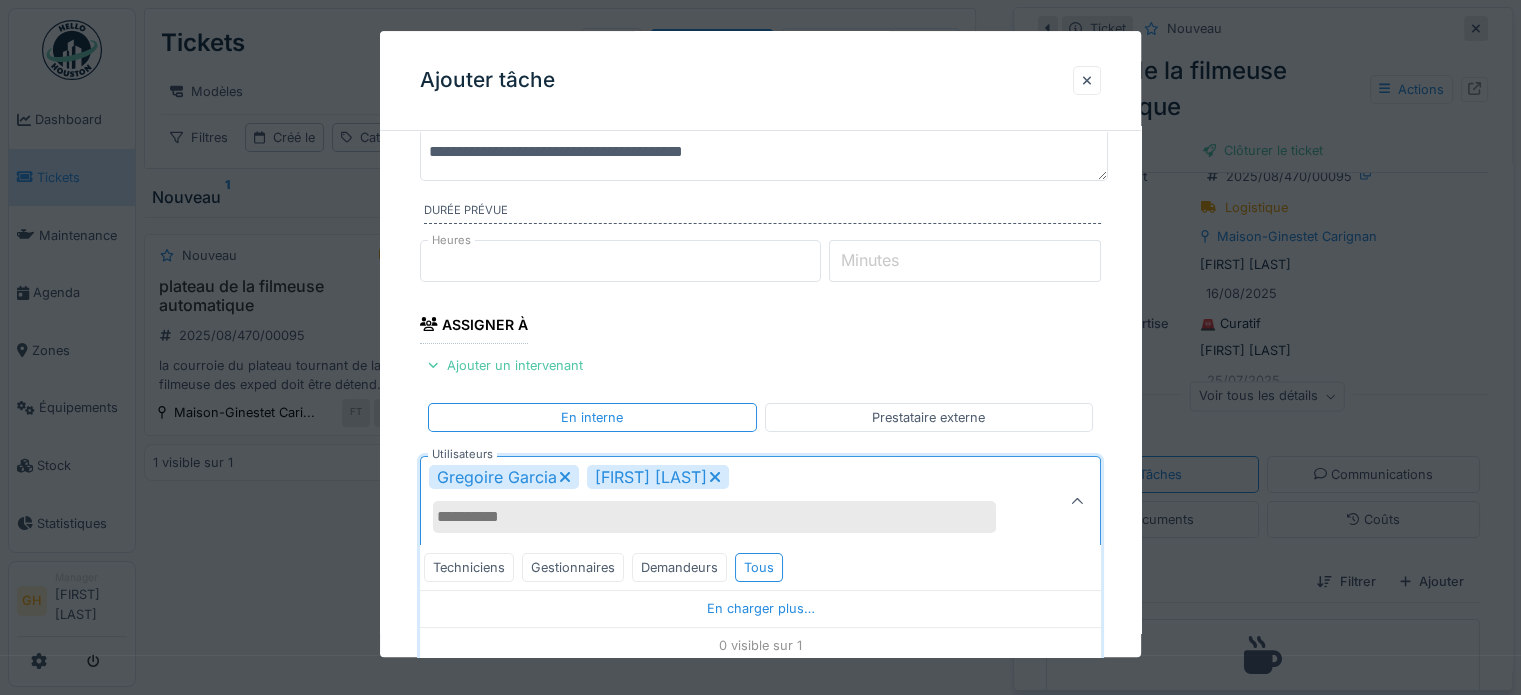 scroll, scrollTop: 656, scrollLeft: 0, axis: vertical 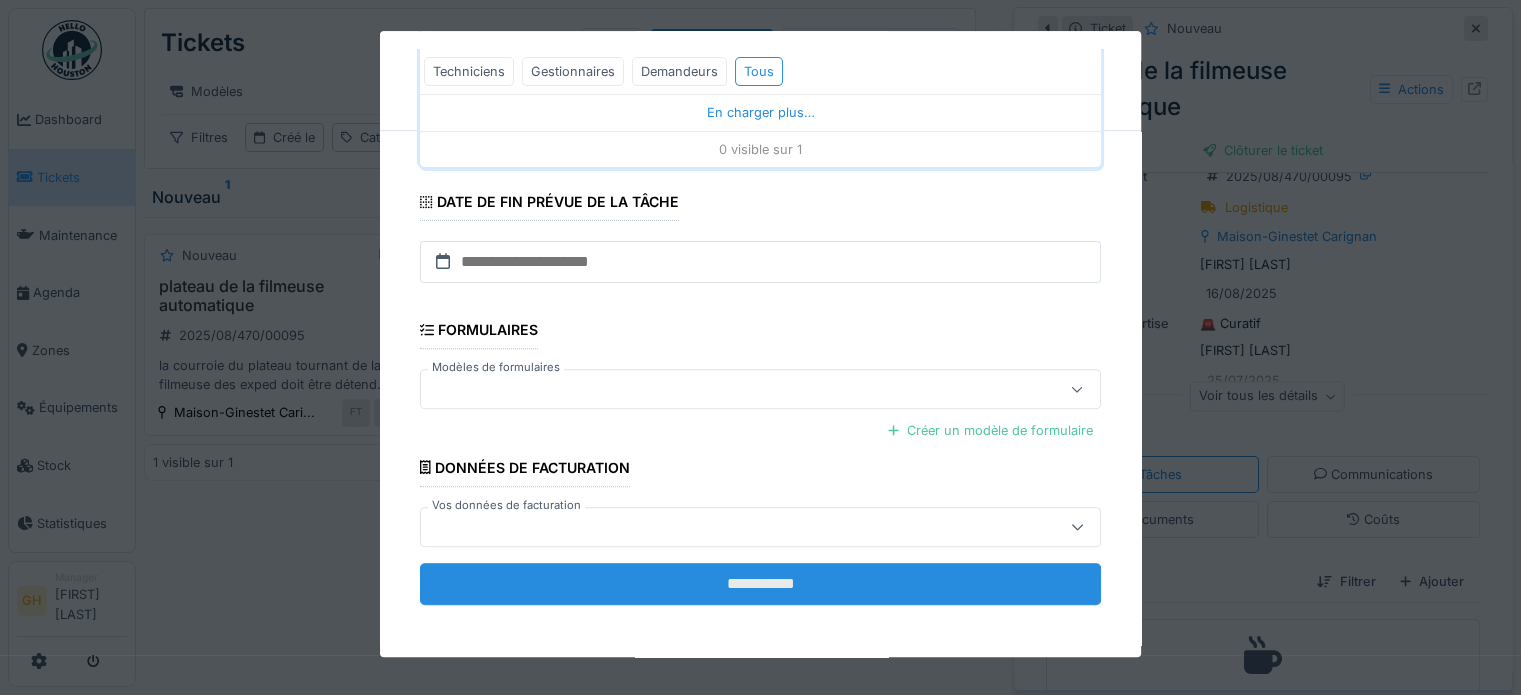 click on "**********" at bounding box center (760, 584) 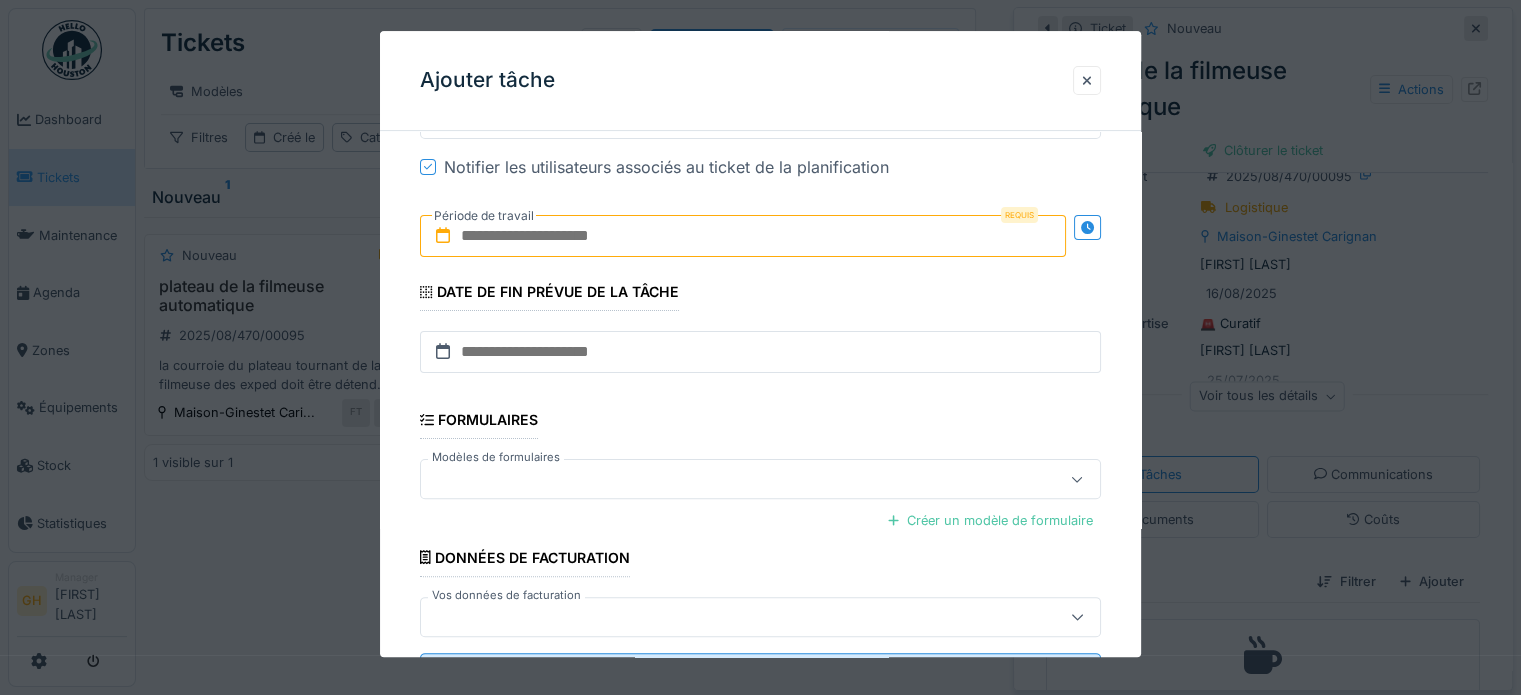 scroll, scrollTop: 408, scrollLeft: 0, axis: vertical 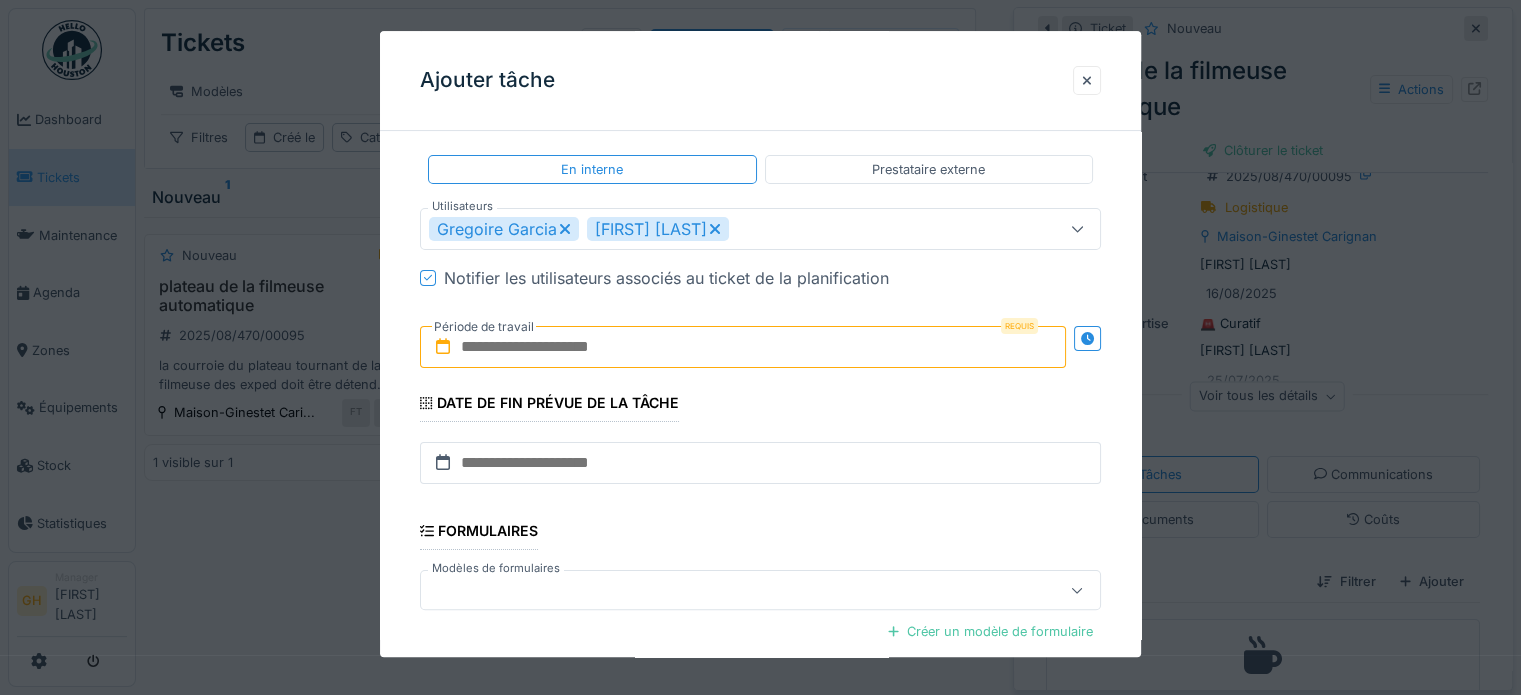click at bounding box center (743, 347) 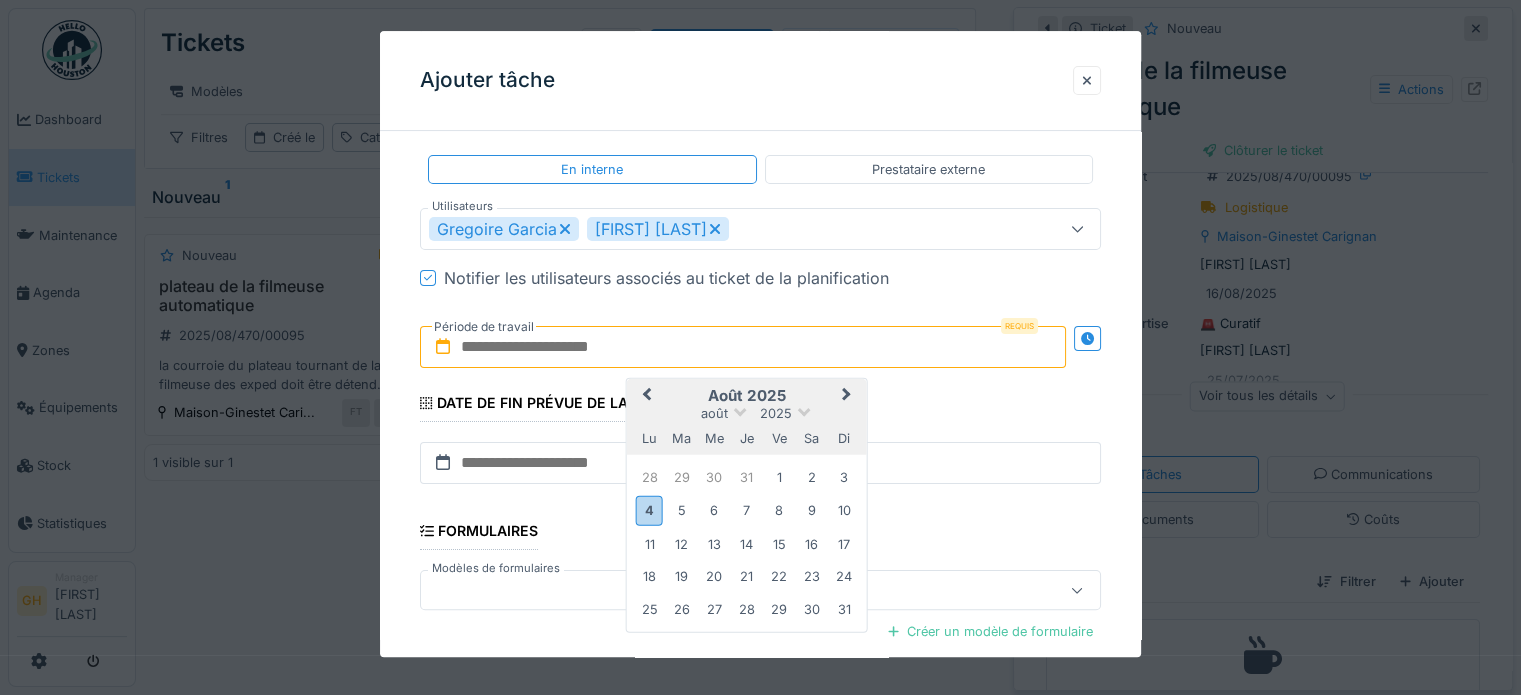 click on "**********" at bounding box center (760, 280) 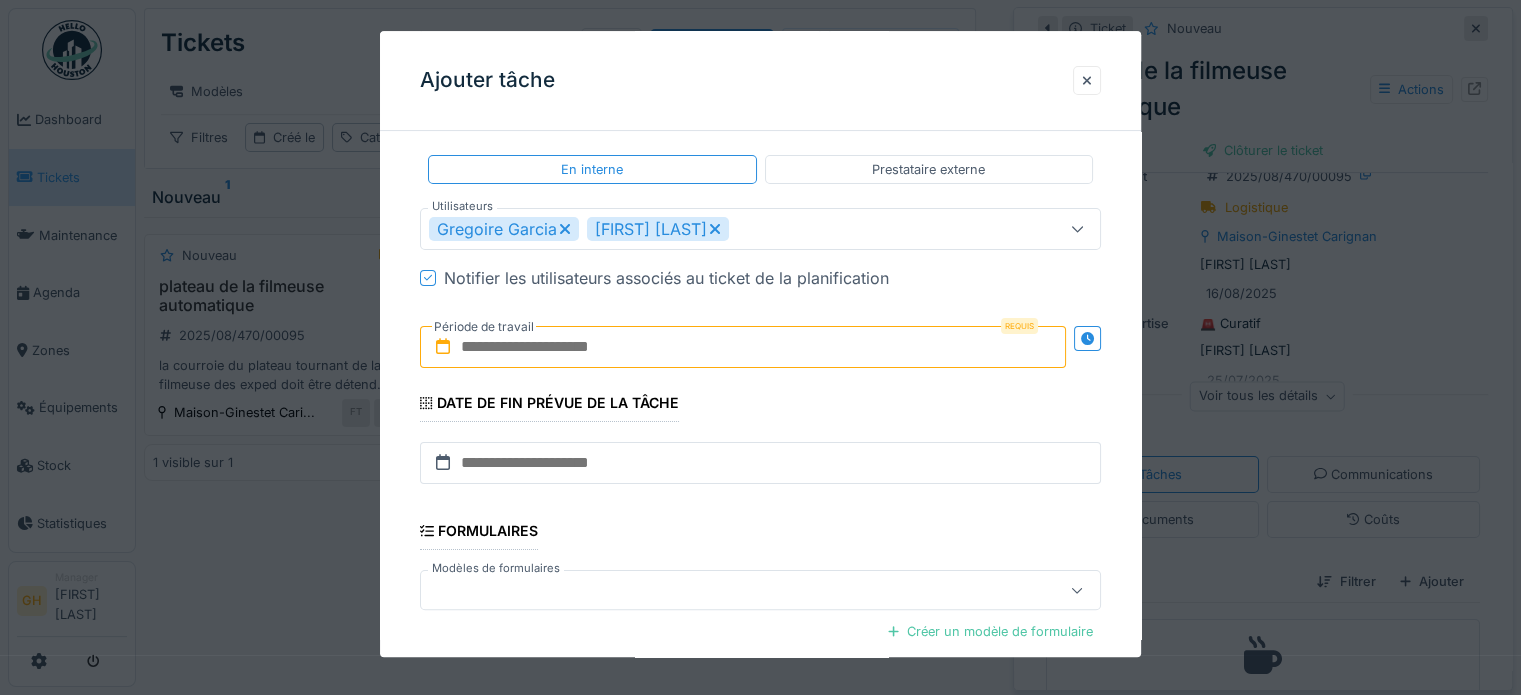 click at bounding box center [743, 347] 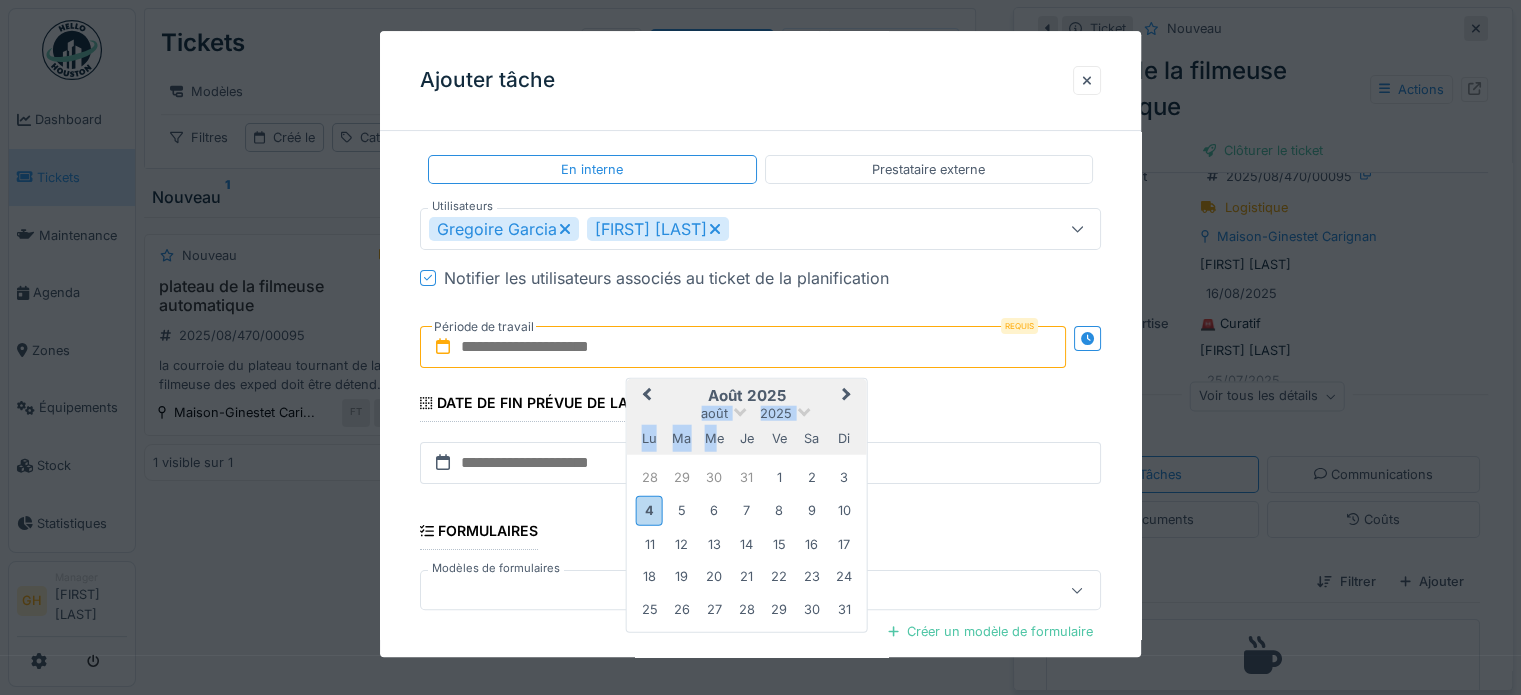 drag, startPoint x: 785, startPoint y: 391, endPoint x: 712, endPoint y: 441, distance: 88.481636 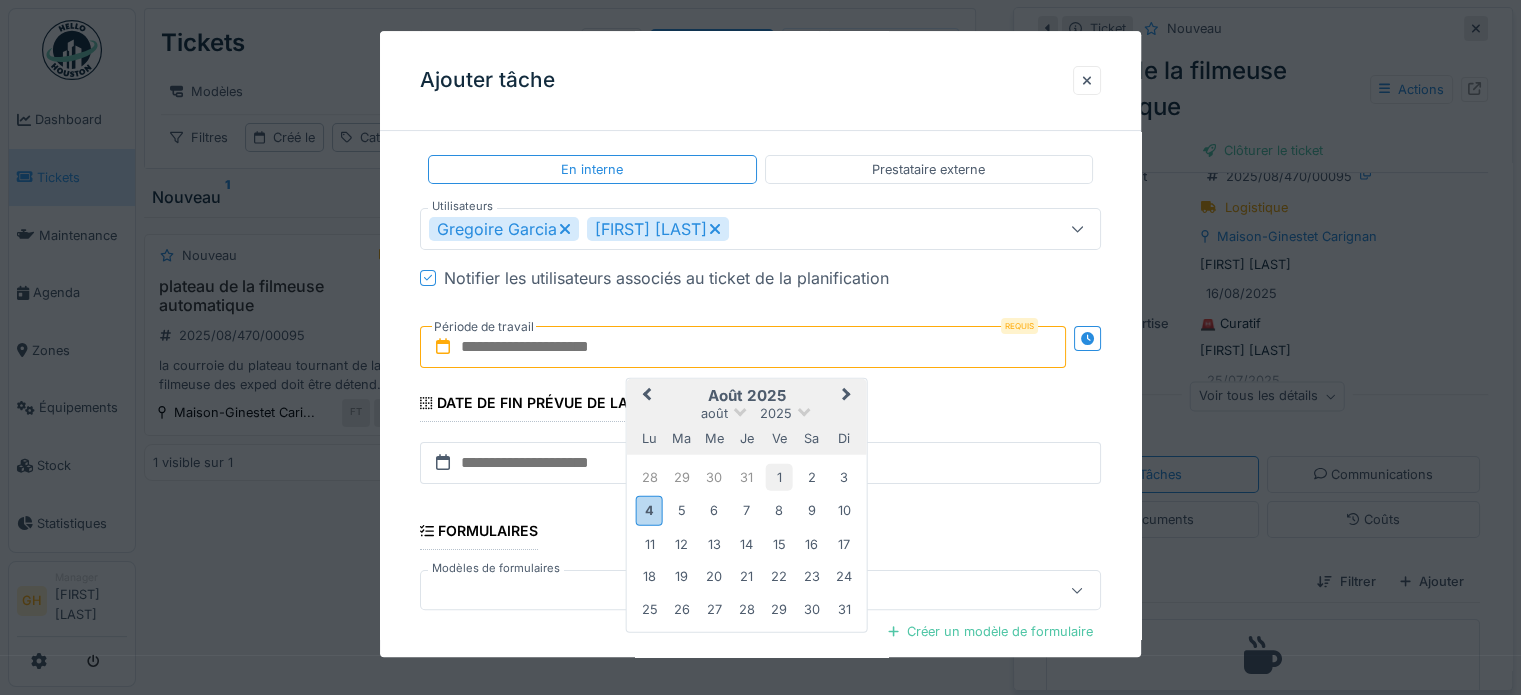 click on "1" at bounding box center [779, 477] 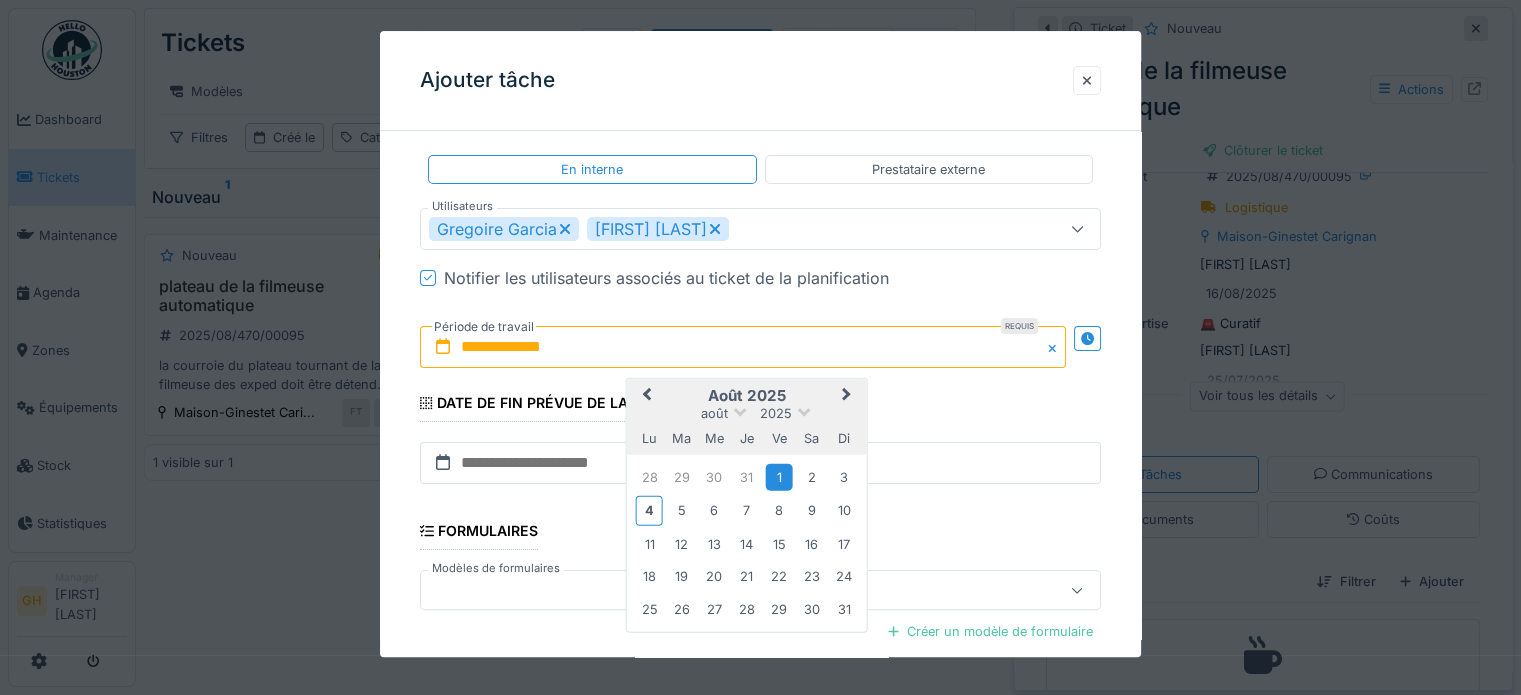 click on "1" at bounding box center (779, 477) 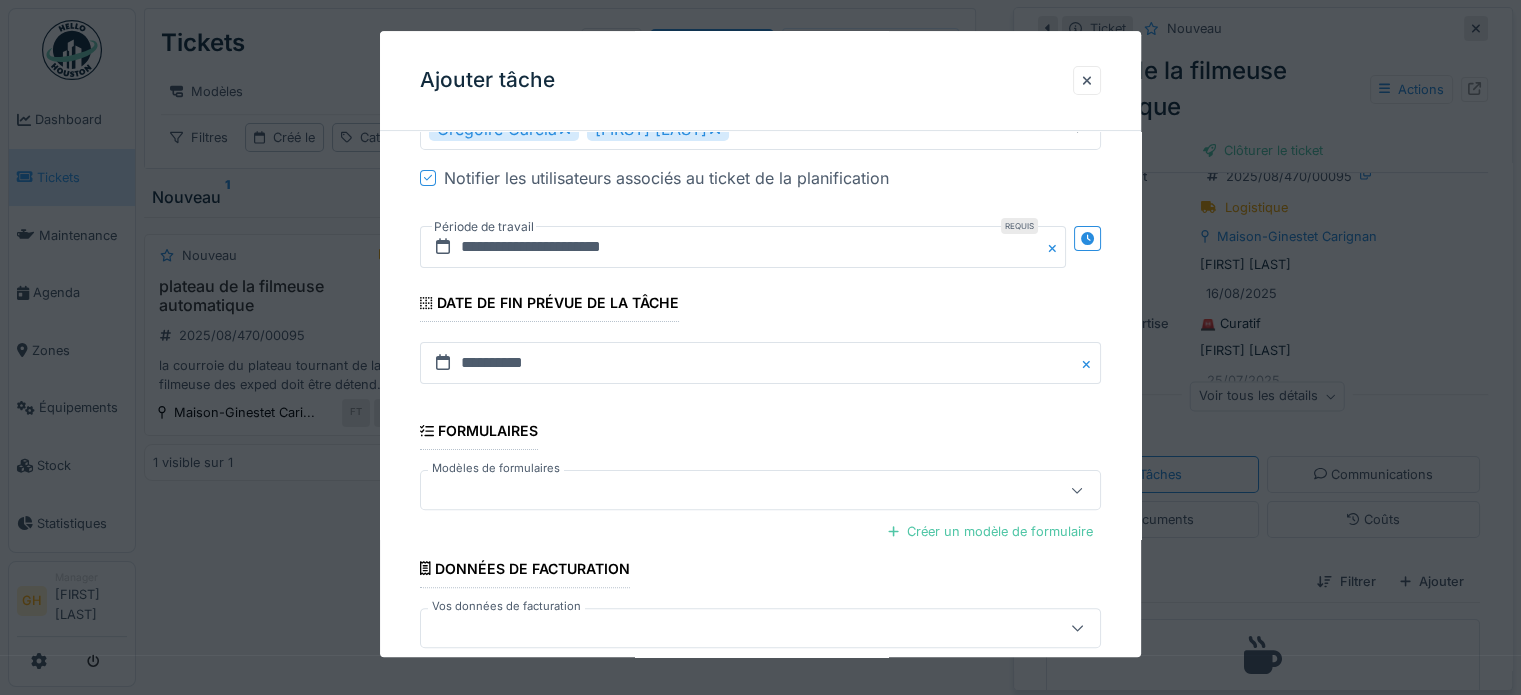 scroll, scrollTop: 608, scrollLeft: 0, axis: vertical 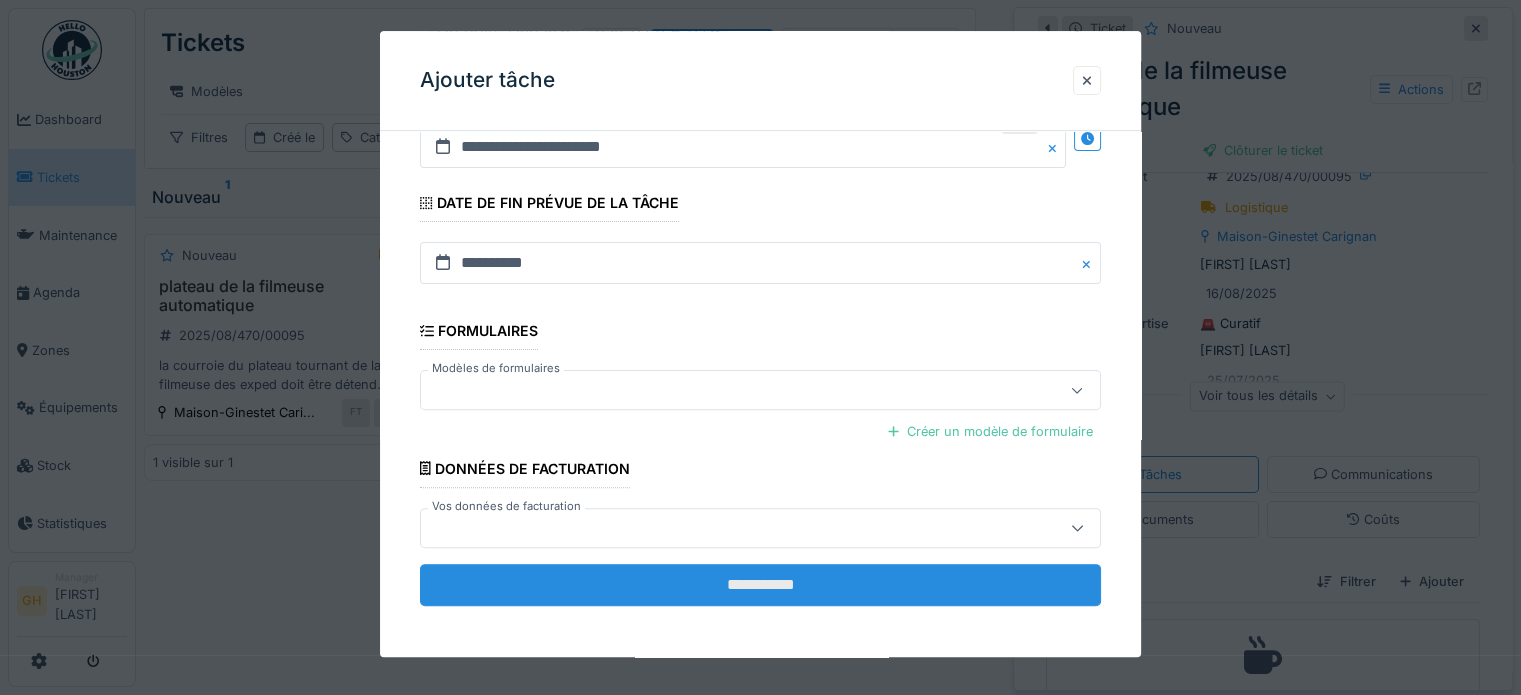 click on "**********" at bounding box center (760, 585) 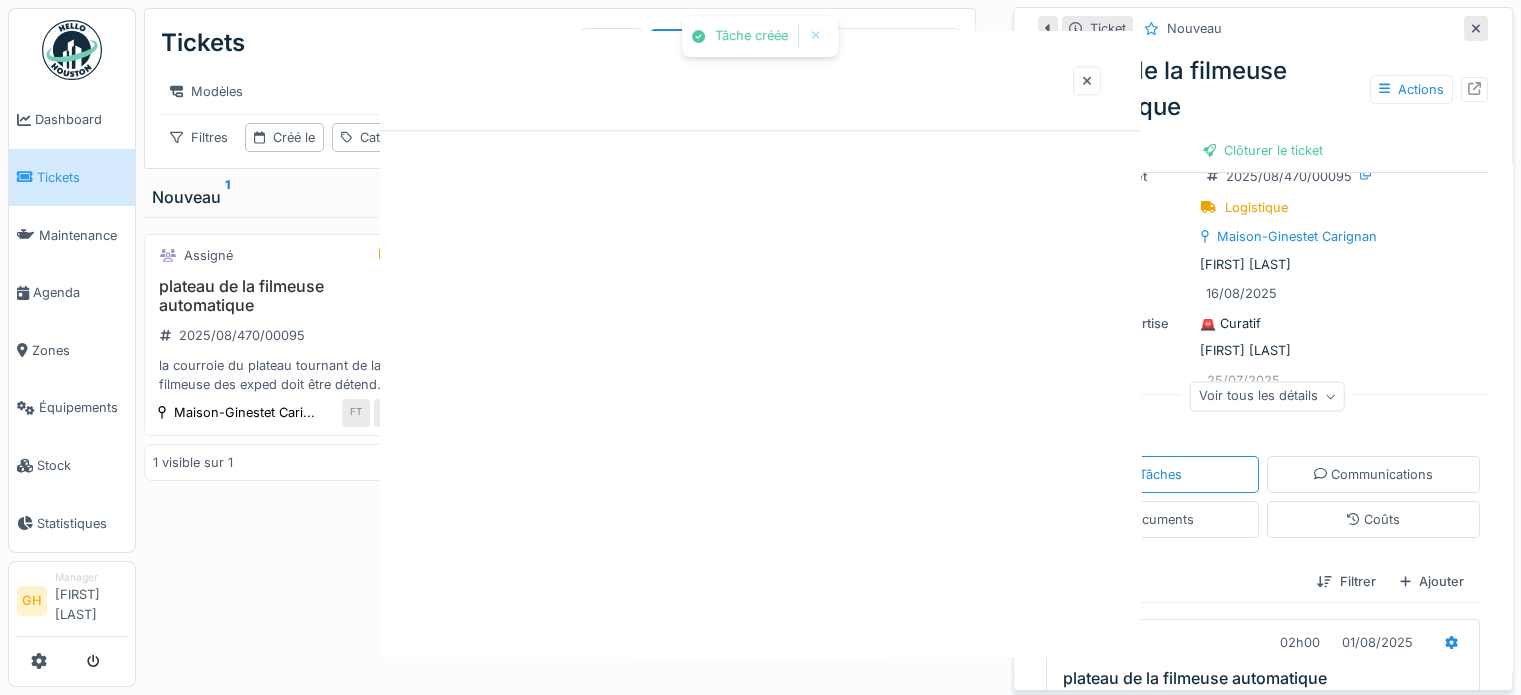 scroll, scrollTop: 0, scrollLeft: 0, axis: both 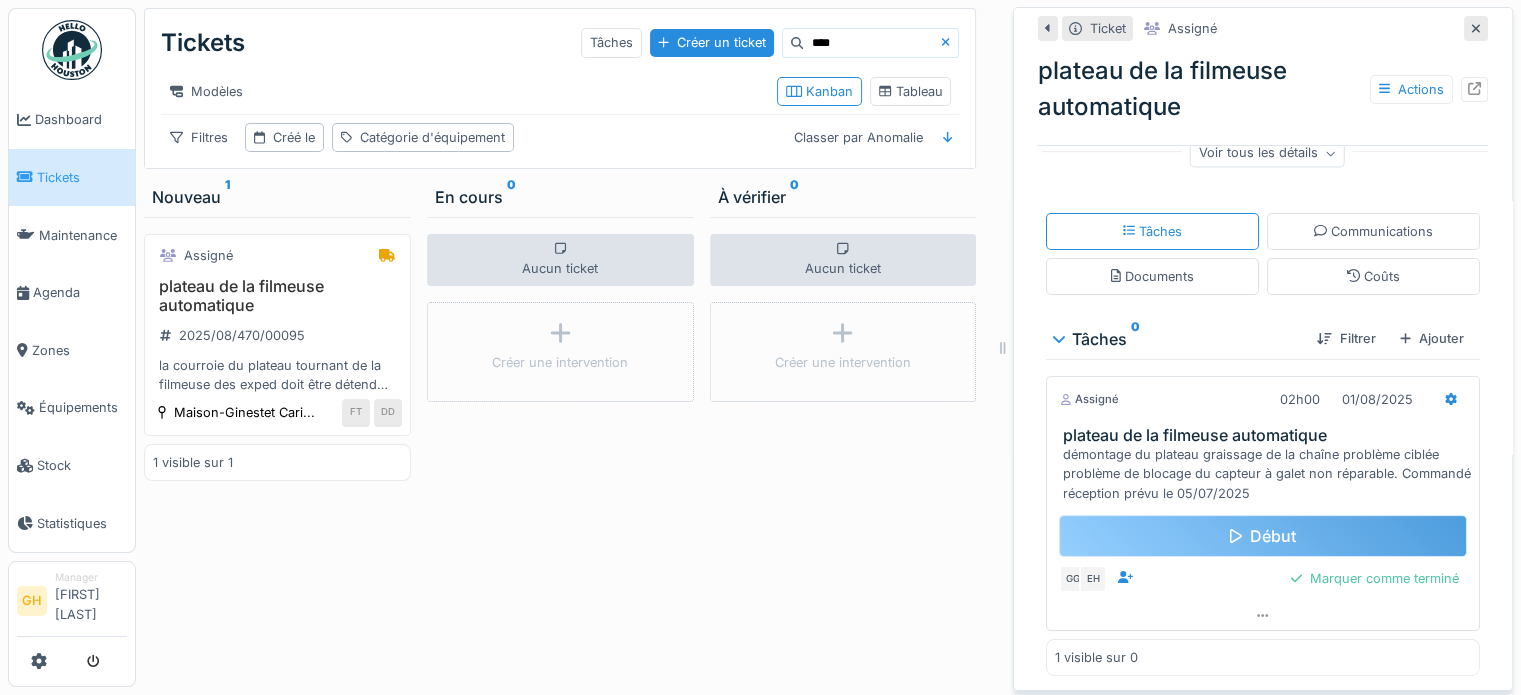 click on "Début" at bounding box center (1263, 536) 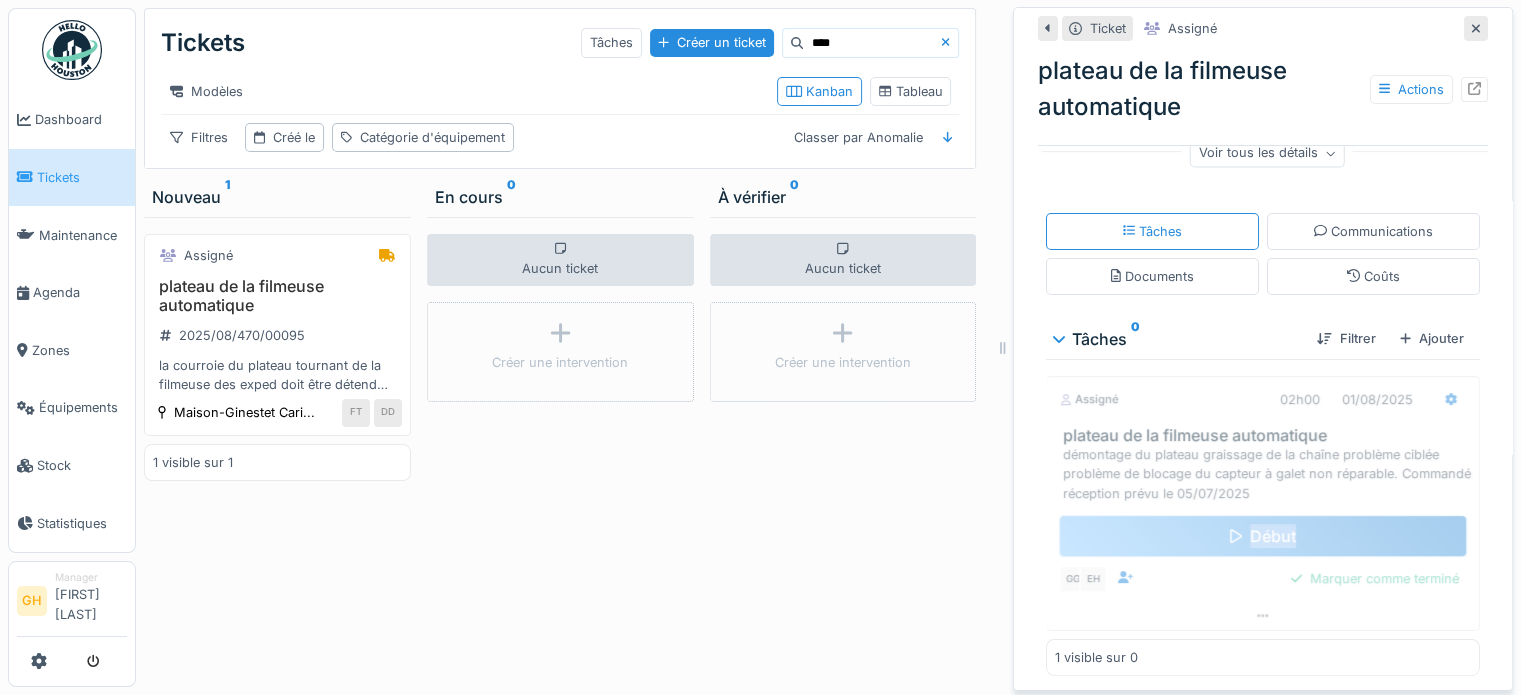 click on "Début" at bounding box center [1263, 536] 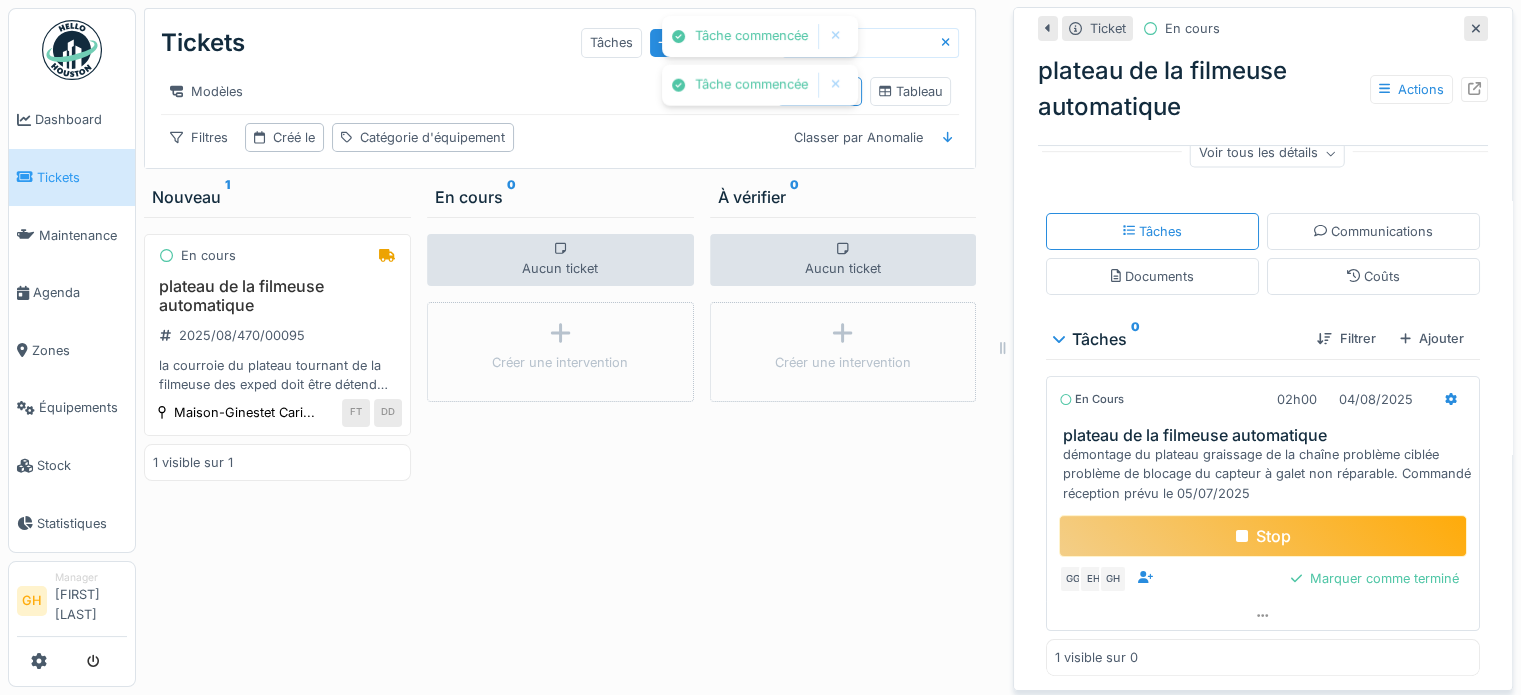 click on "Stop" at bounding box center (1263, 536) 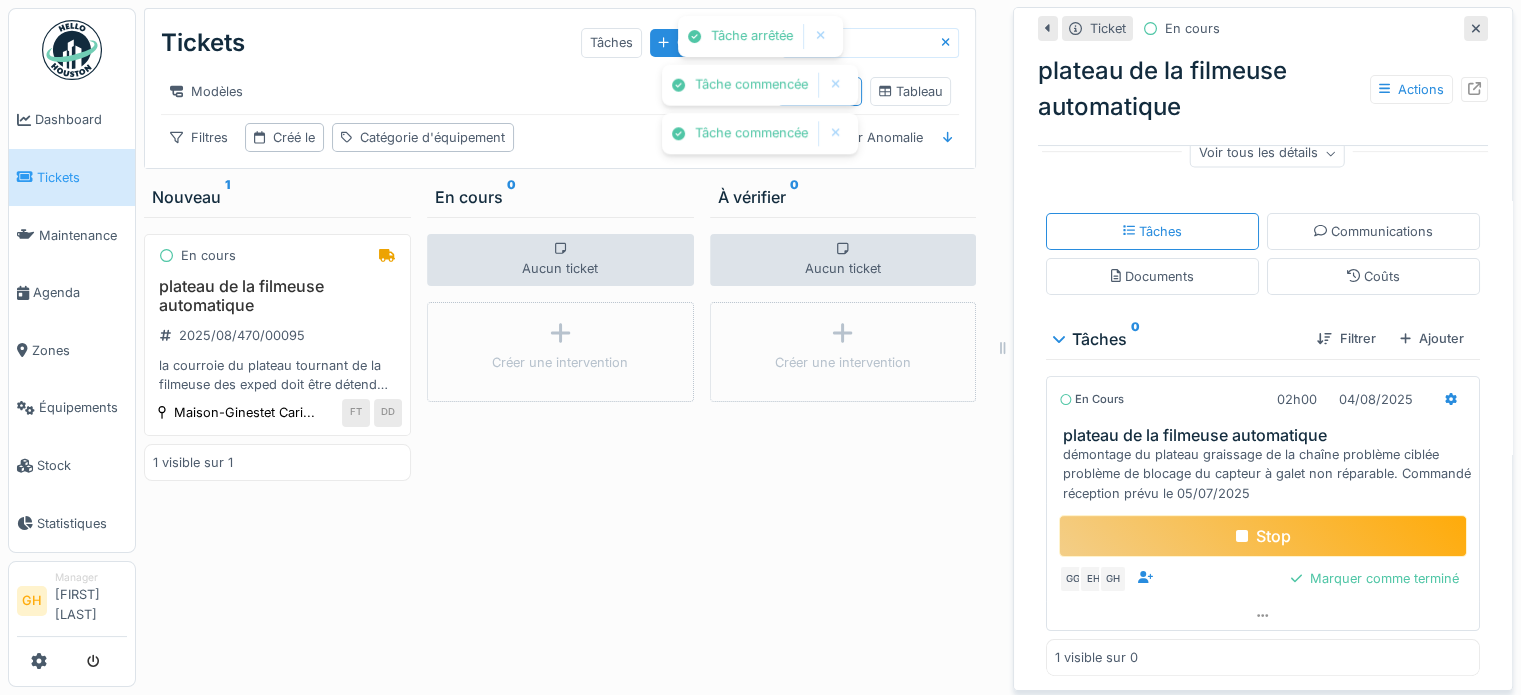 scroll, scrollTop: 344, scrollLeft: 0, axis: vertical 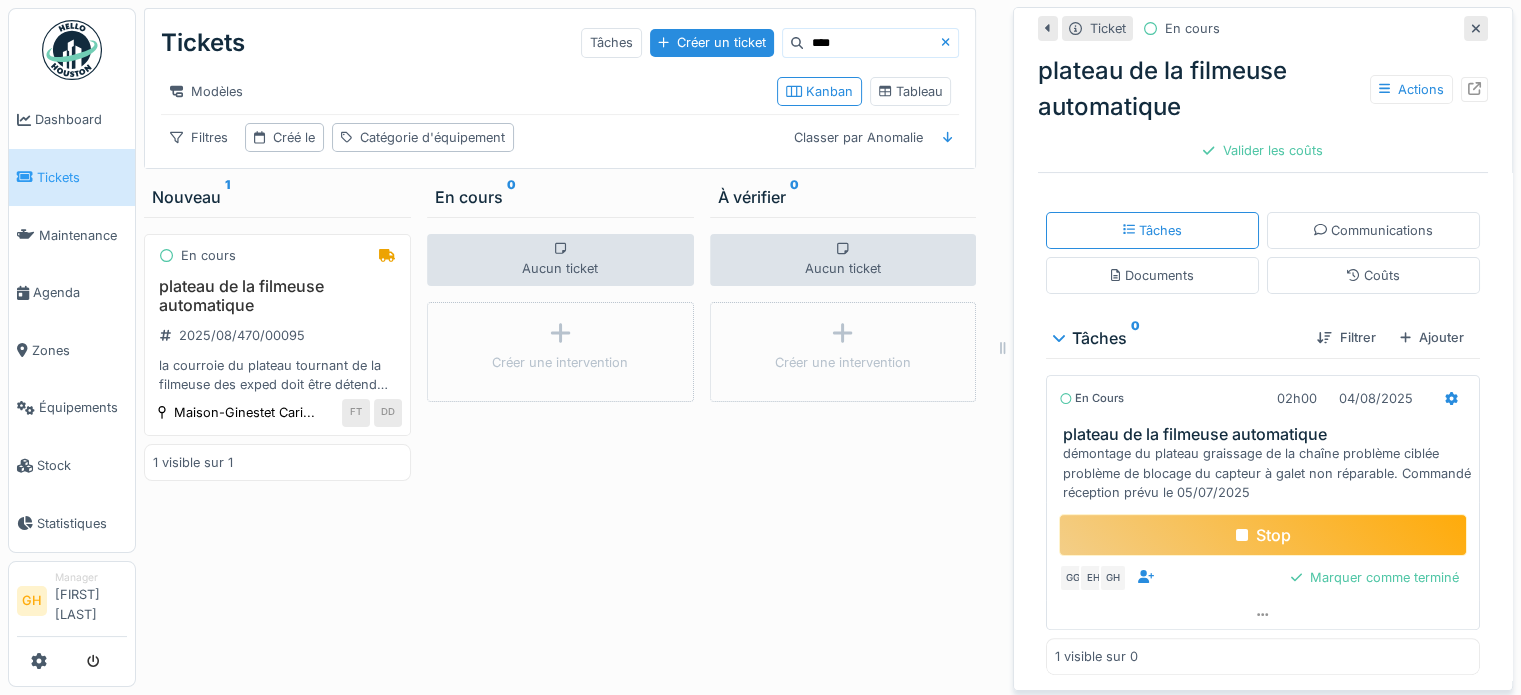 click on "Stop" at bounding box center [1263, 535] 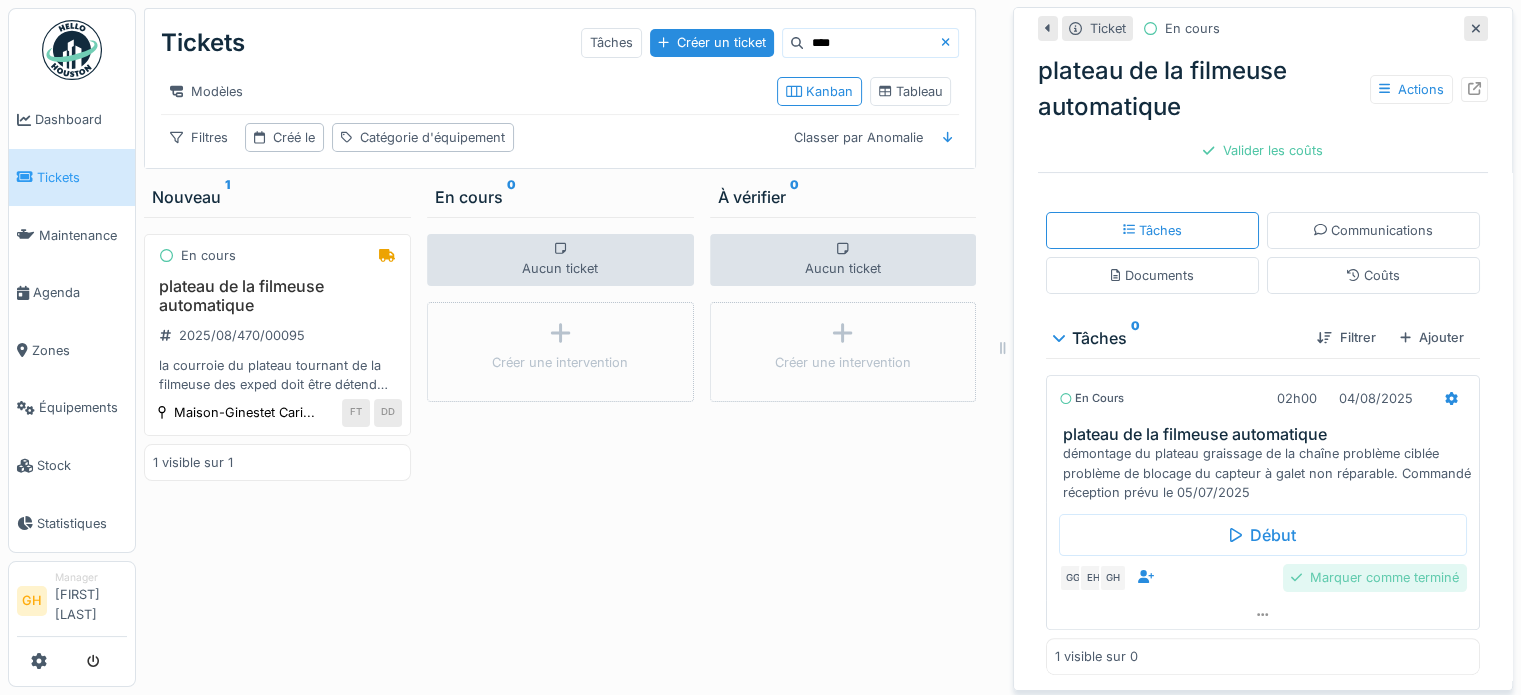 click on "Marquer comme terminé" at bounding box center [1375, 577] 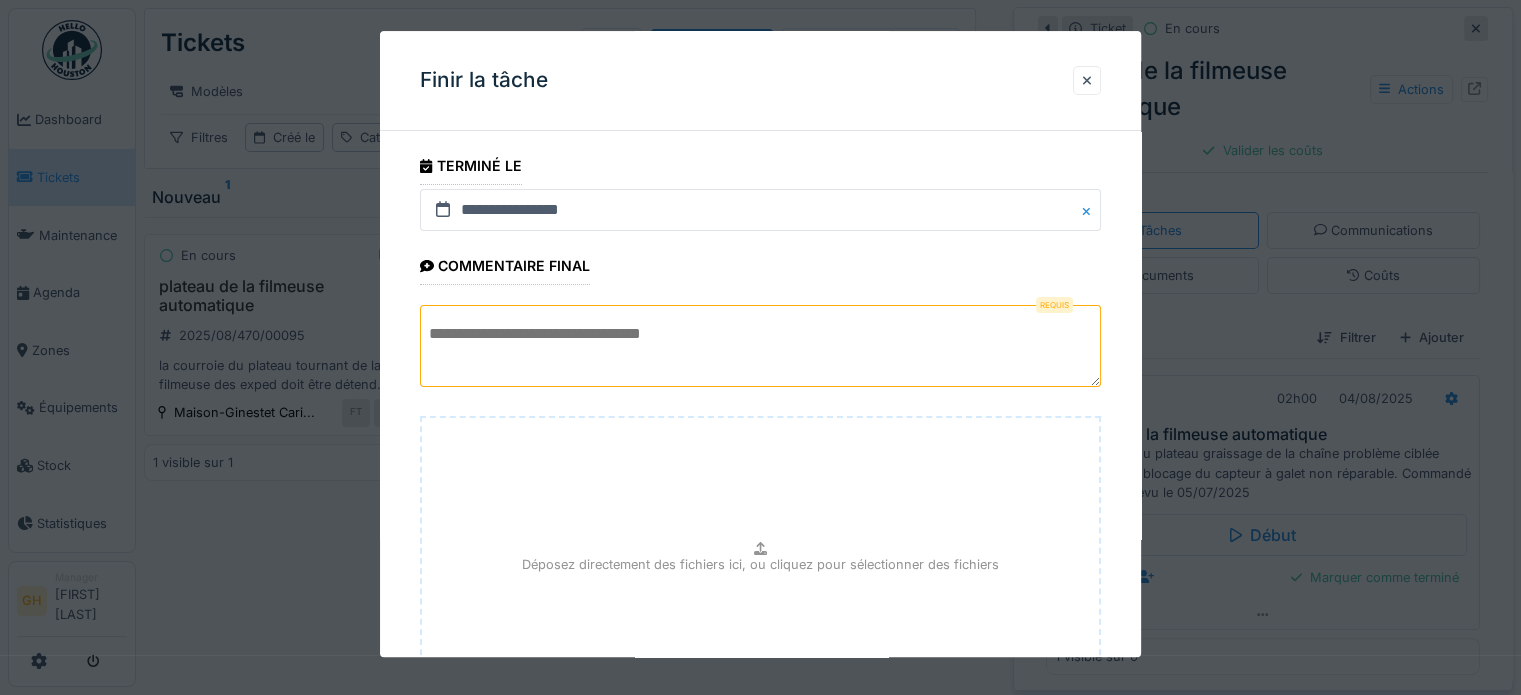 click at bounding box center [760, 346] 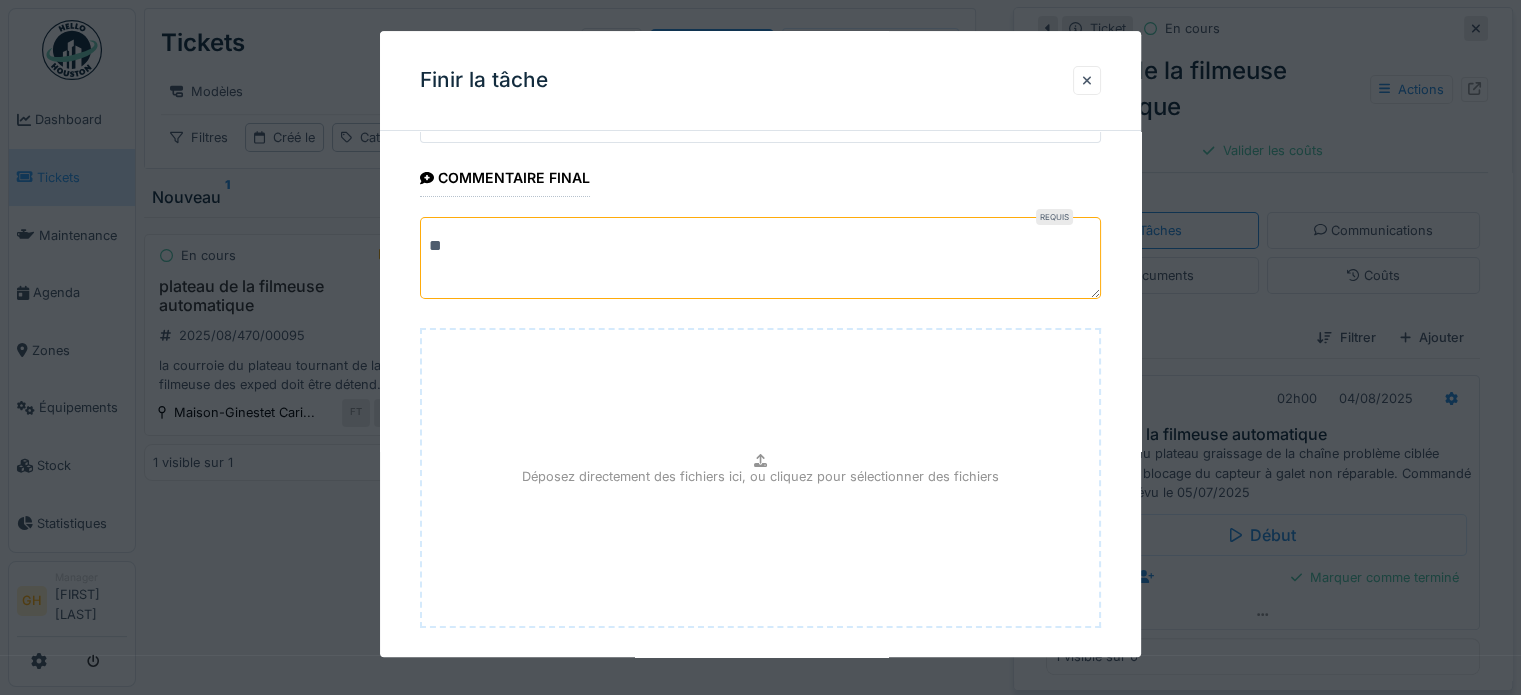 scroll, scrollTop: 188, scrollLeft: 0, axis: vertical 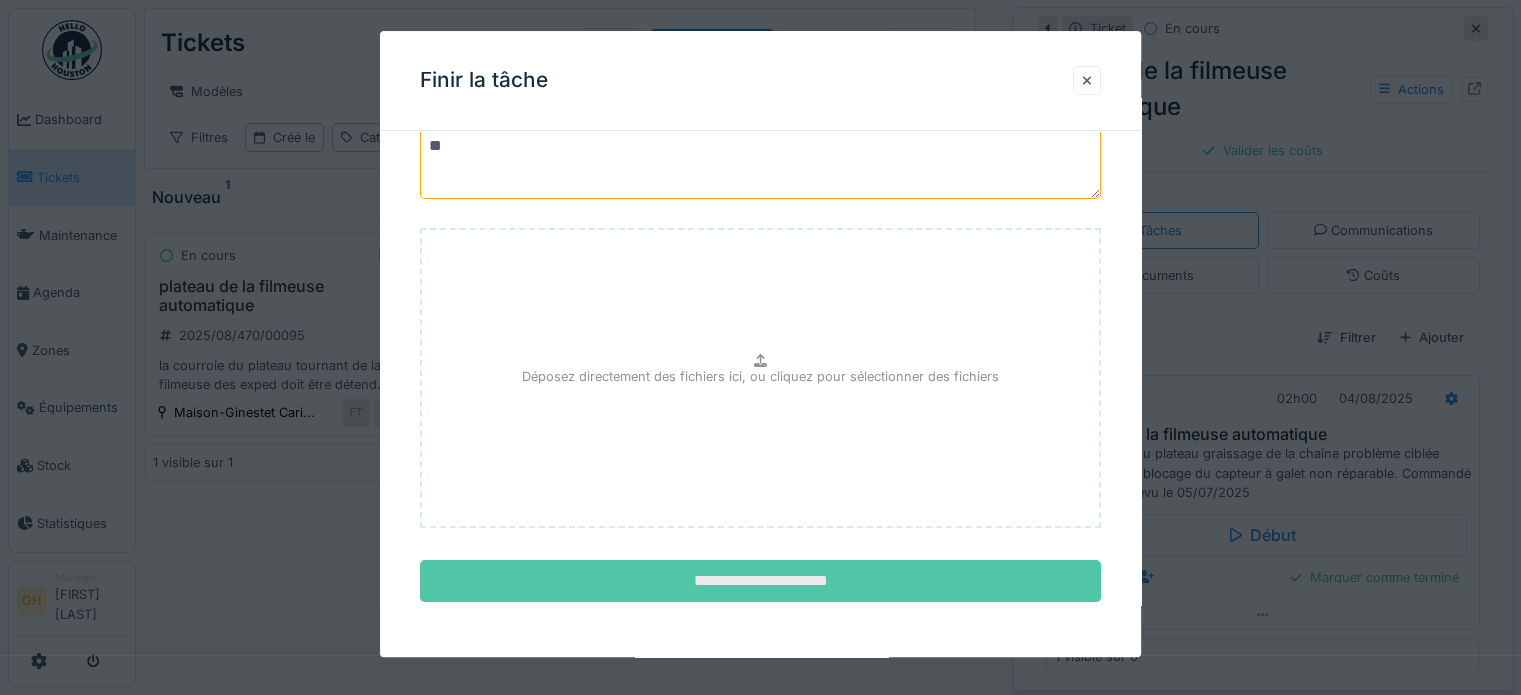 type on "**" 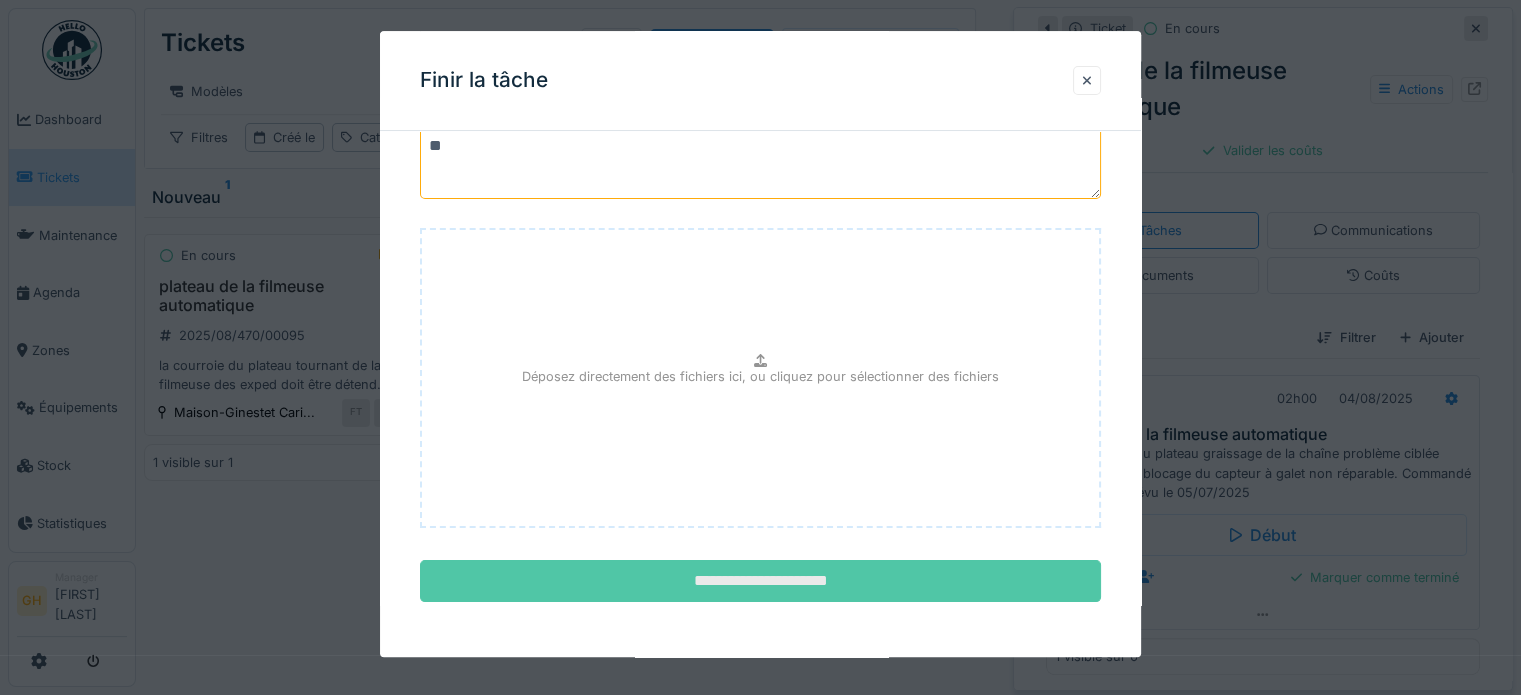 click on "**********" at bounding box center (760, 582) 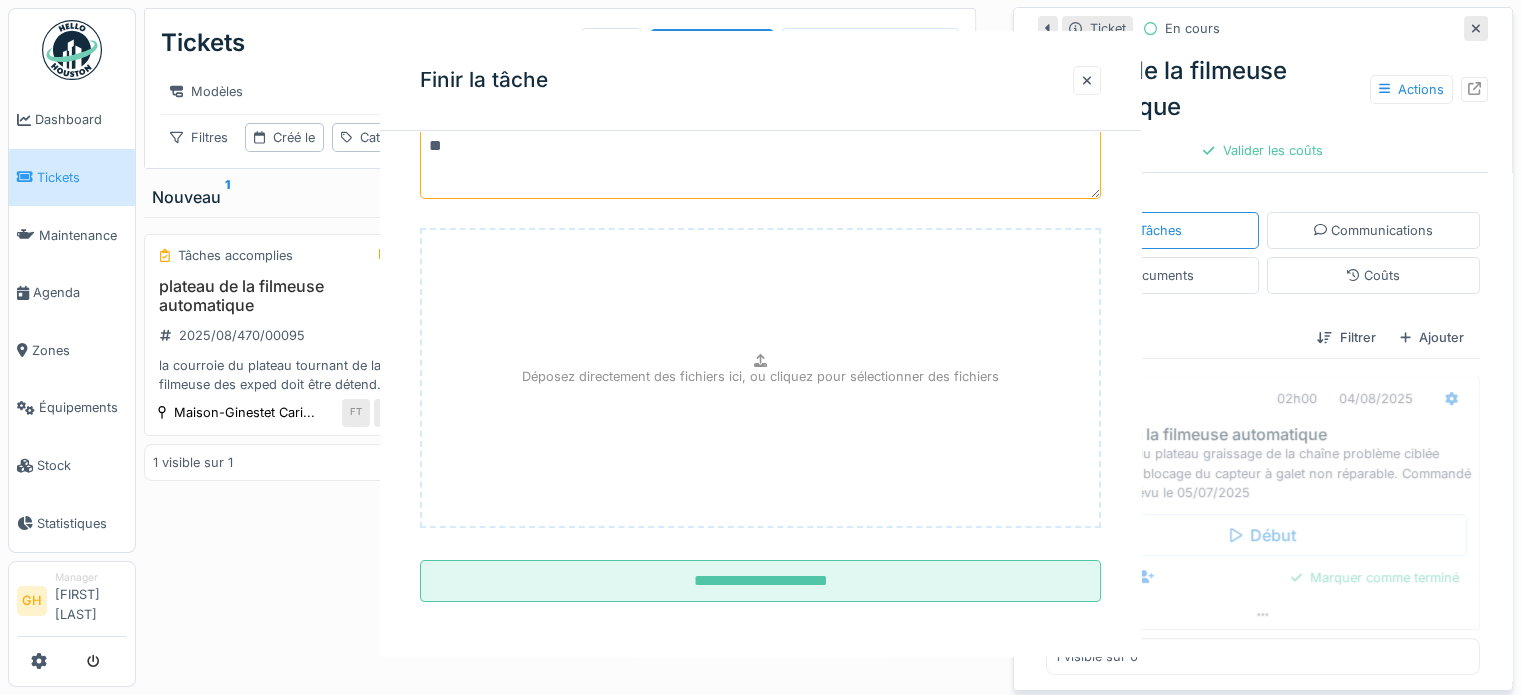 scroll, scrollTop: 0, scrollLeft: 0, axis: both 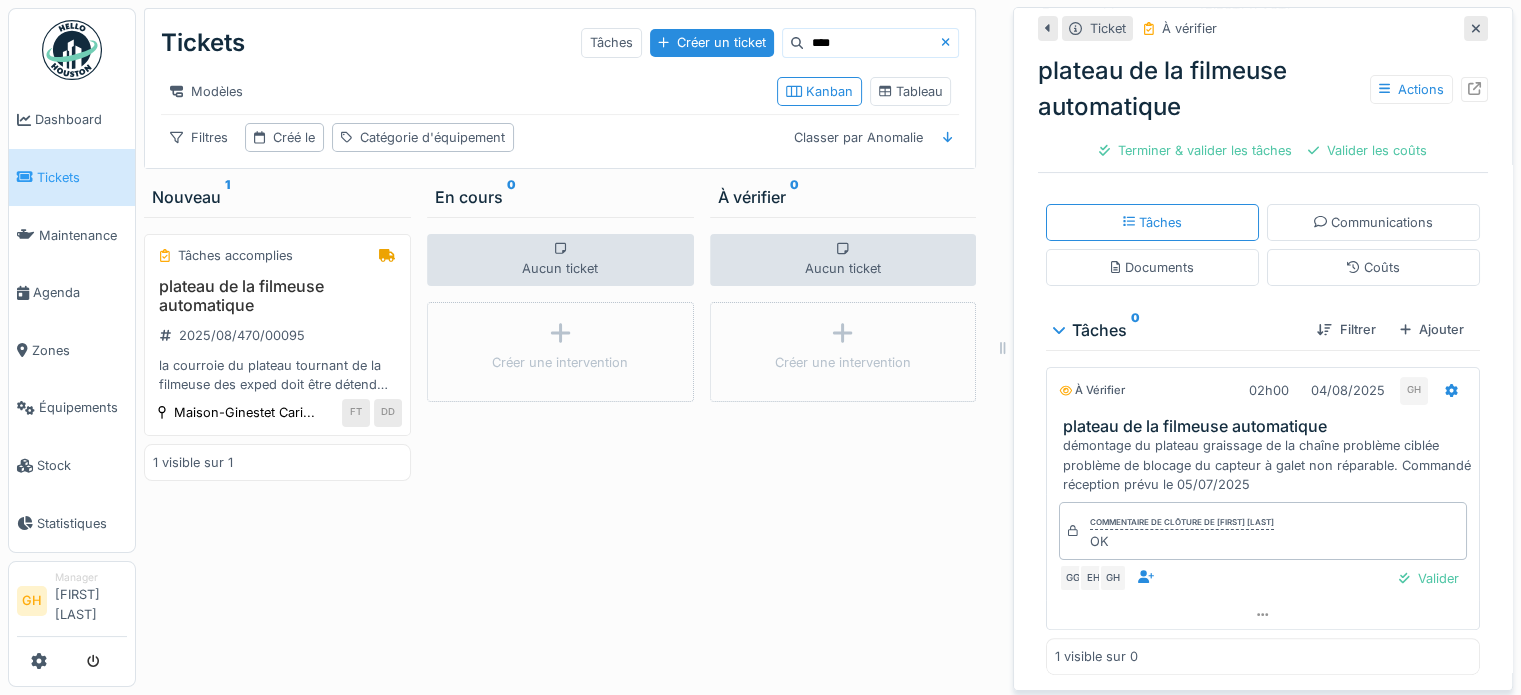 click on "En cours 0 Aucun ticket Créer une intervention" at bounding box center (560, 436) 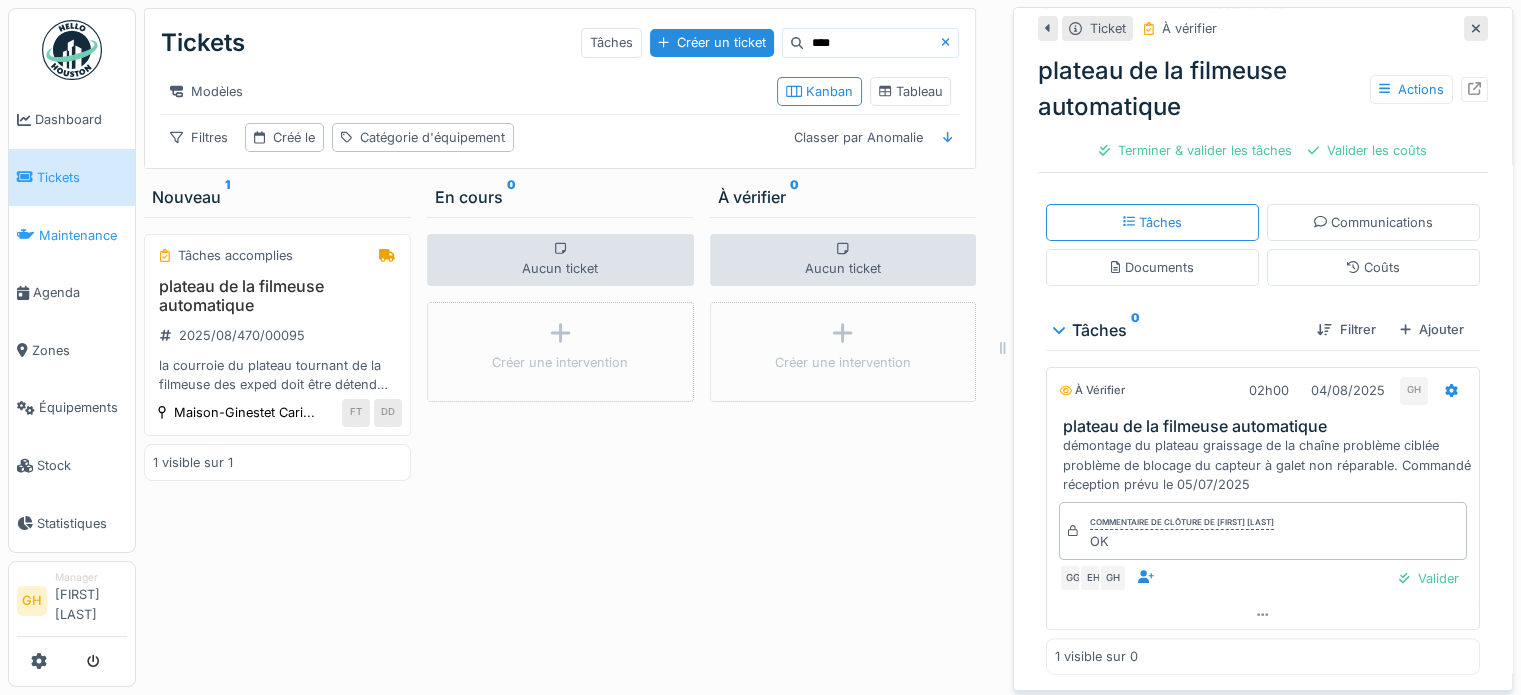 click on "Maintenance" at bounding box center [72, 235] 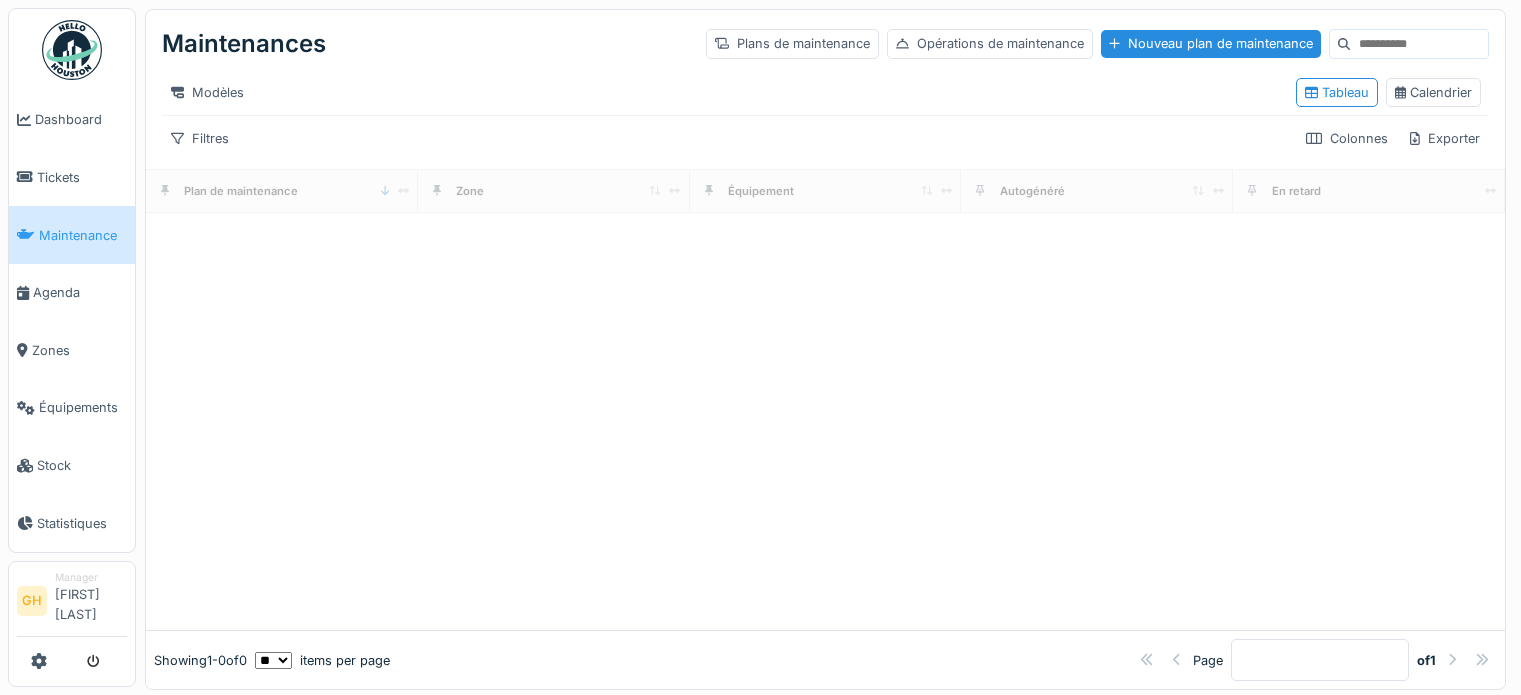scroll, scrollTop: 0, scrollLeft: 0, axis: both 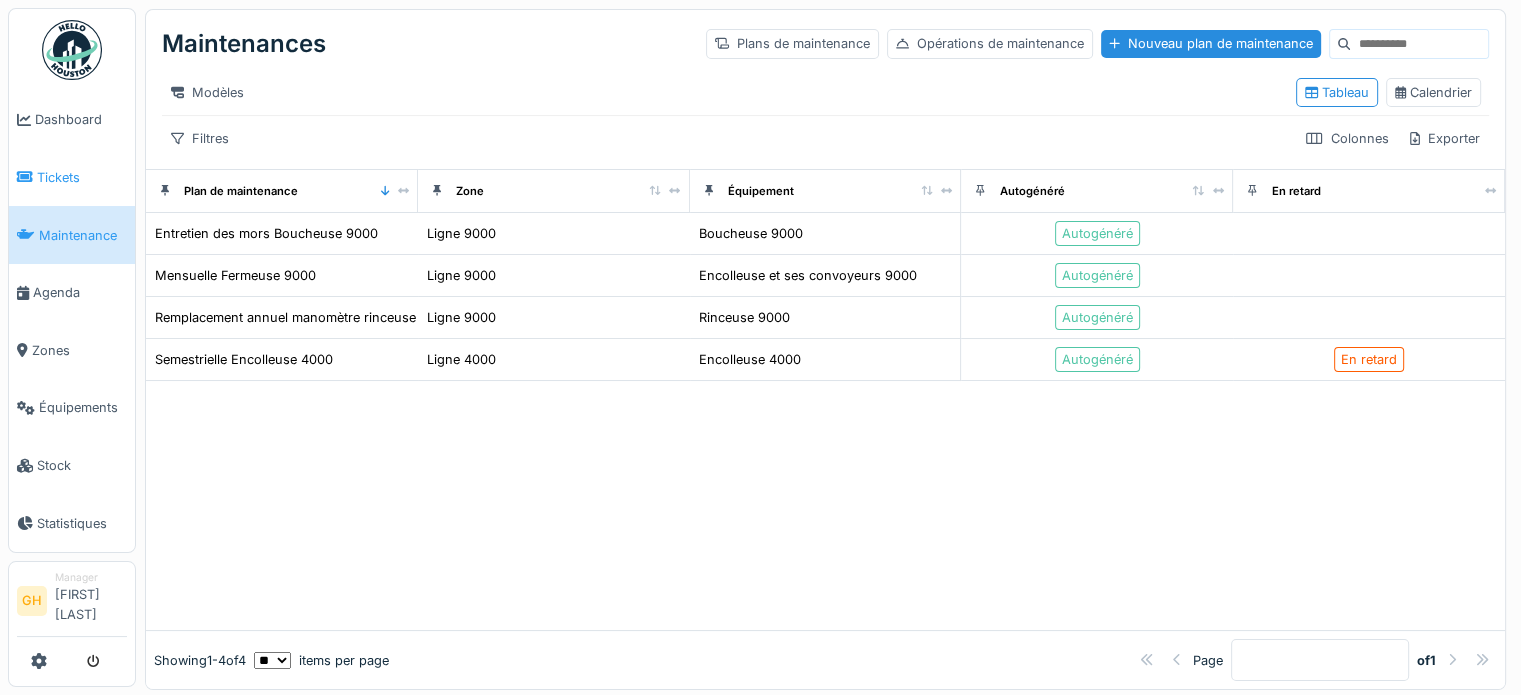 click on "Tickets" at bounding box center [82, 177] 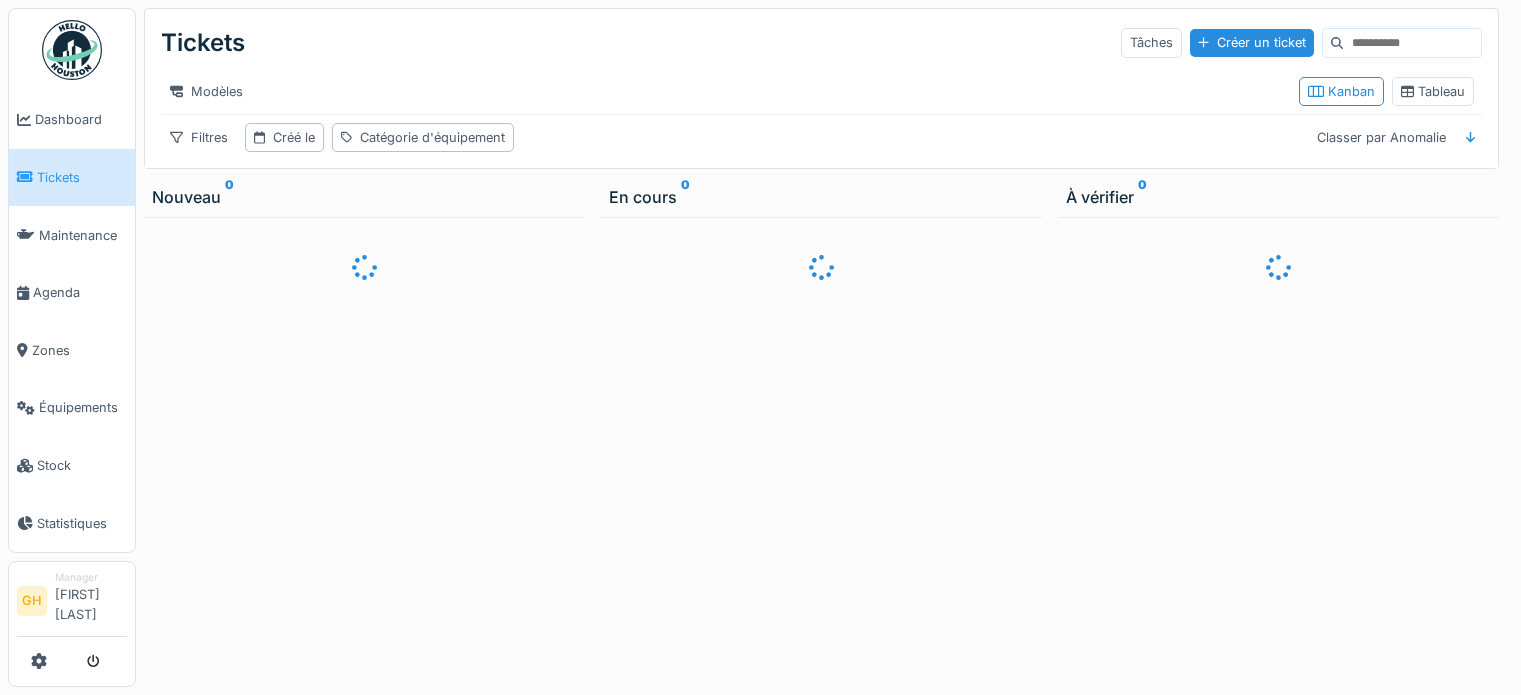 scroll, scrollTop: 0, scrollLeft: 0, axis: both 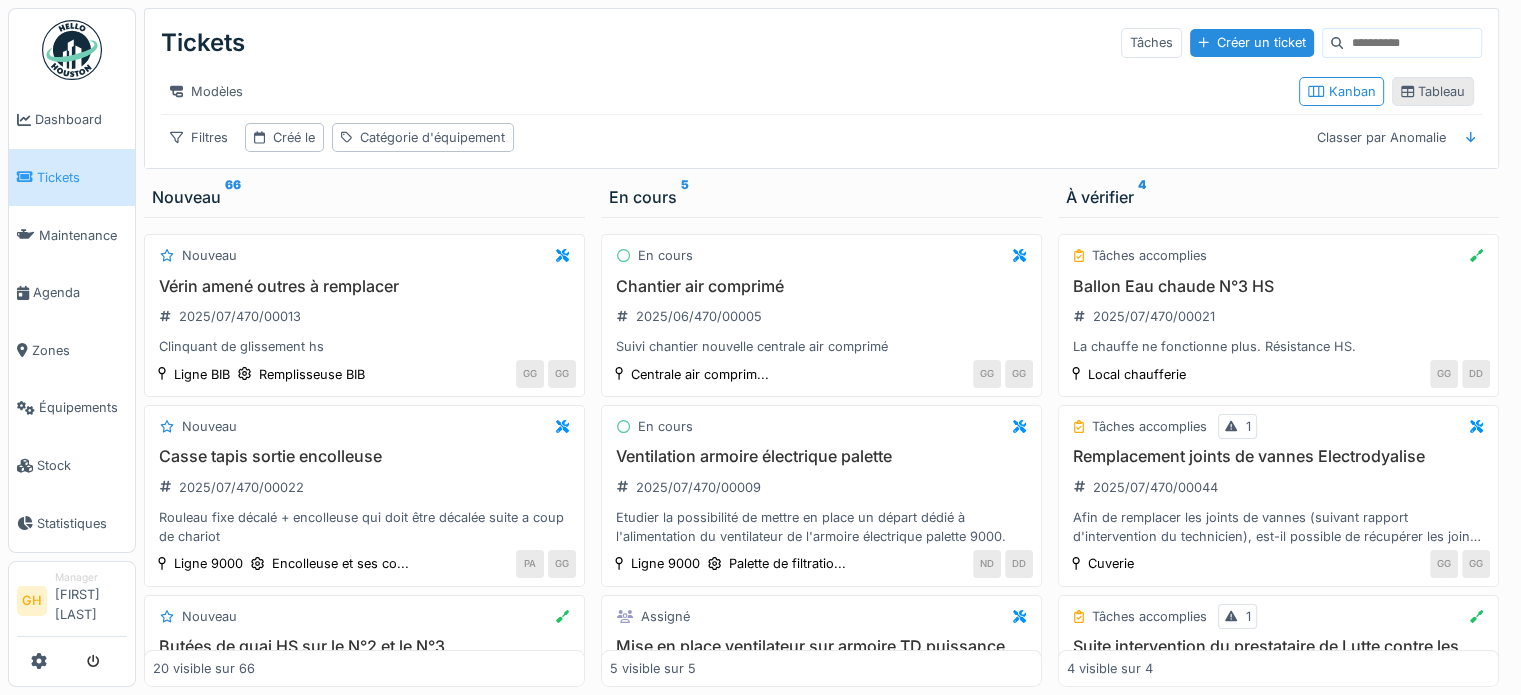 click on "Tableau" at bounding box center (1433, 91) 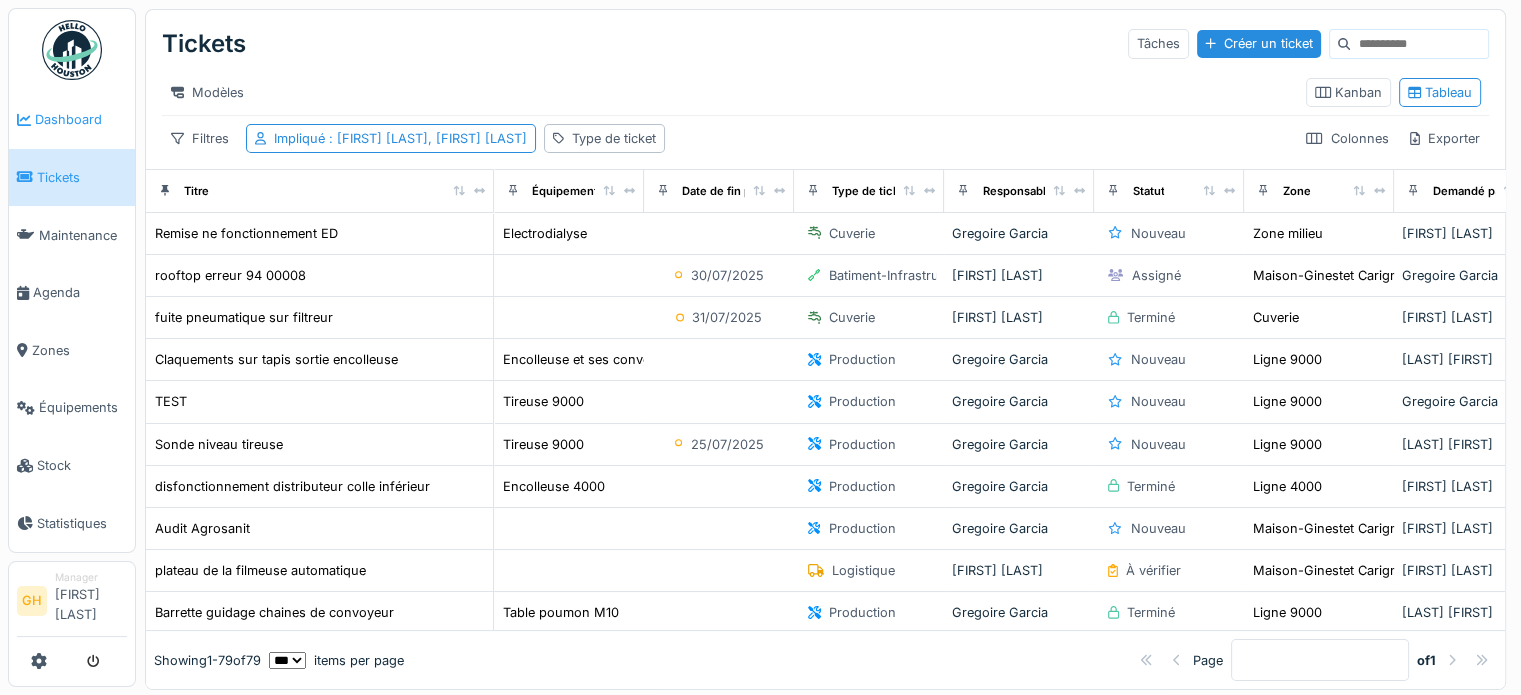 click on "Dashboard" at bounding box center (81, 119) 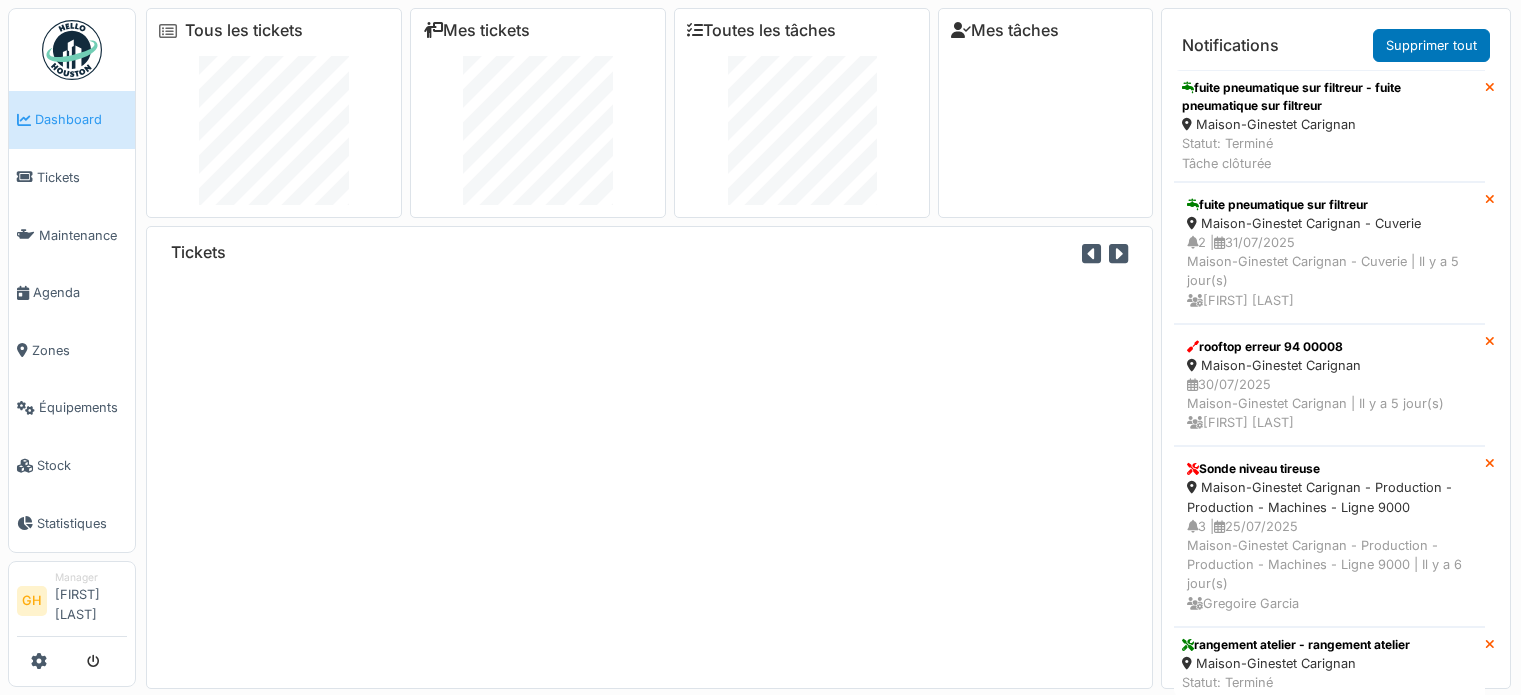 scroll, scrollTop: 0, scrollLeft: 0, axis: both 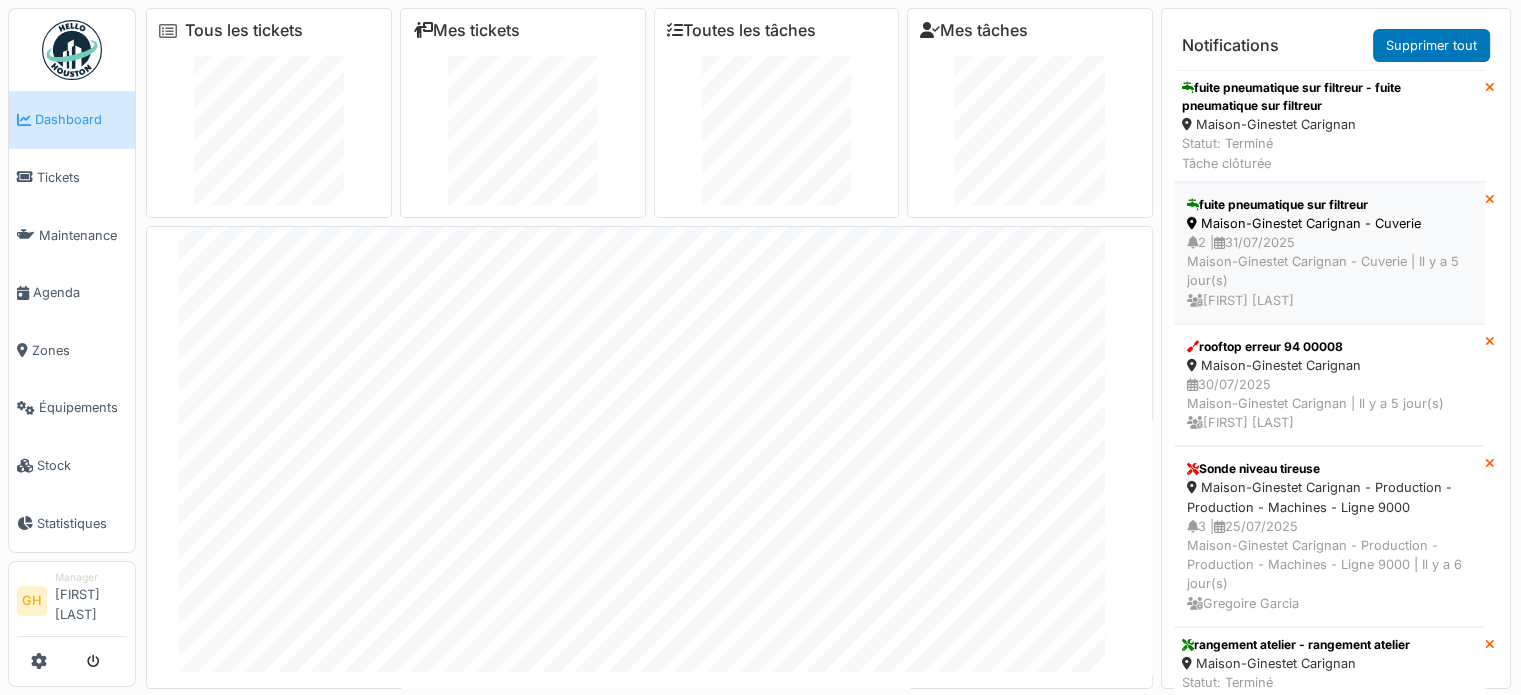 click on "2 |   31/07/2025
Maison-Ginestet Carignan - Cuverie
| Il y a 5 jour(s)
Emmanuel Herbin" at bounding box center (1329, 271) 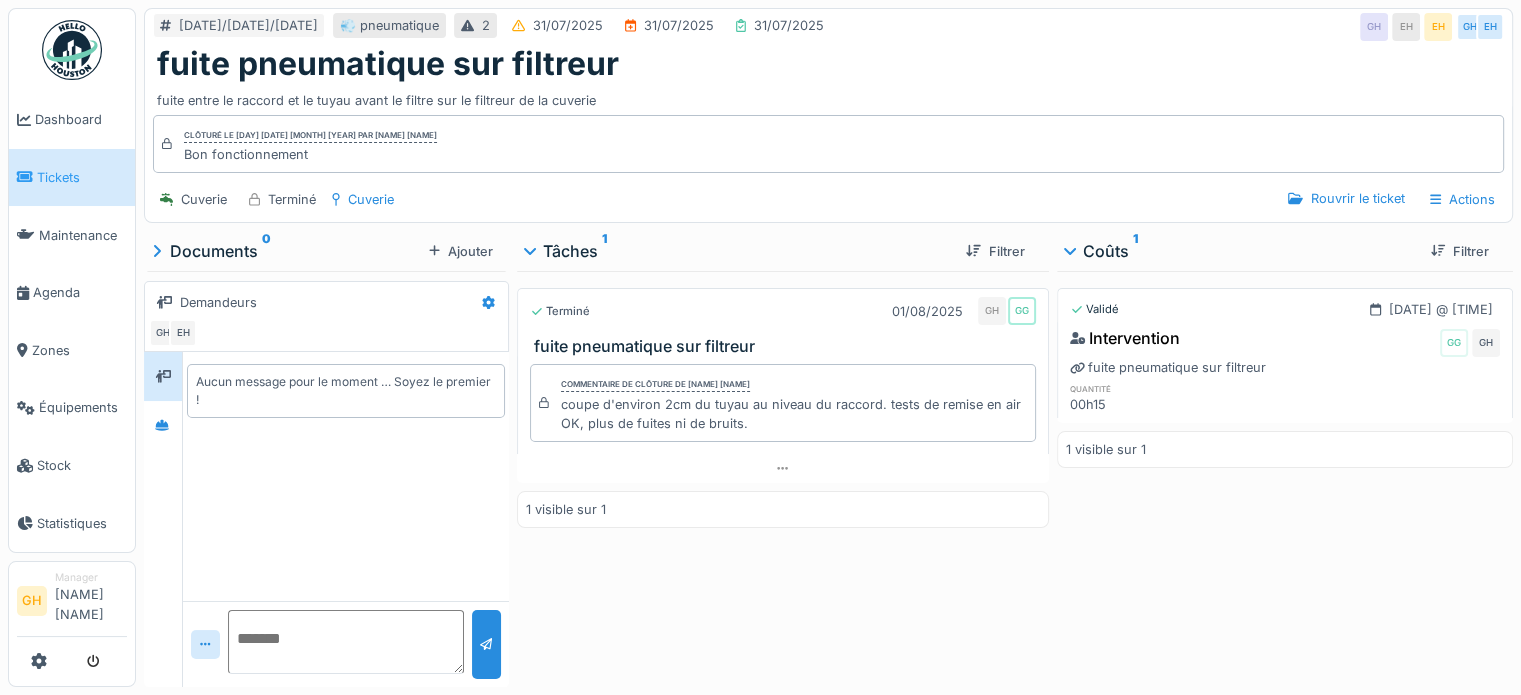 scroll, scrollTop: 0, scrollLeft: 0, axis: both 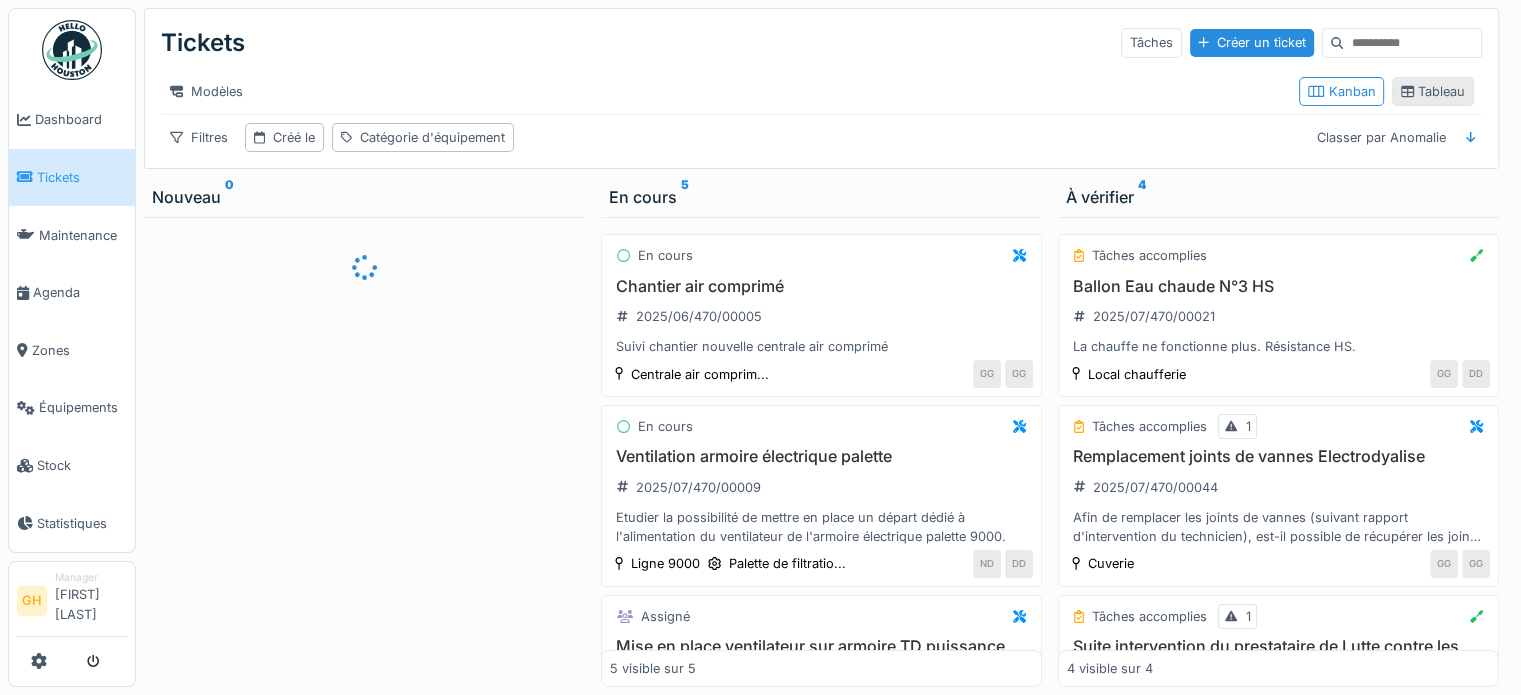 click on "Tableau" at bounding box center [1433, 91] 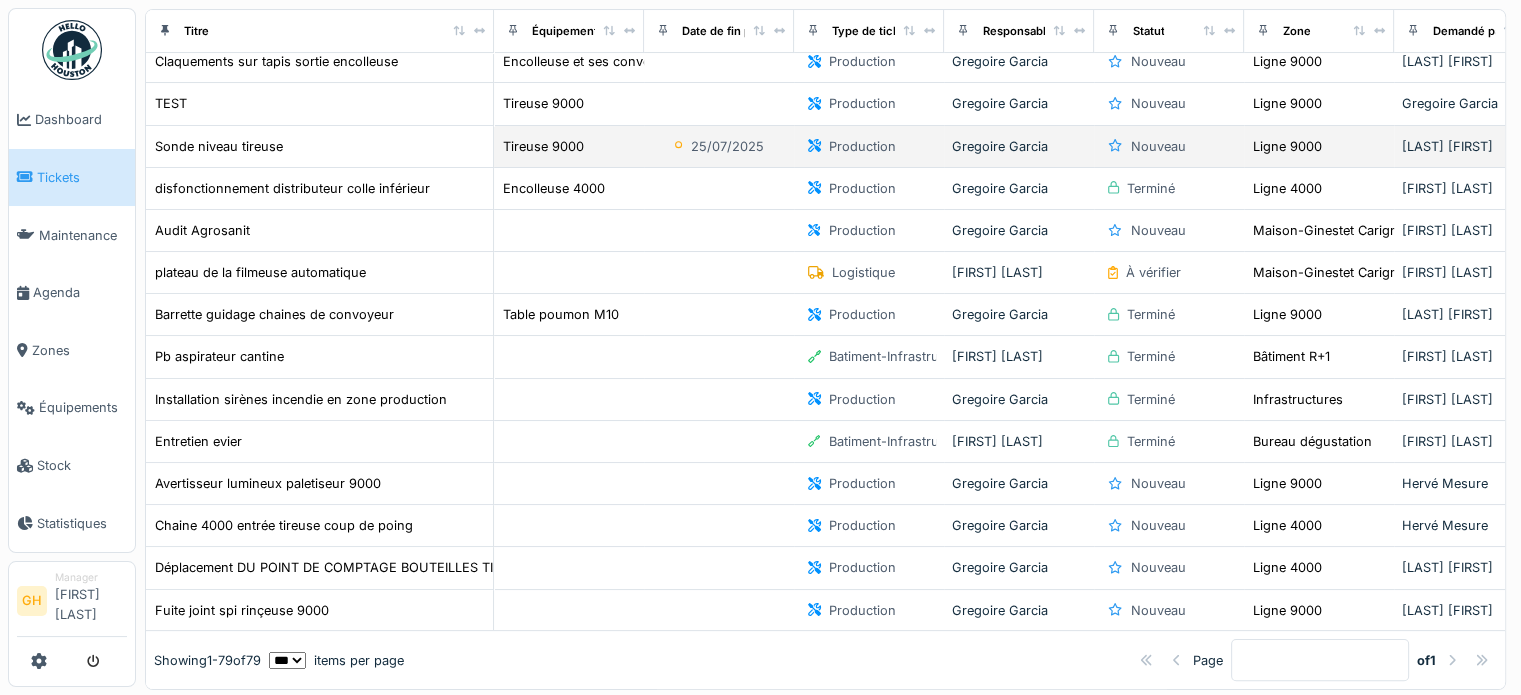 scroll, scrollTop: 300, scrollLeft: 0, axis: vertical 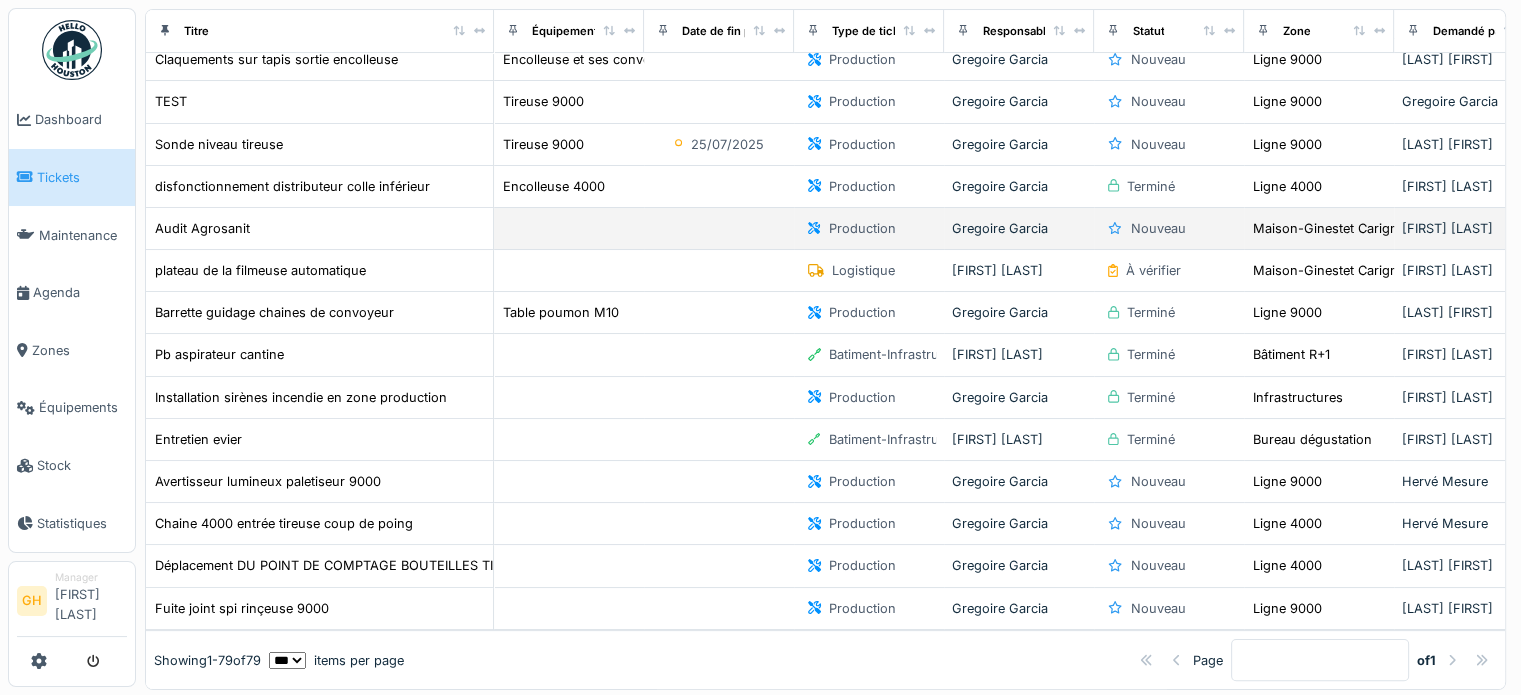 click on "Gregoire Garcia" at bounding box center [1019, 228] 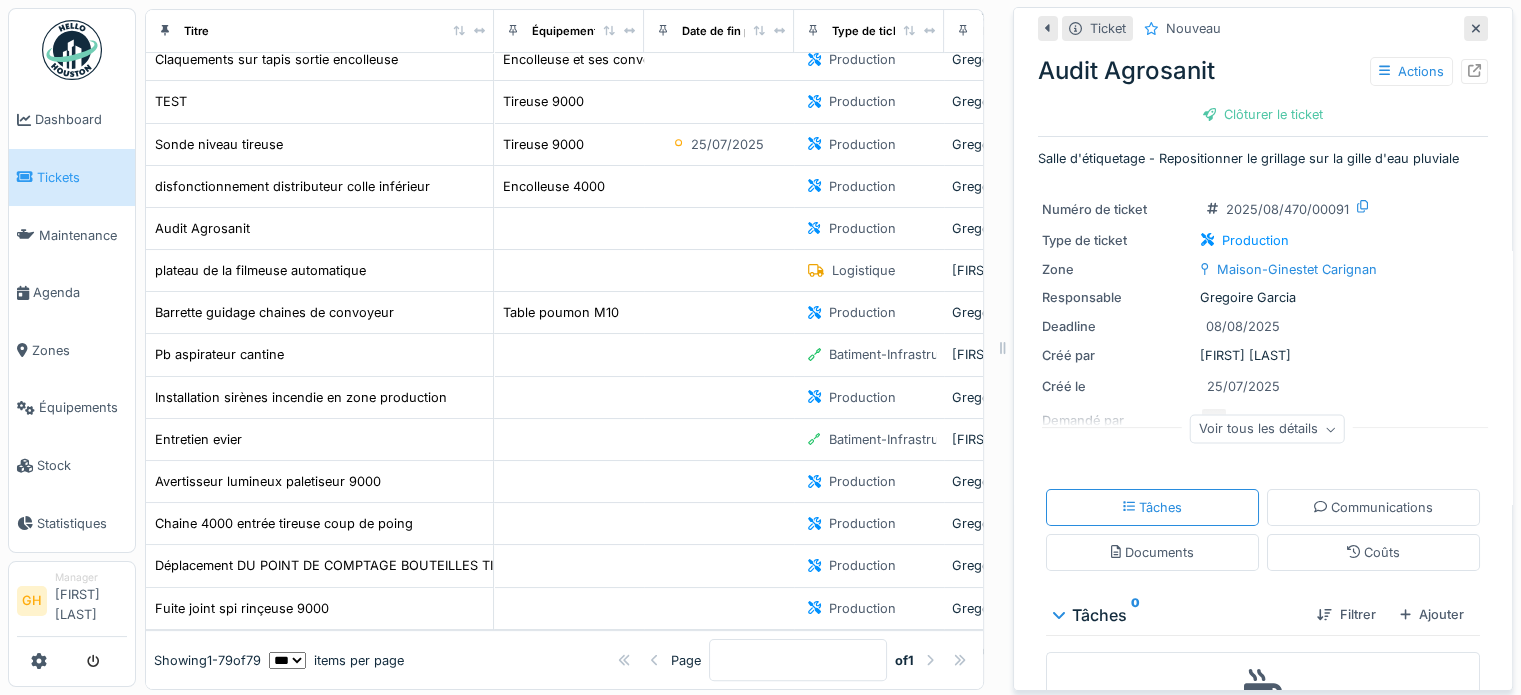 scroll, scrollTop: 0, scrollLeft: 0, axis: both 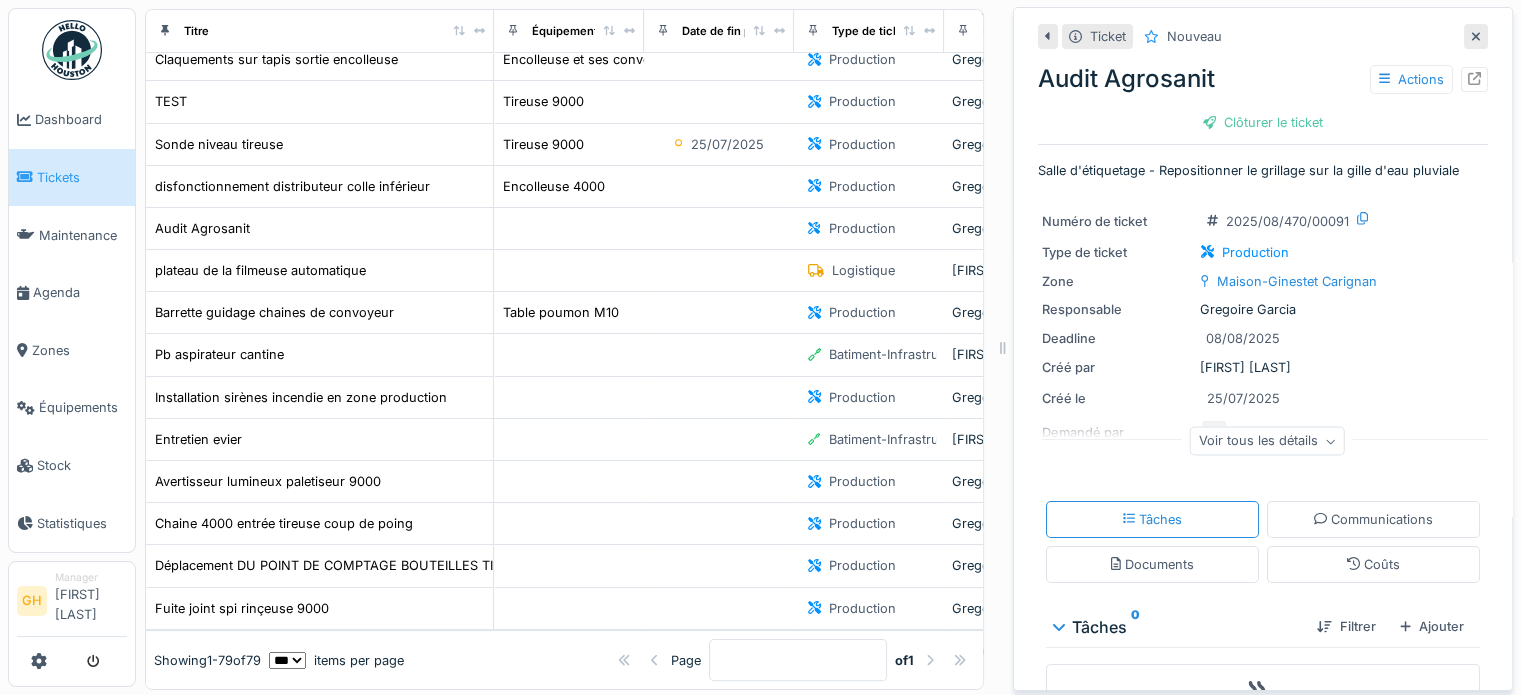 click 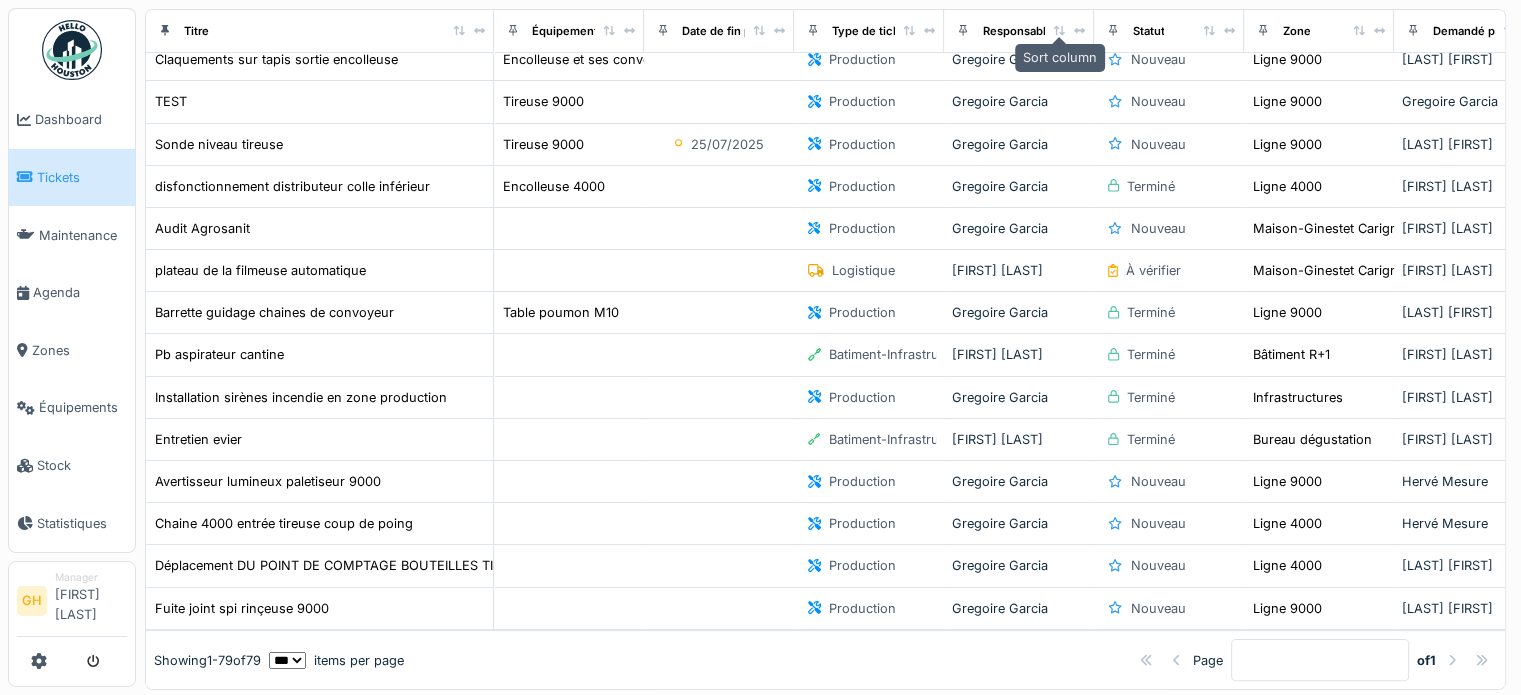 click 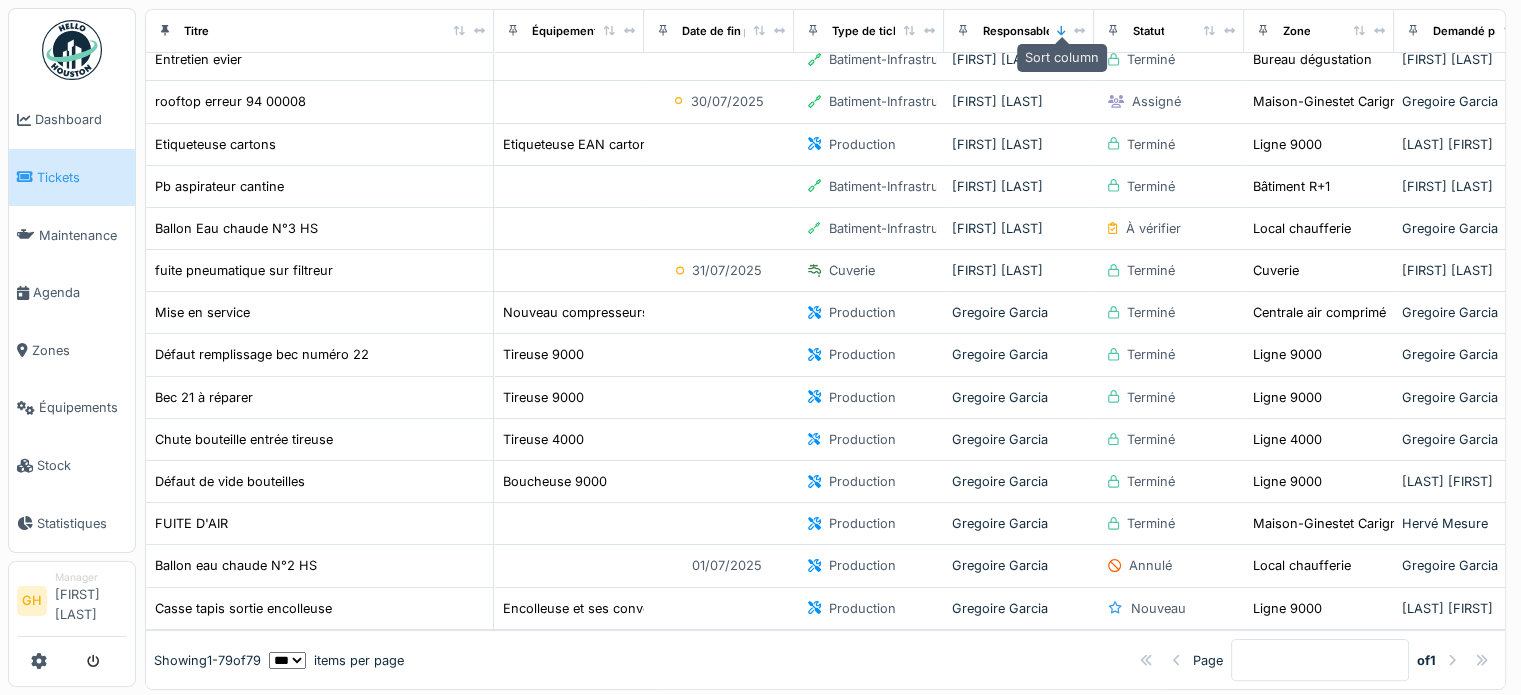 click 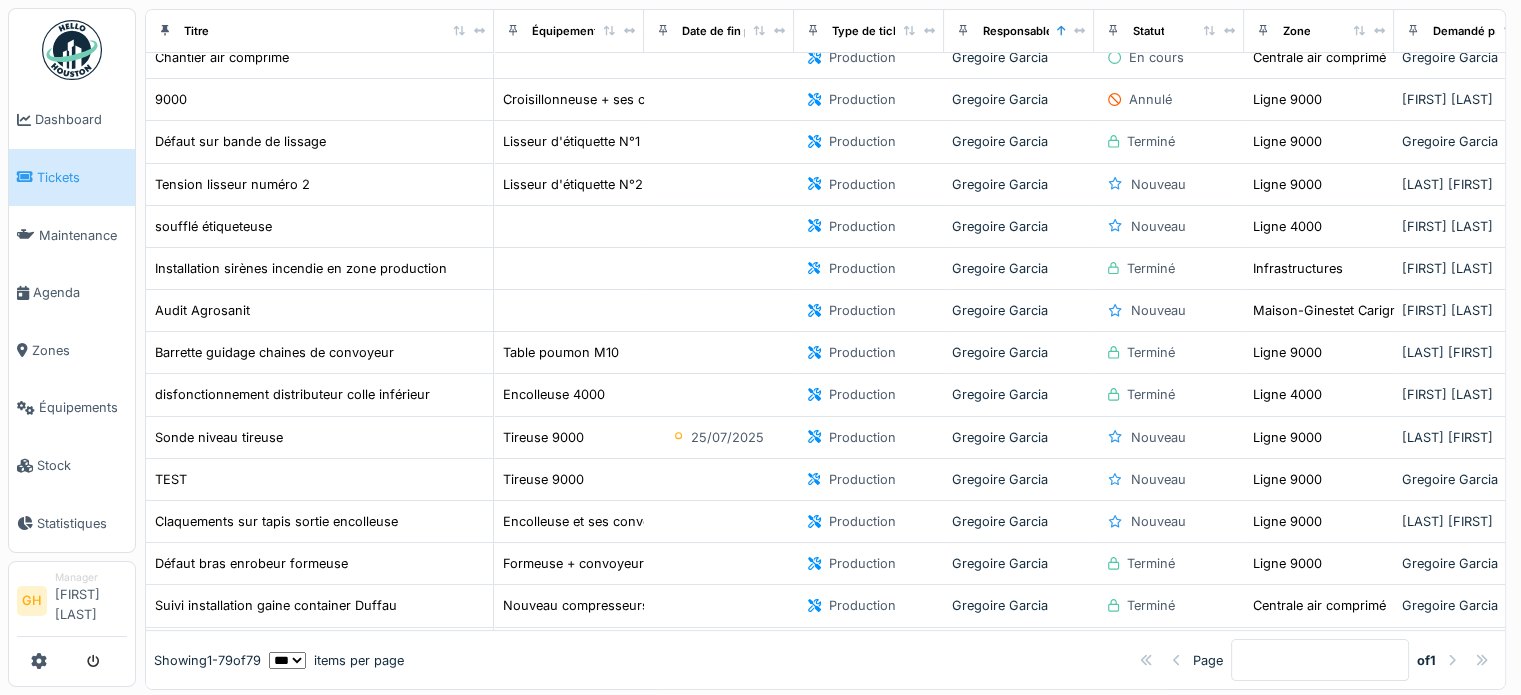 scroll, scrollTop: 264, scrollLeft: 0, axis: vertical 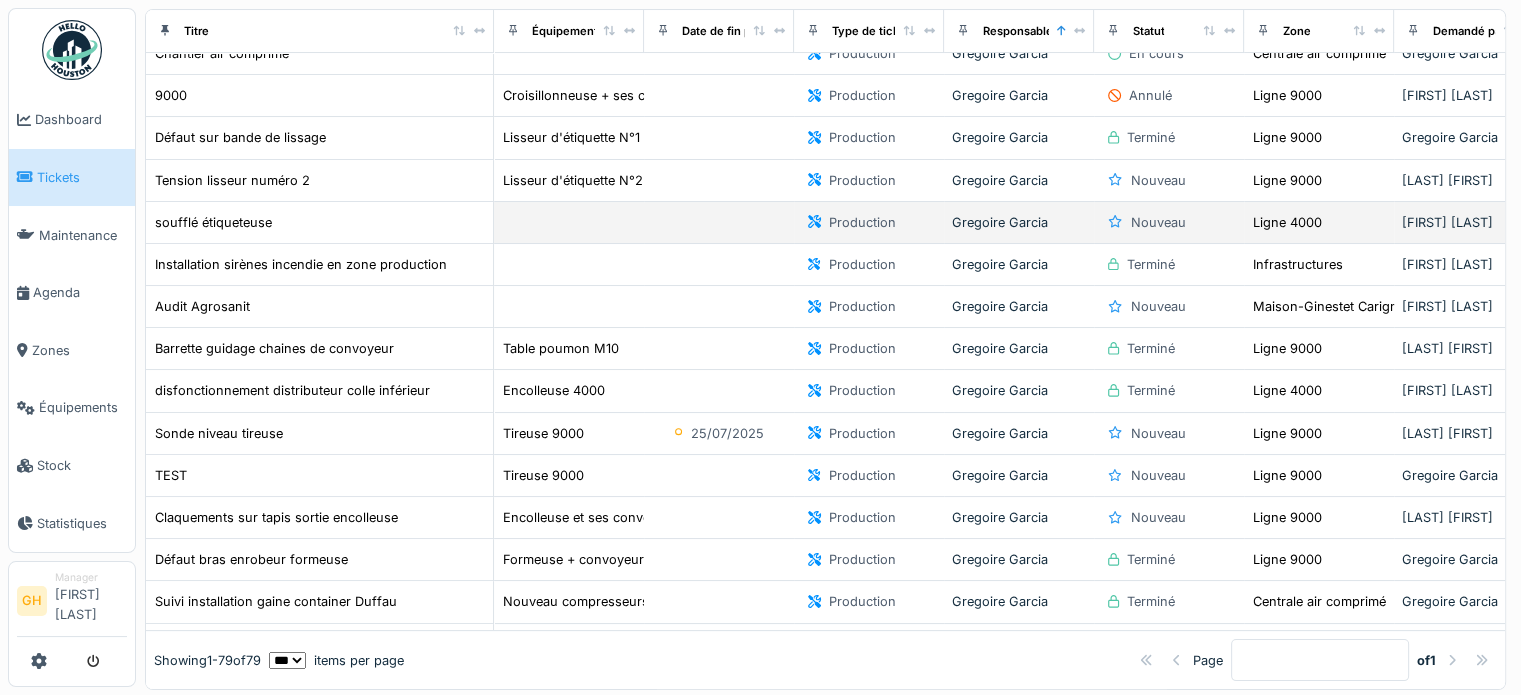 click on "soufflé étiqueteuse" at bounding box center [319, 222] 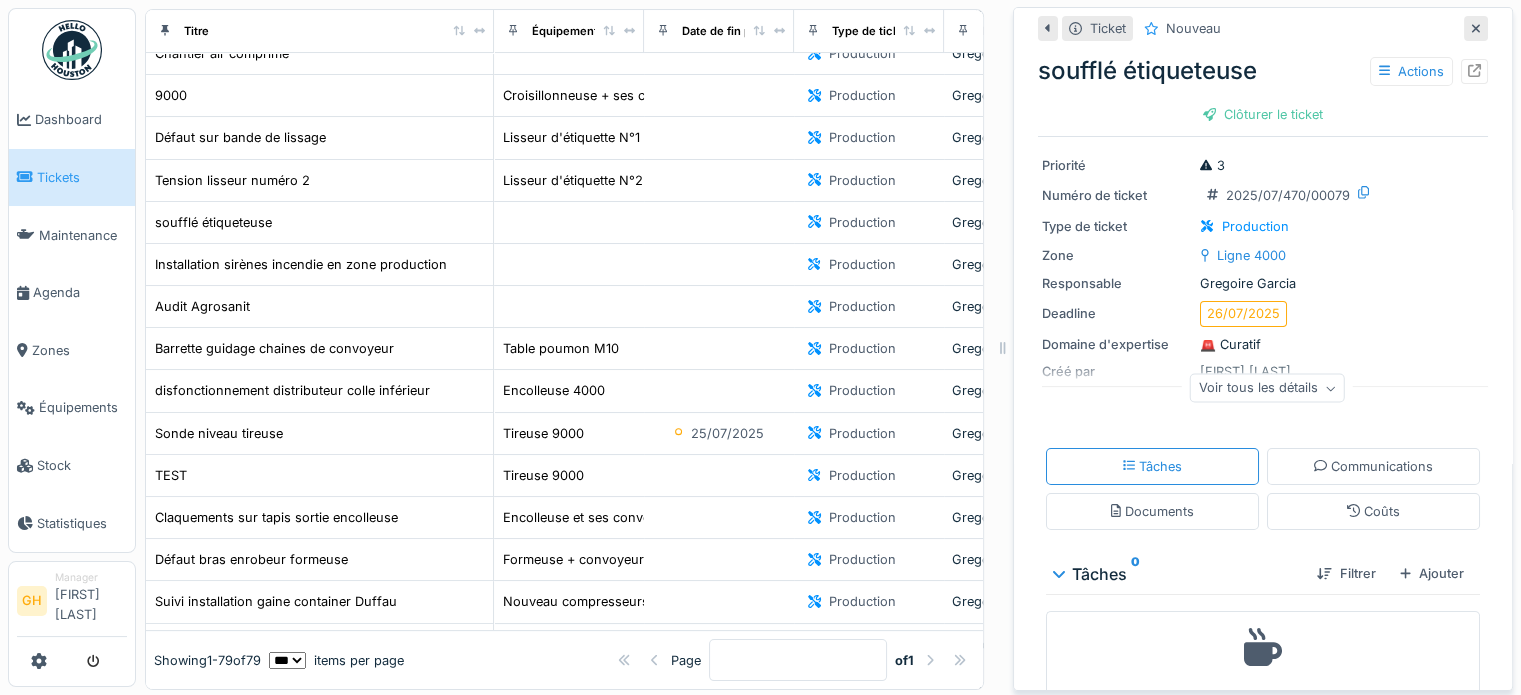 scroll, scrollTop: 100, scrollLeft: 0, axis: vertical 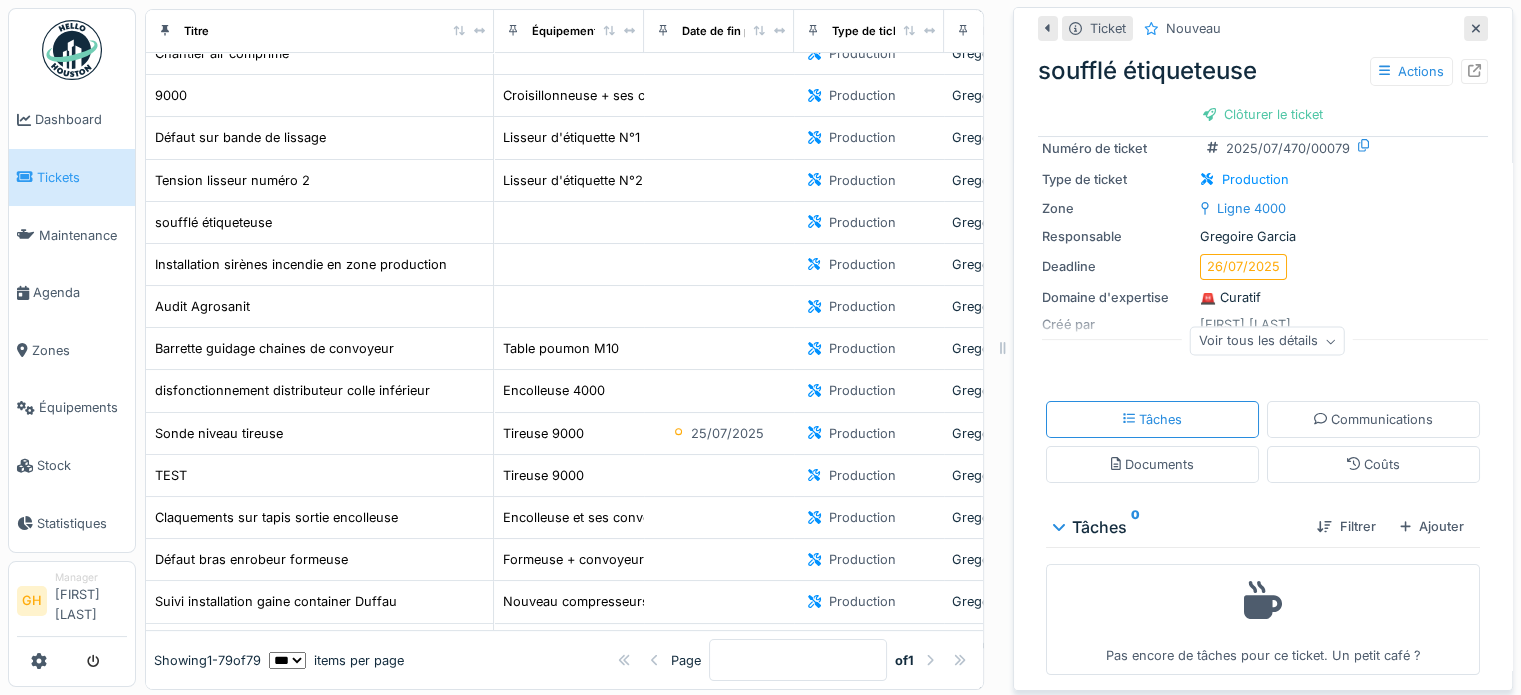 click on "Voir tous les détails" at bounding box center [1267, 341] 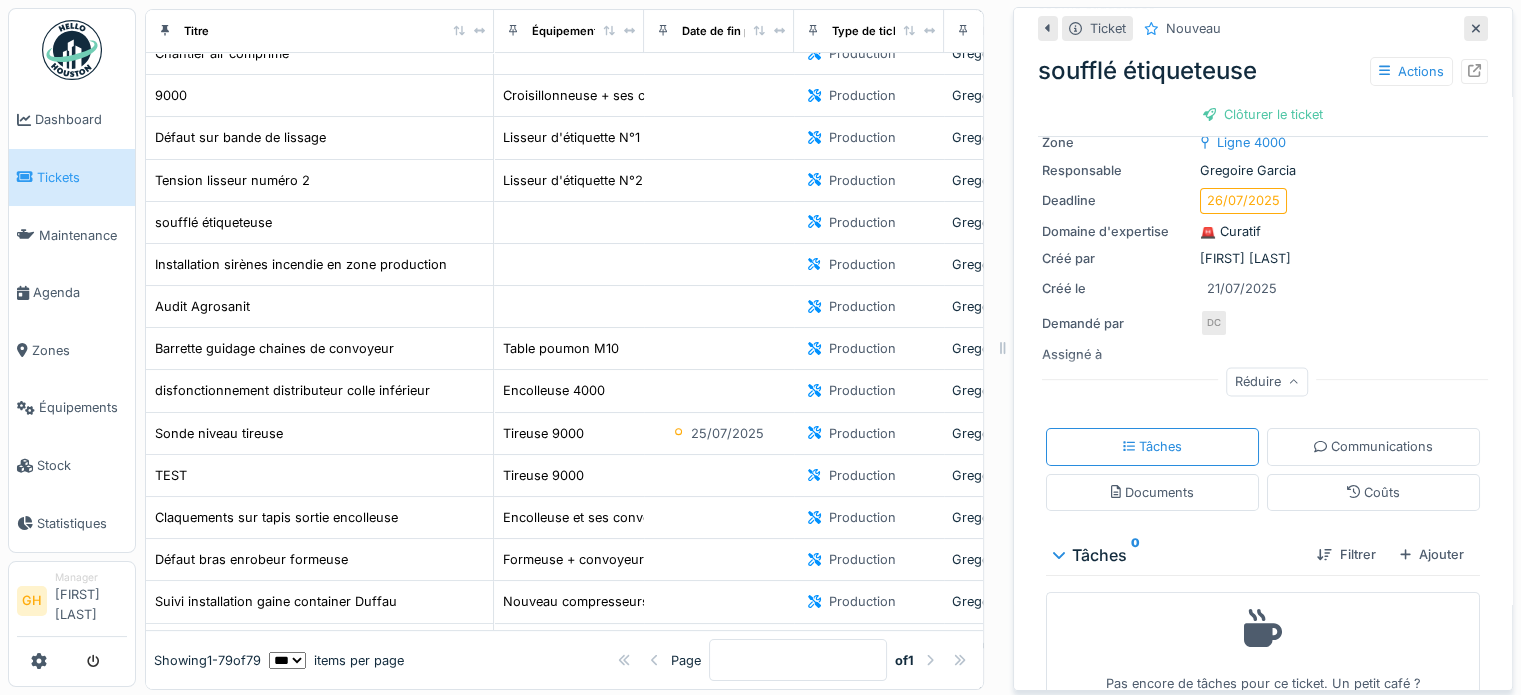 scroll, scrollTop: 198, scrollLeft: 0, axis: vertical 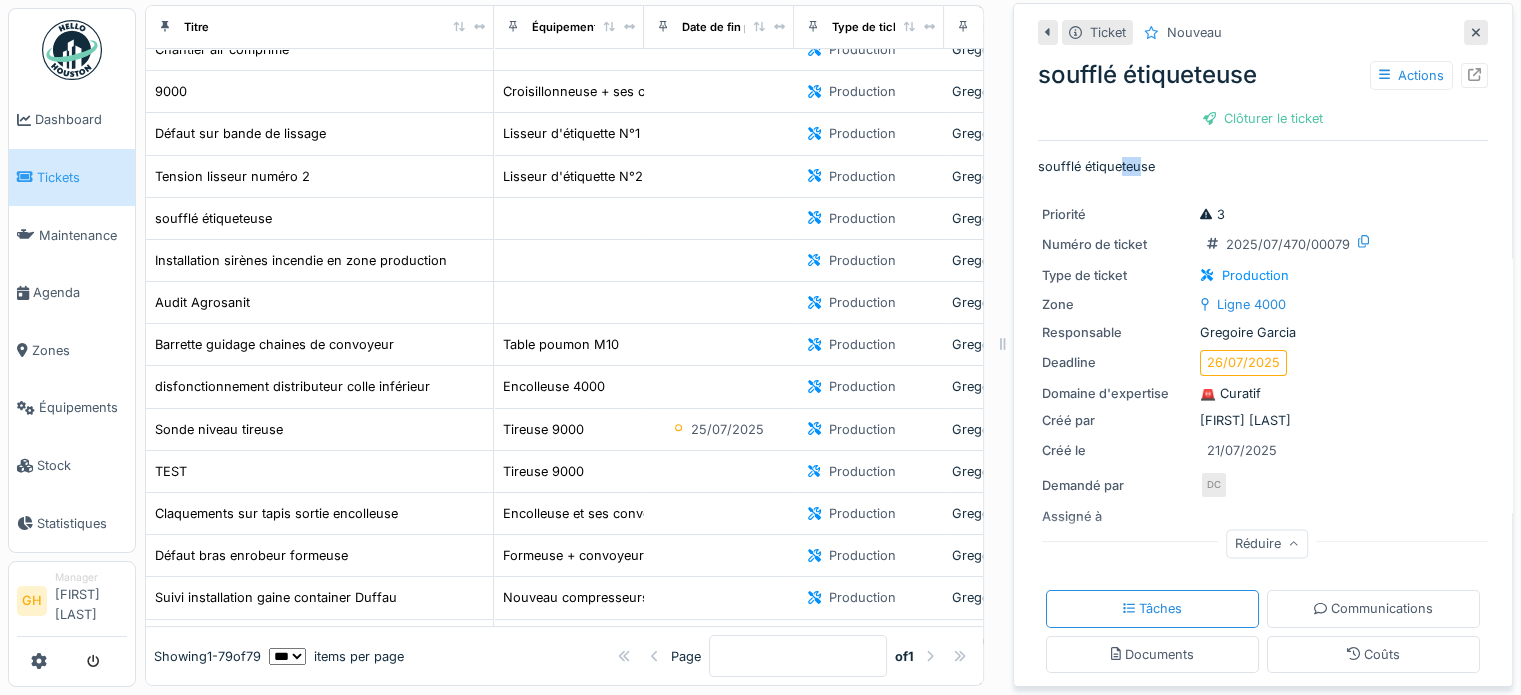 drag, startPoint x: 1102, startPoint y: 147, endPoint x: 1120, endPoint y: 154, distance: 19.313208 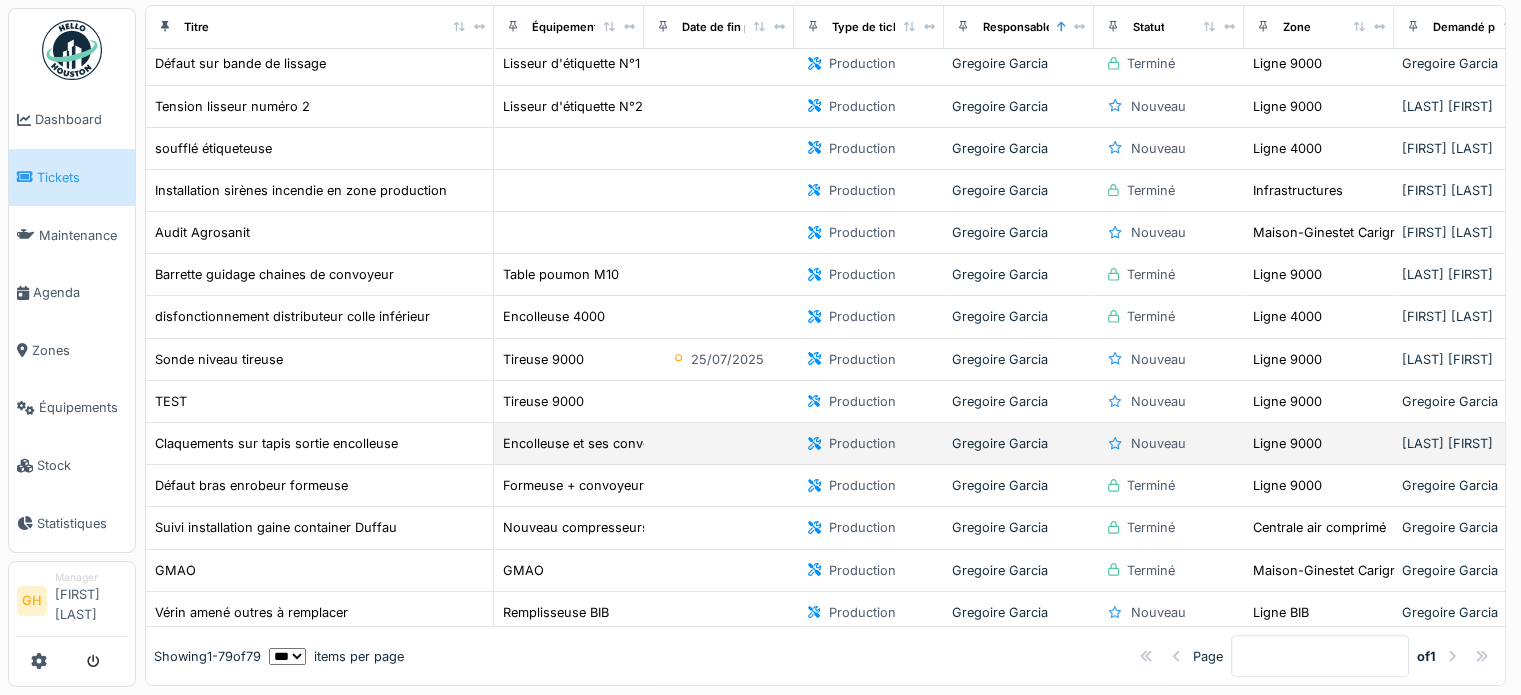 scroll, scrollTop: 364, scrollLeft: 0, axis: vertical 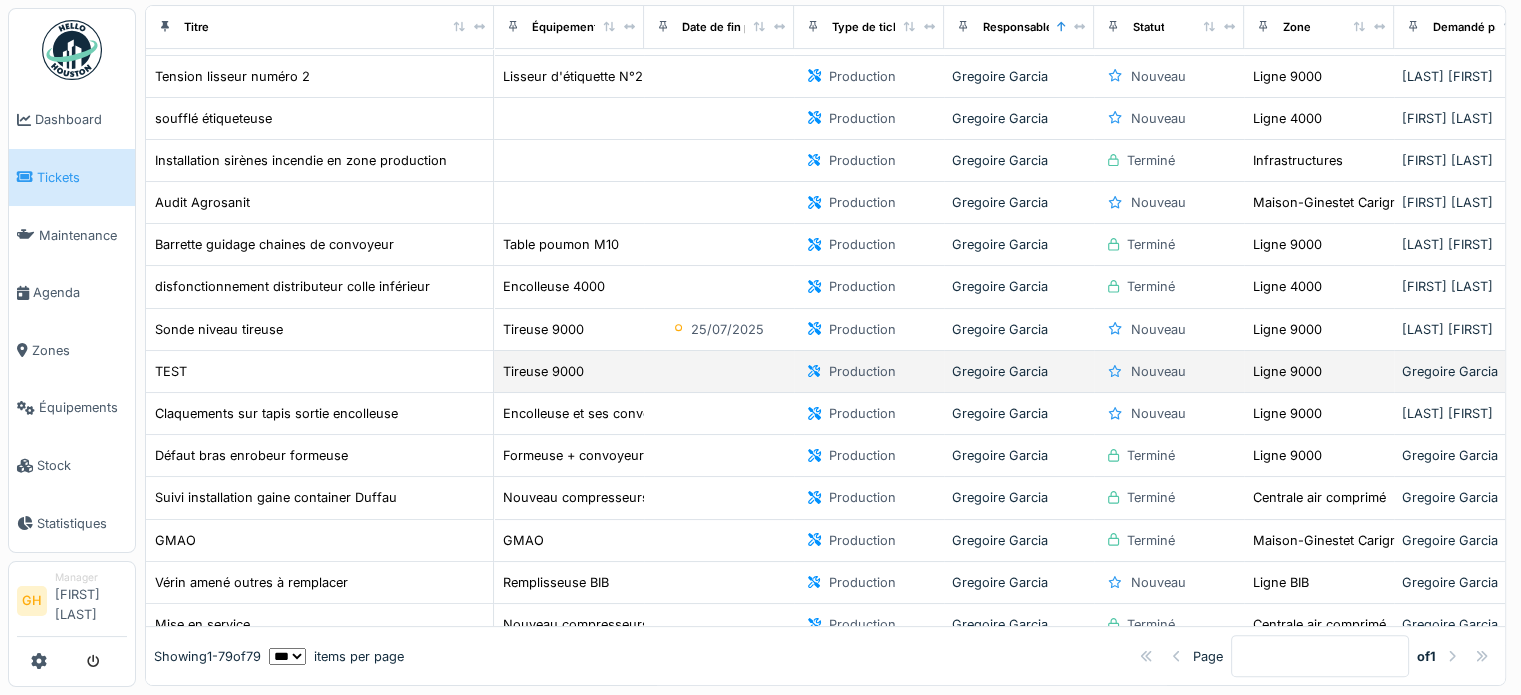 click on "Gregoire Garcia" at bounding box center [1019, 371] 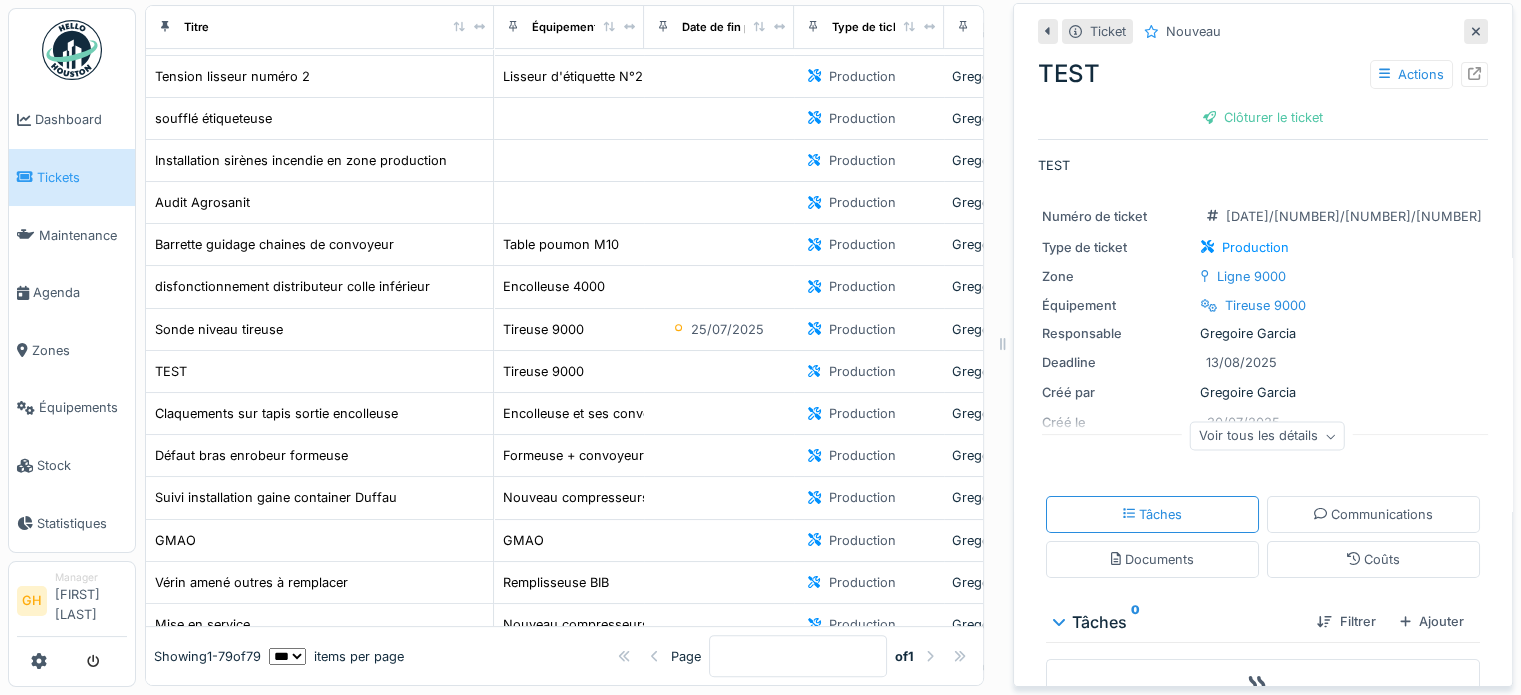 scroll, scrollTop: 0, scrollLeft: 0, axis: both 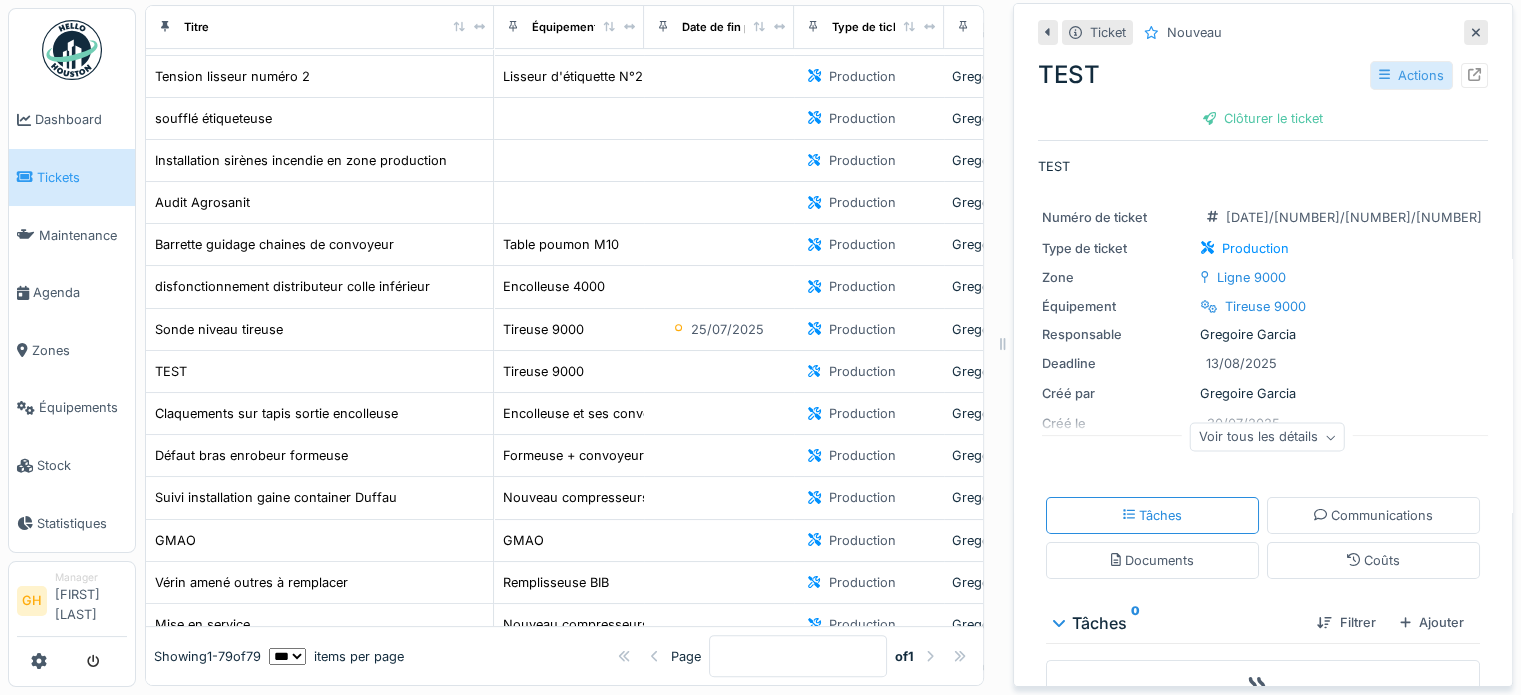 click on "Actions" at bounding box center (1411, 75) 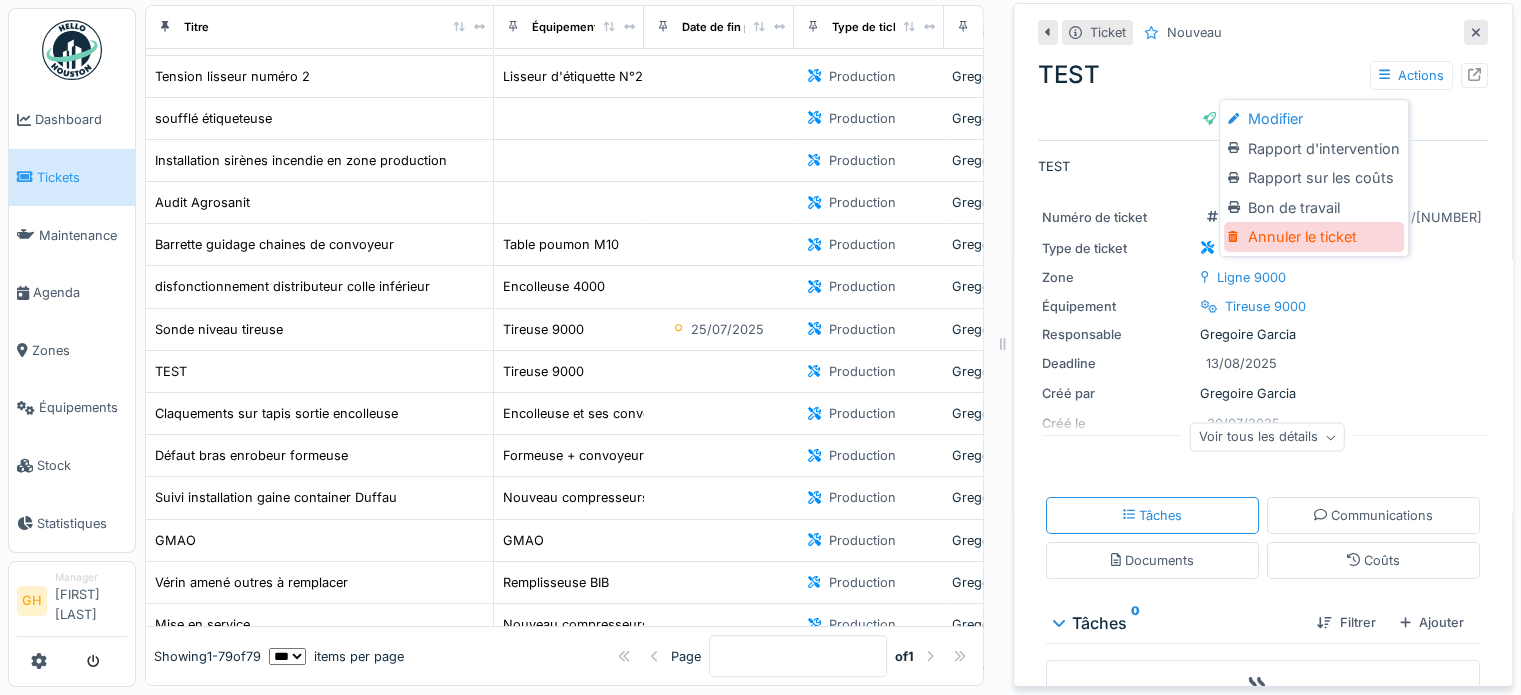 click on "Annuler le ticket" at bounding box center [1313, 237] 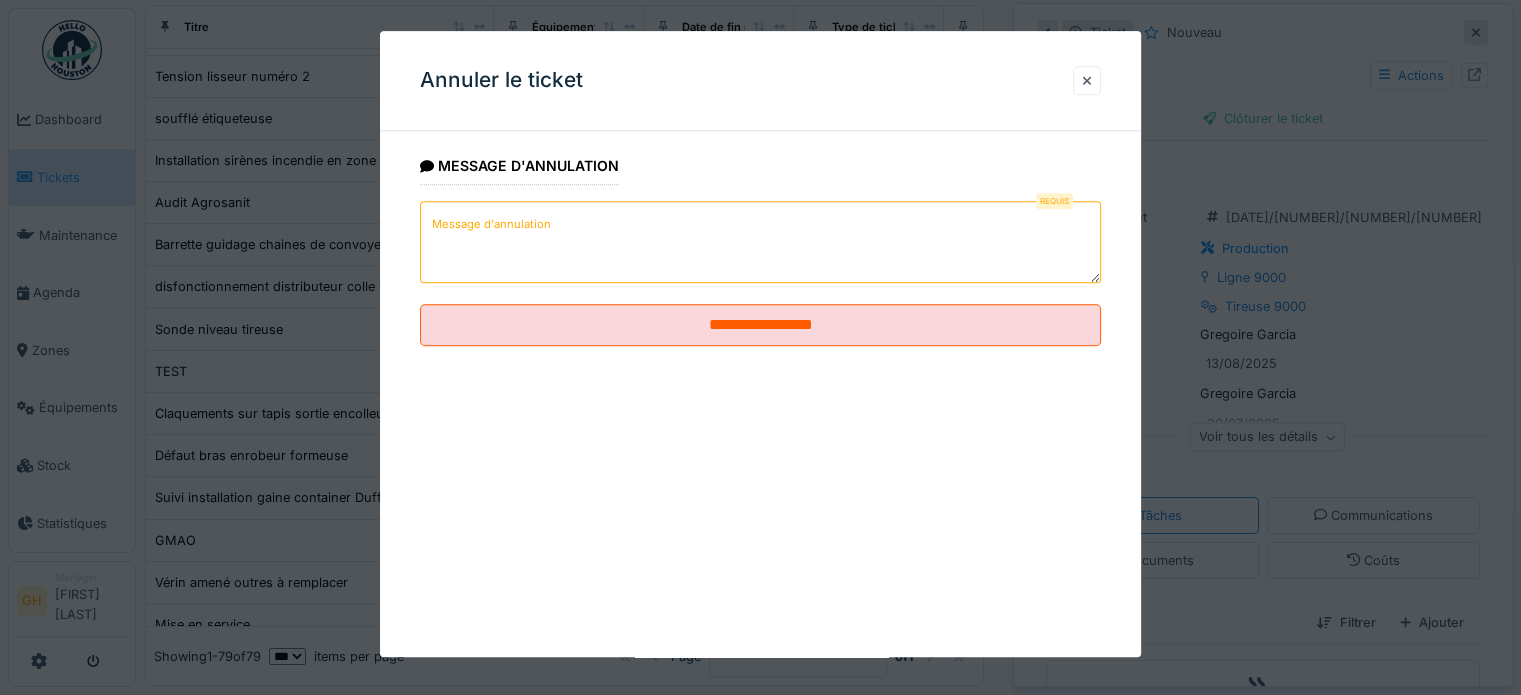 click on "Message d'annulation" at bounding box center [760, 242] 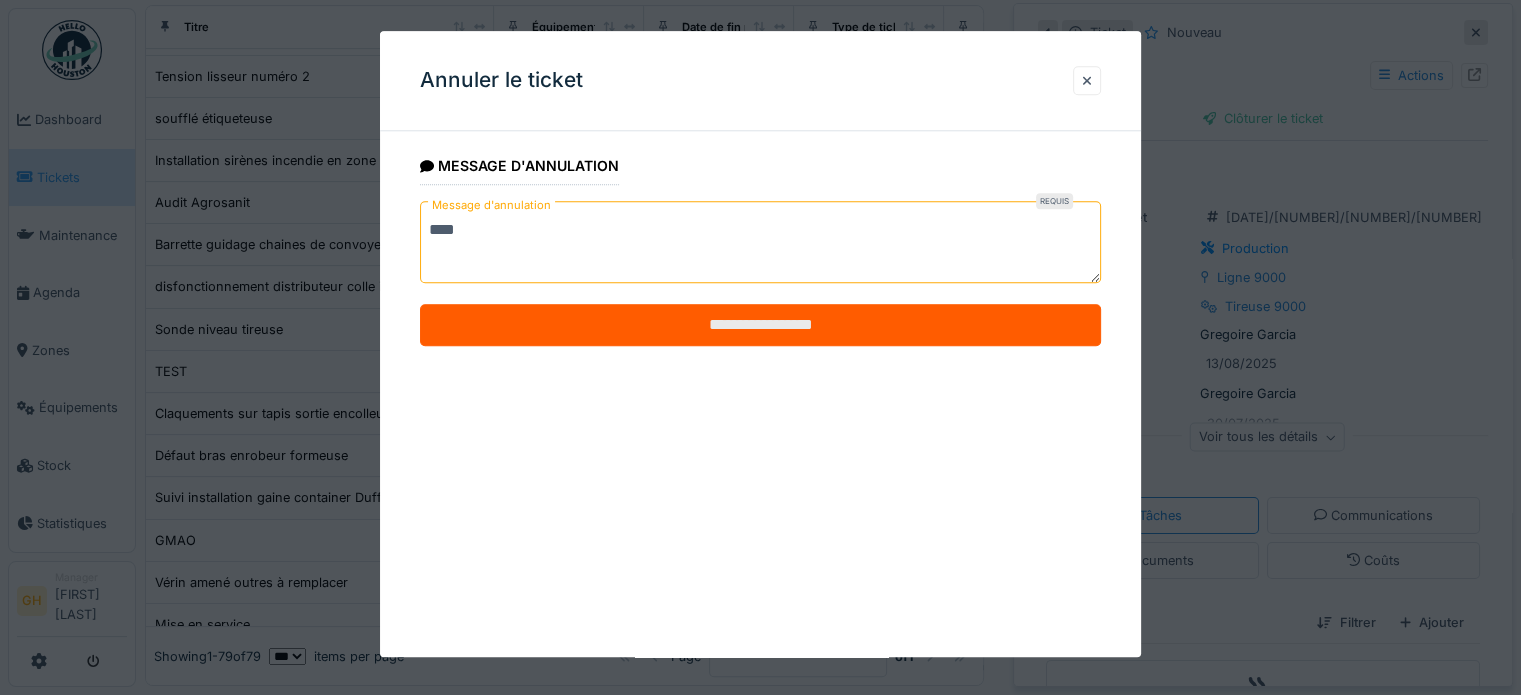 type on "****" 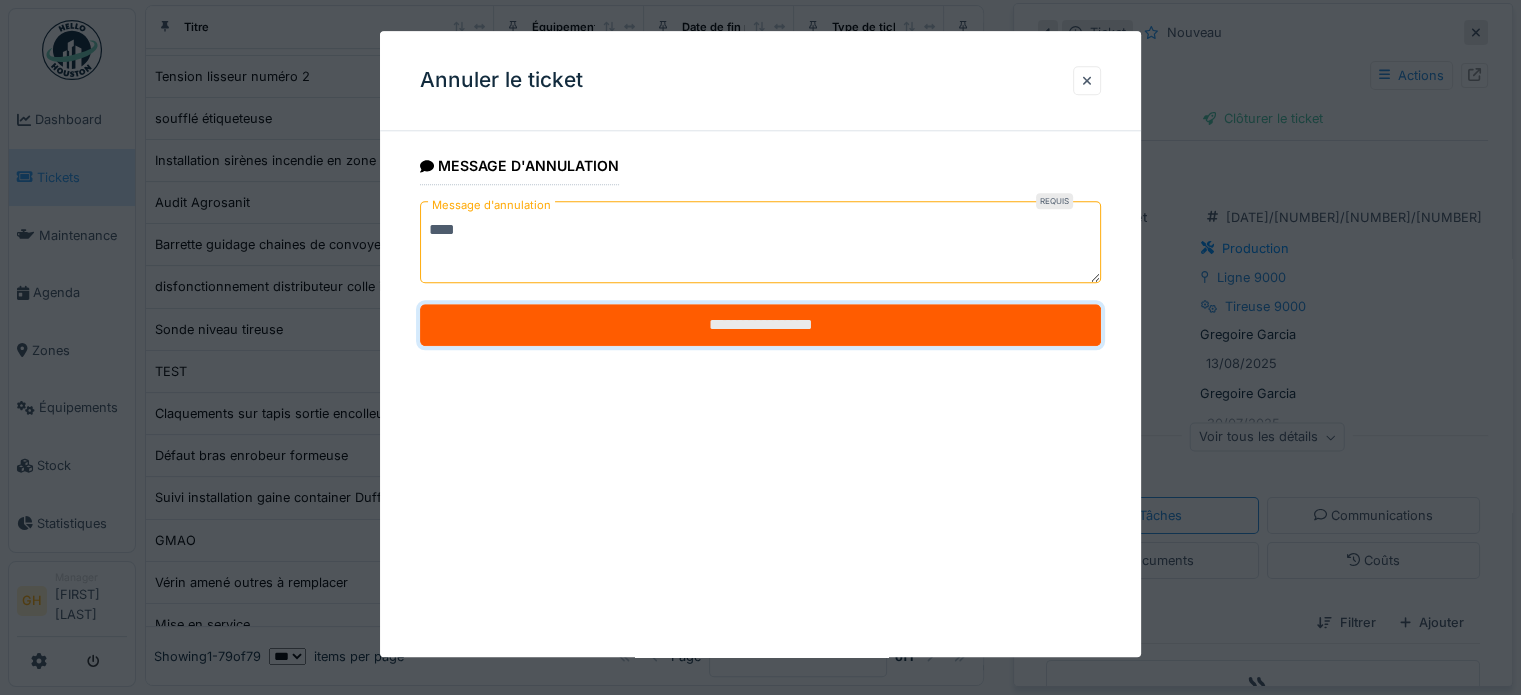 click on "**********" at bounding box center [760, 326] 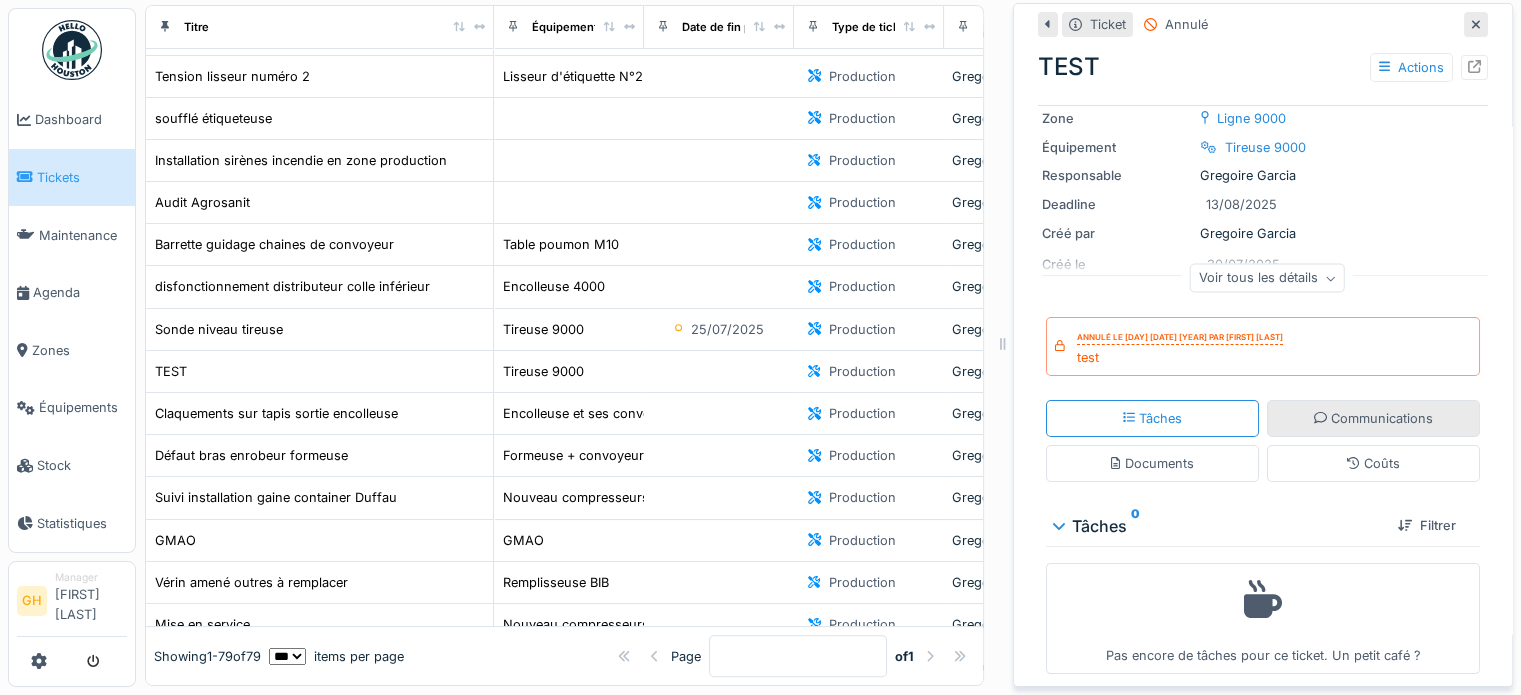 scroll, scrollTop: 144, scrollLeft: 0, axis: vertical 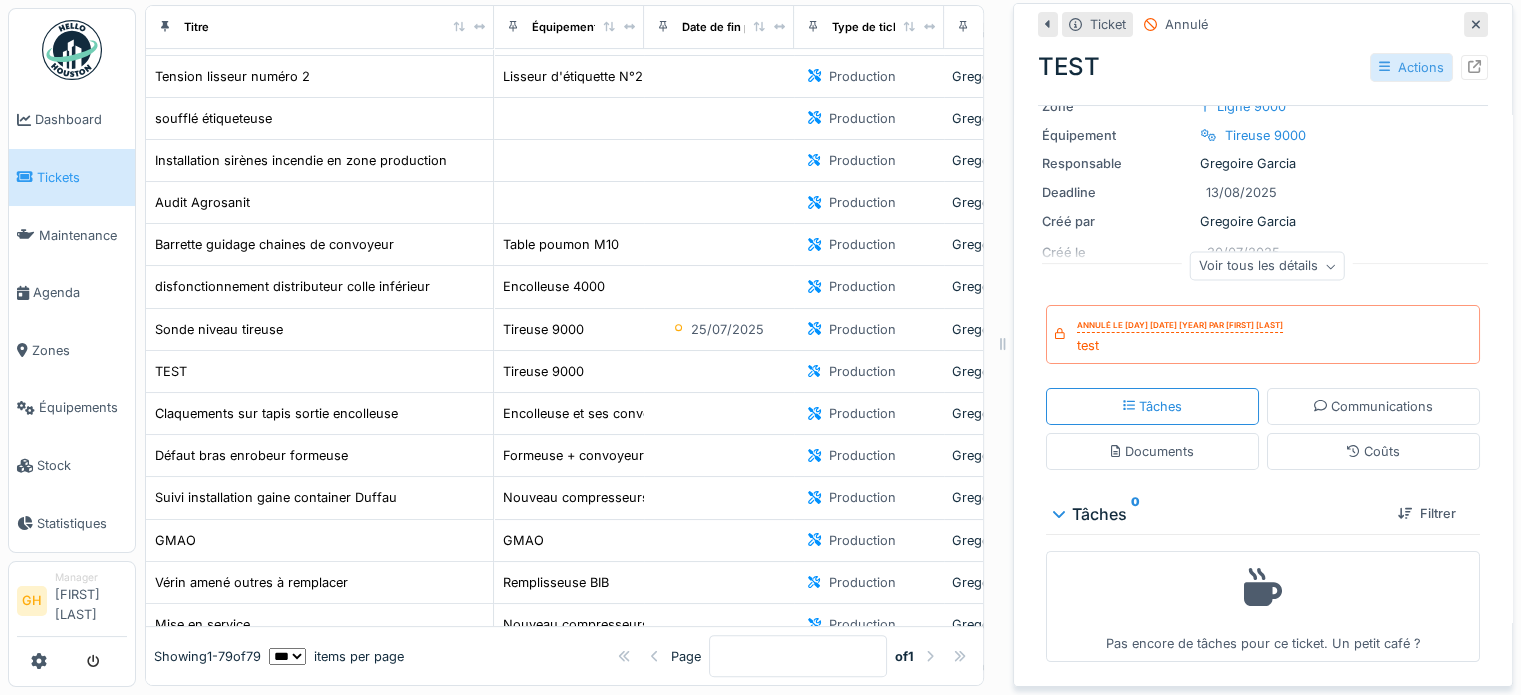 click on "Actions" at bounding box center [1411, 67] 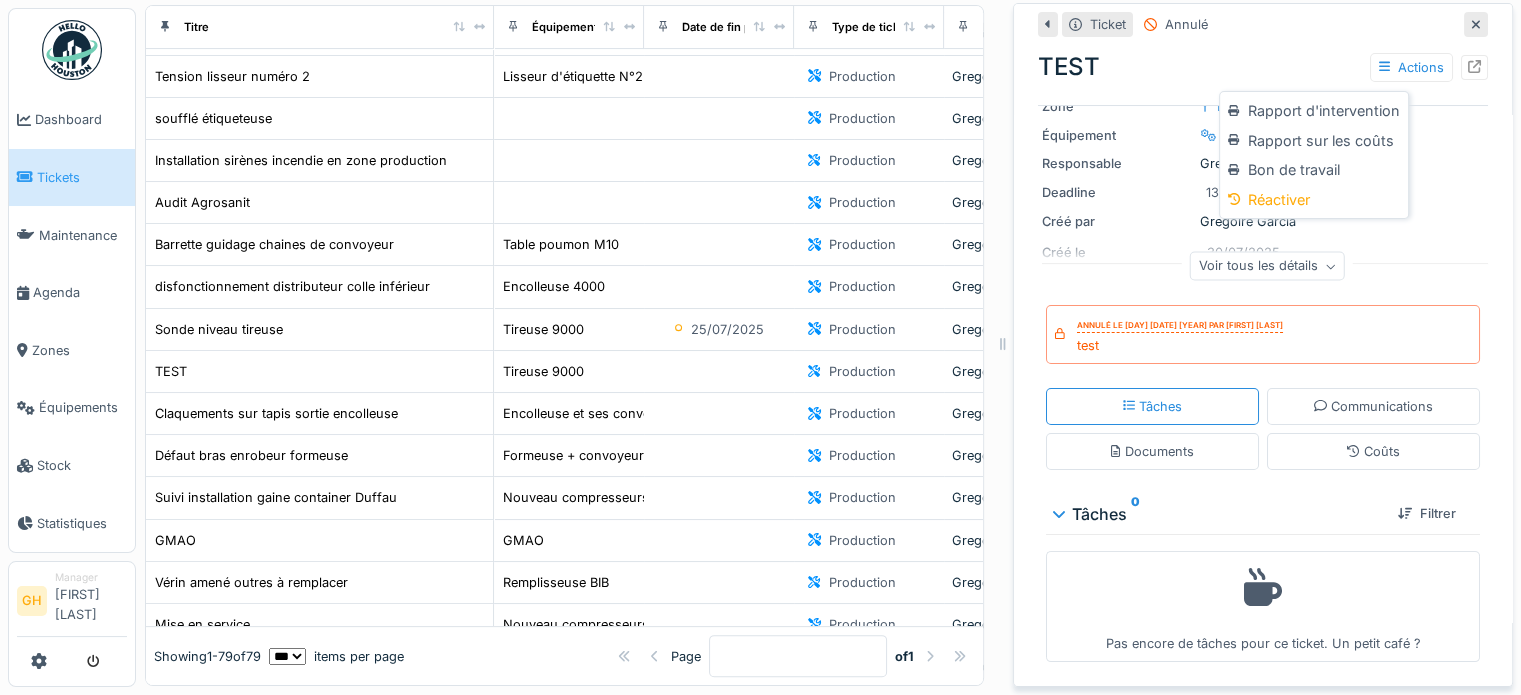 click on "Numéro de ticket 2025/08/470/00102 Type de ticket Production Zone Ligne 9000 Équipement Tireuse 9000 Responsable Gregoire Garcia Deadline 13/08/2025 Créé par Gregoire Garcia Créé le  30/07/2025 Demandé par GG Assigné à Voir tous les détails" at bounding box center (1263, 161) 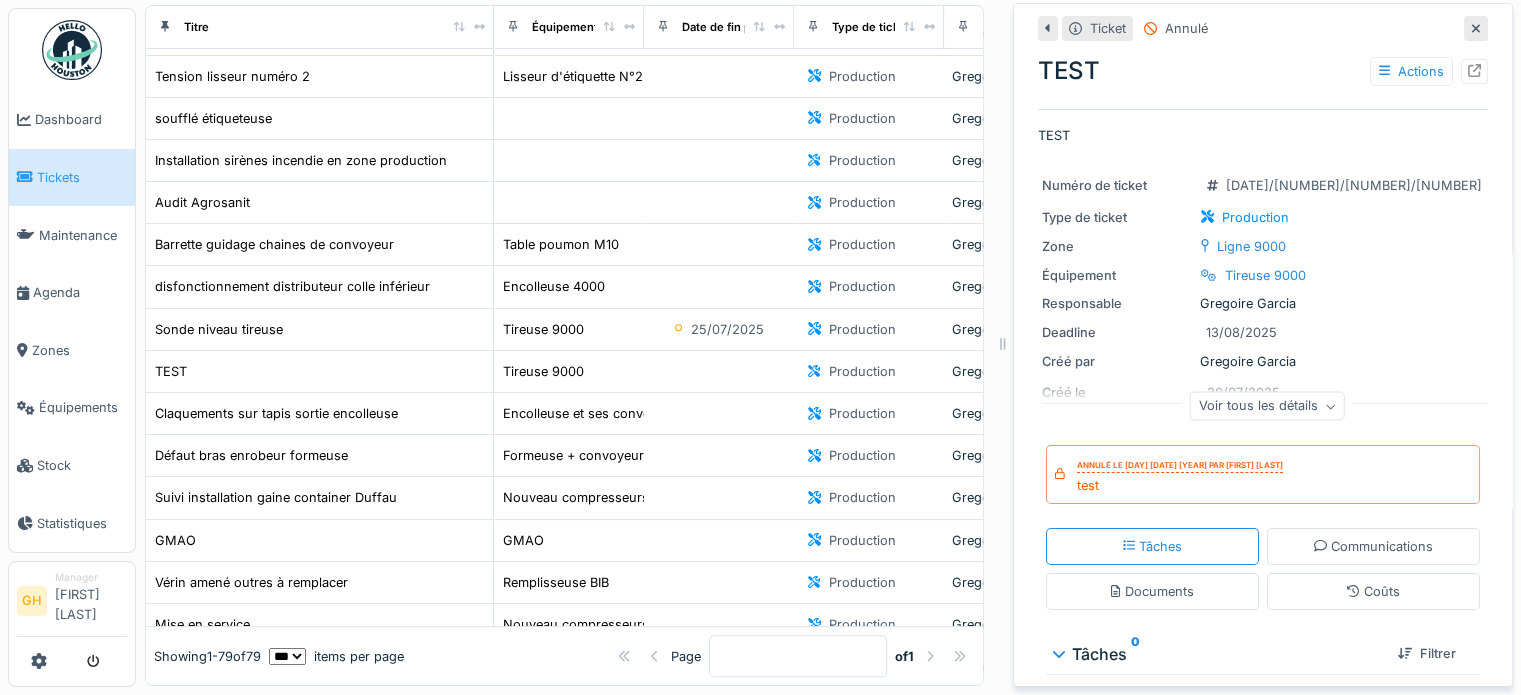 scroll, scrollTop: 0, scrollLeft: 0, axis: both 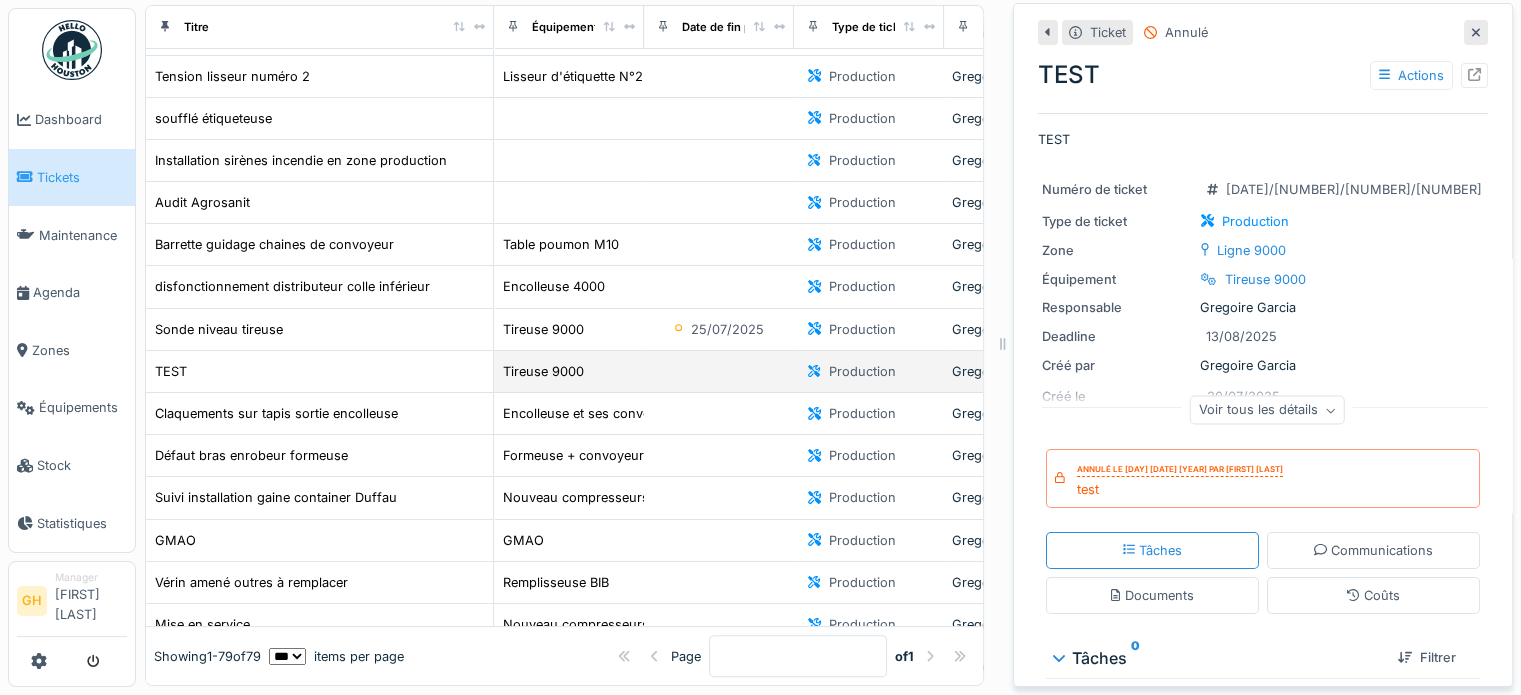 drag, startPoint x: 370, startPoint y: 367, endPoint x: 355, endPoint y: 364, distance: 15.297058 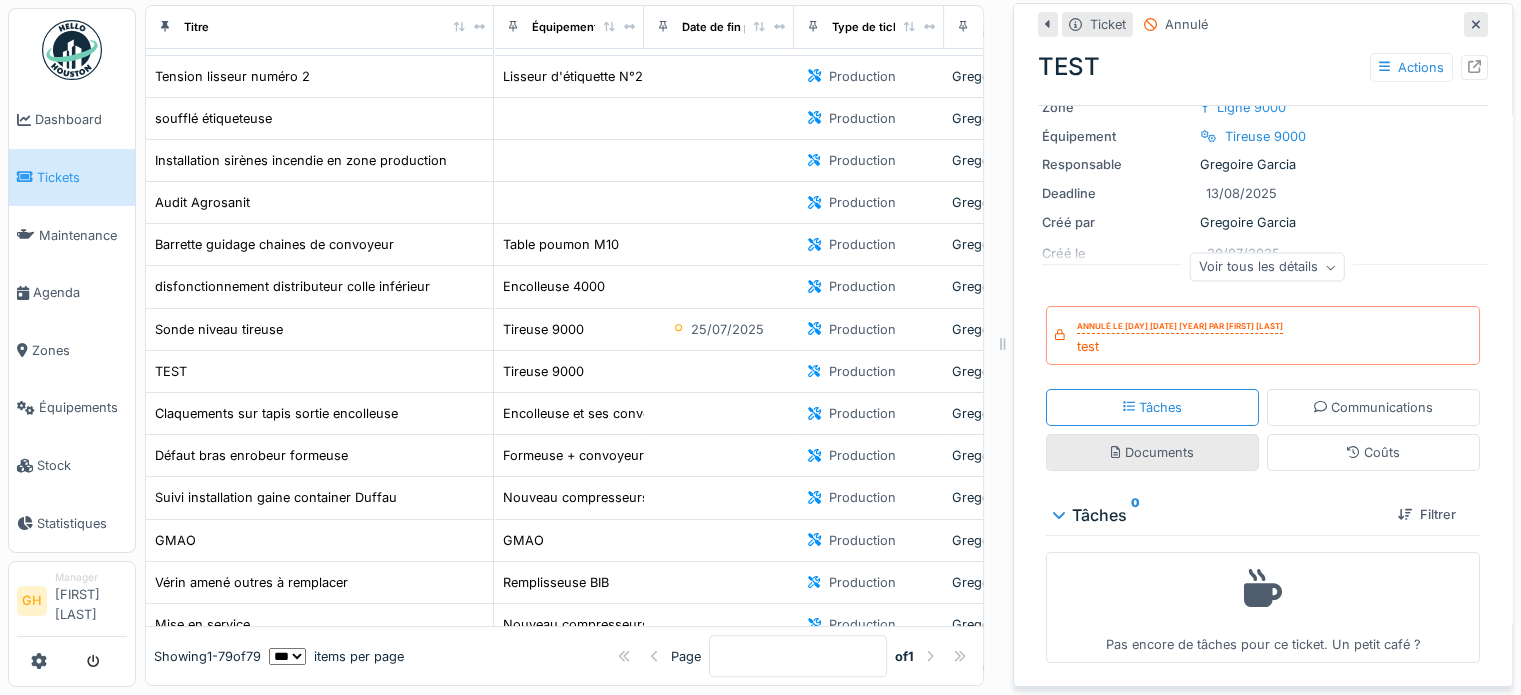 scroll, scrollTop: 144, scrollLeft: 0, axis: vertical 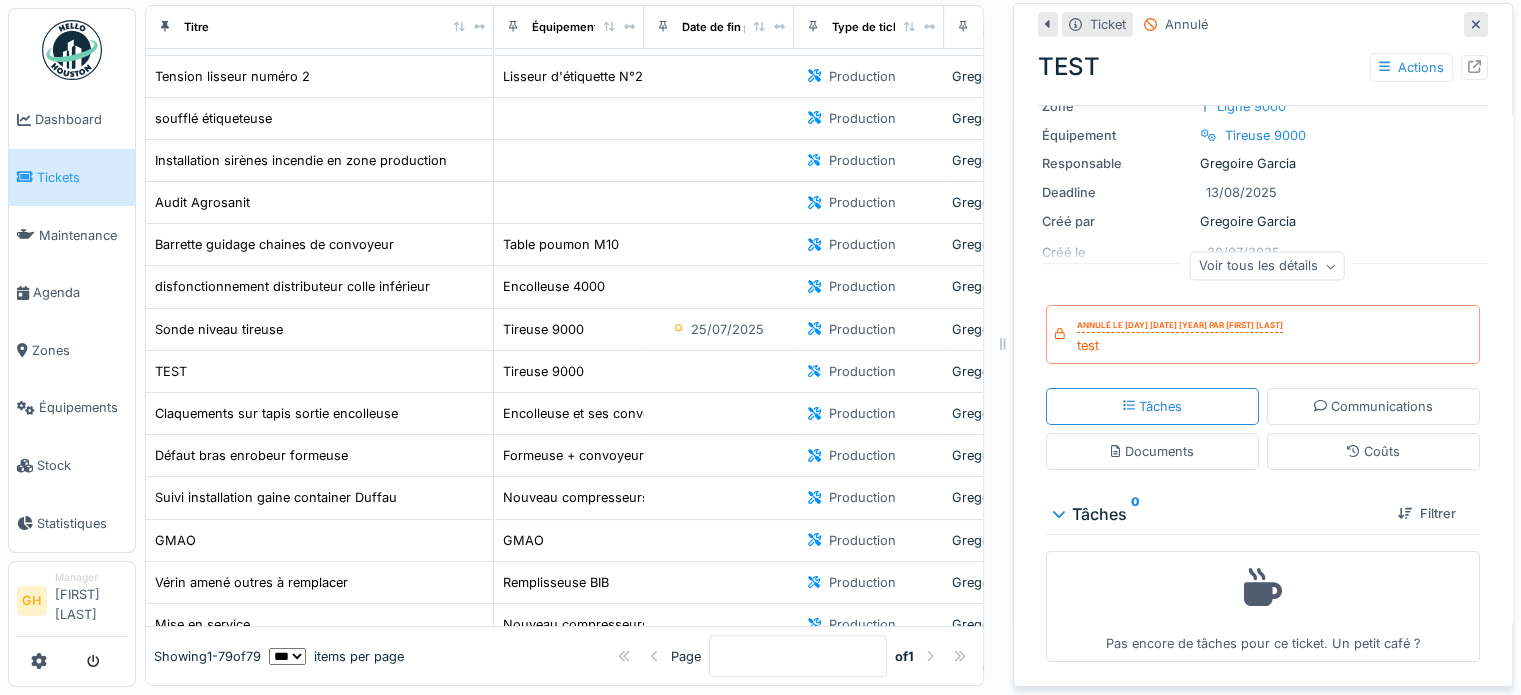 click on "Voir tous les détails" at bounding box center (1267, 266) 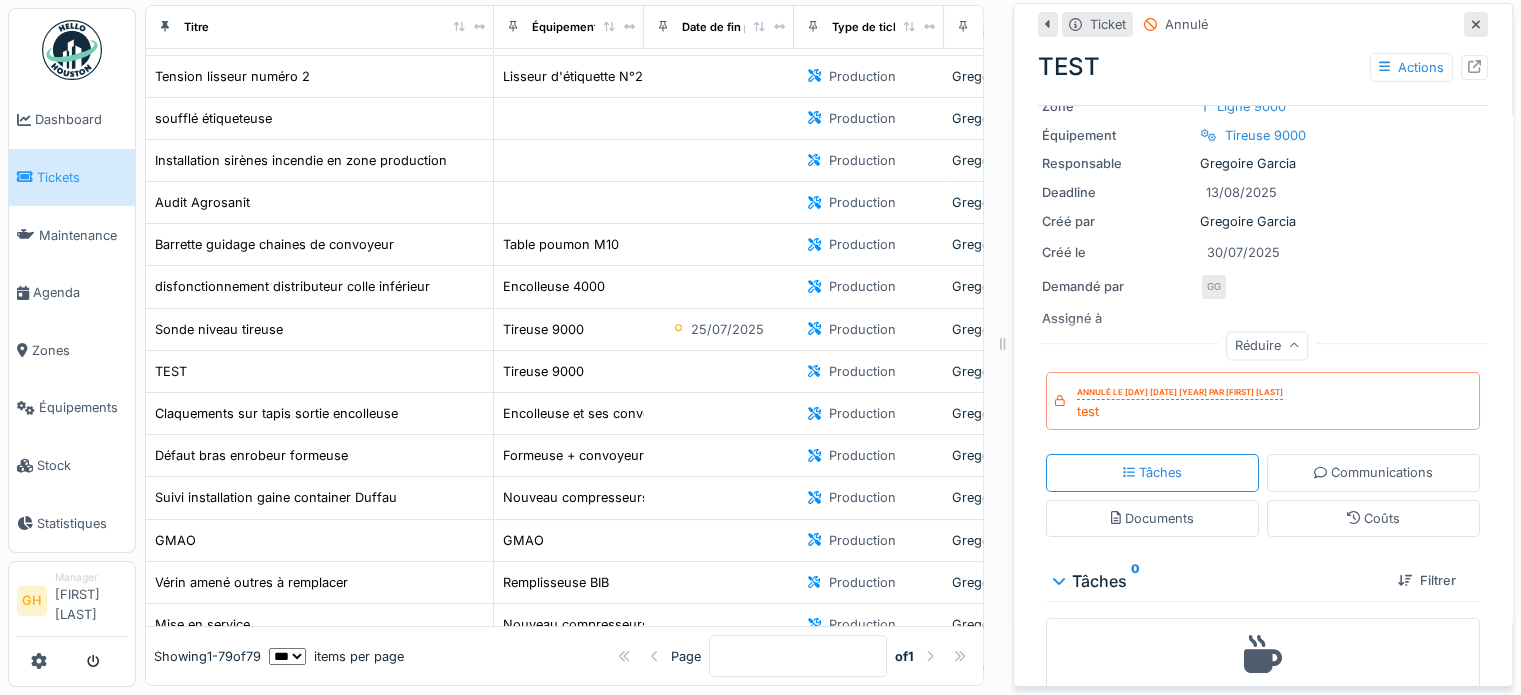 click on "Réduire" at bounding box center (1267, 345) 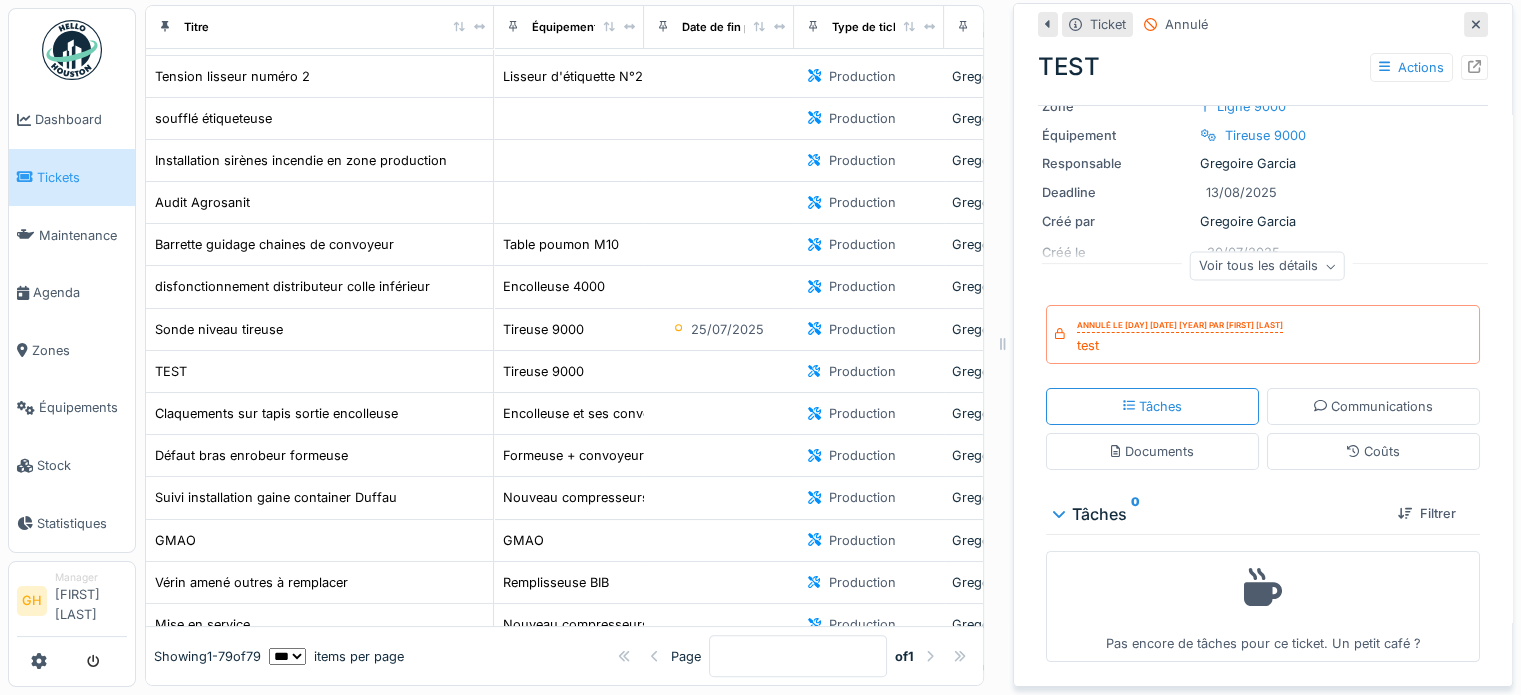 scroll, scrollTop: 0, scrollLeft: 0, axis: both 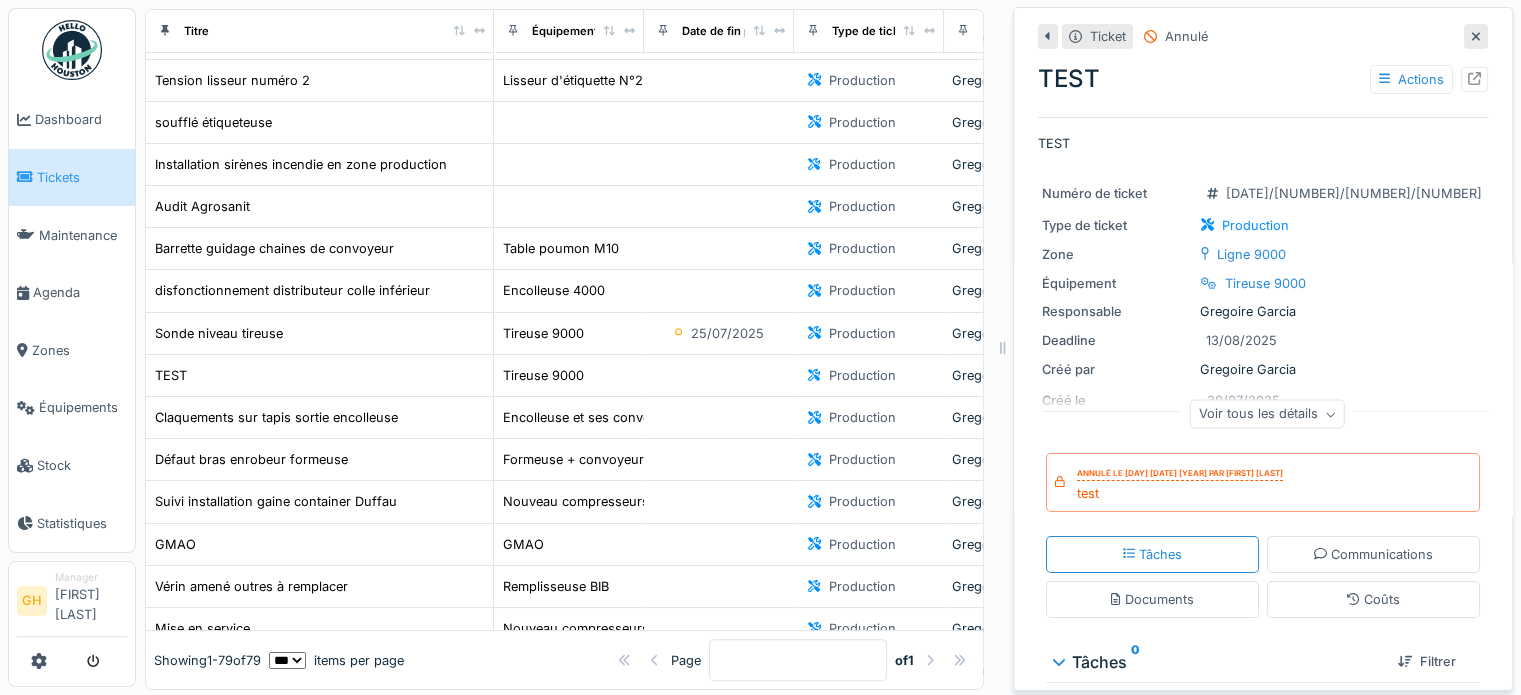 click on "Ticket" at bounding box center (1097, 36) 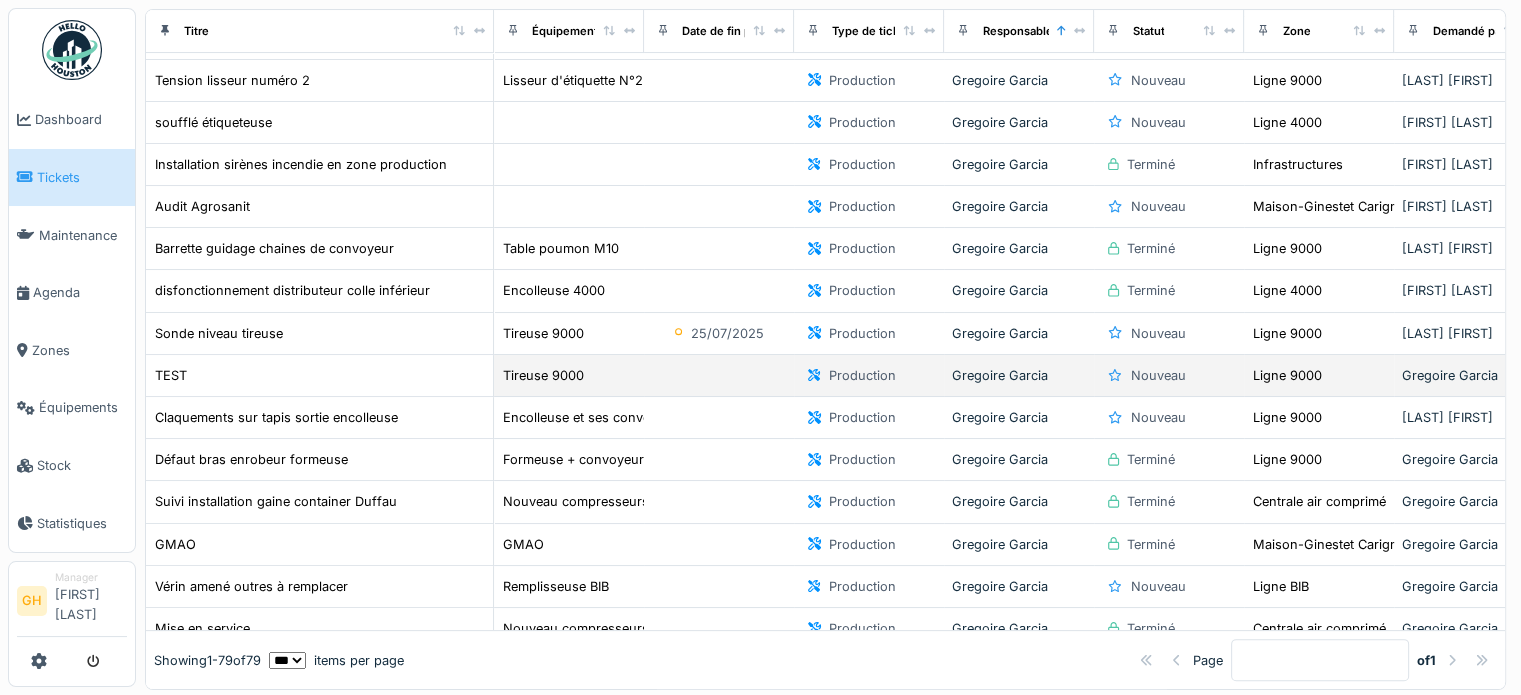 drag, startPoint x: 492, startPoint y: 388, endPoint x: 444, endPoint y: 368, distance: 52 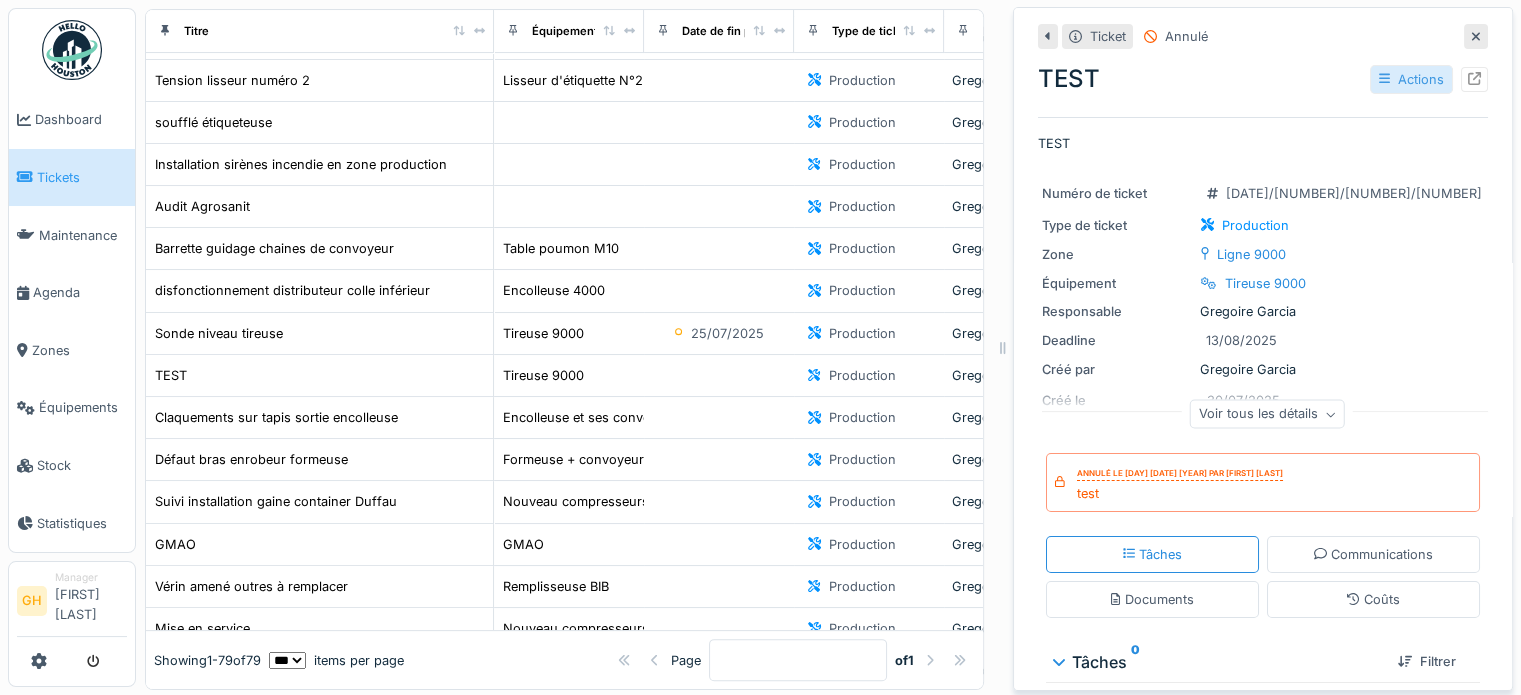 click on "Actions" at bounding box center (1411, 79) 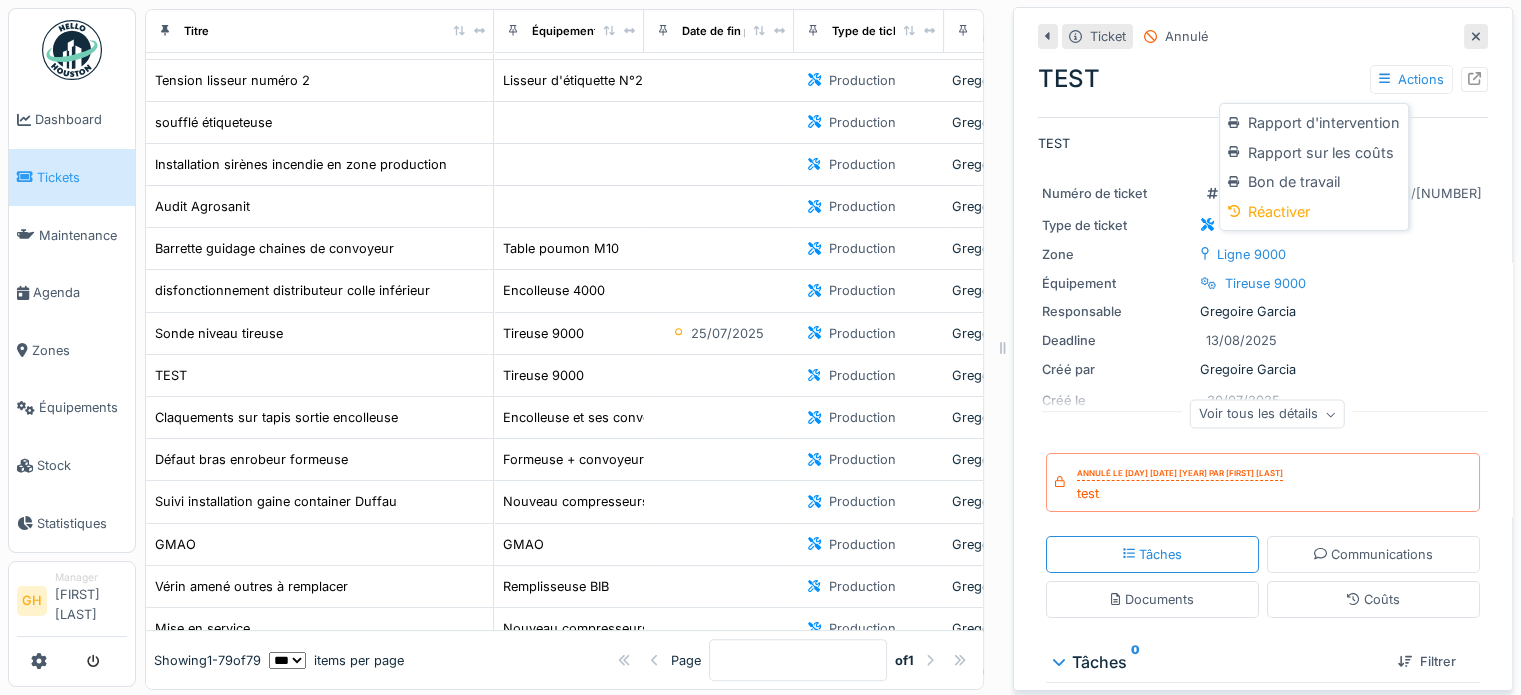 click on "Réactiver" at bounding box center (1313, 212) 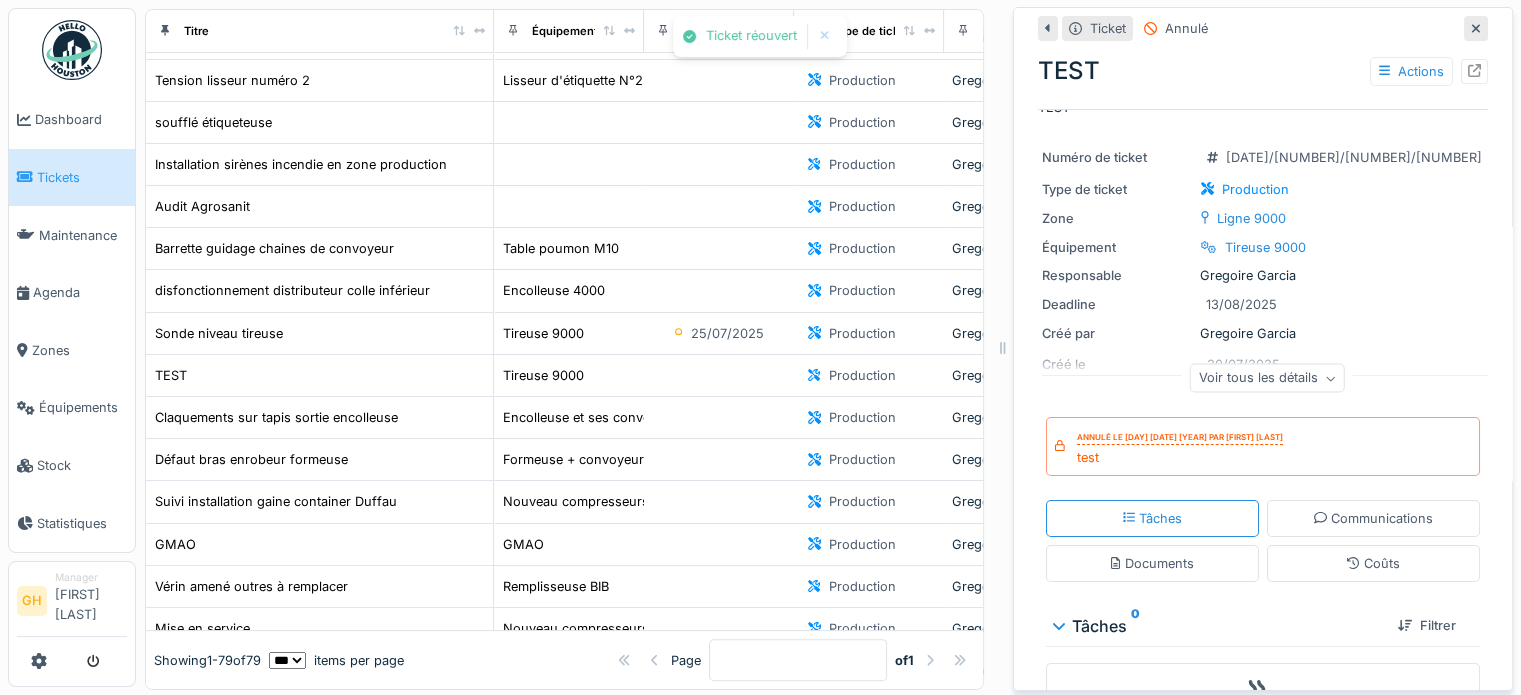 scroll, scrollTop: 0, scrollLeft: 0, axis: both 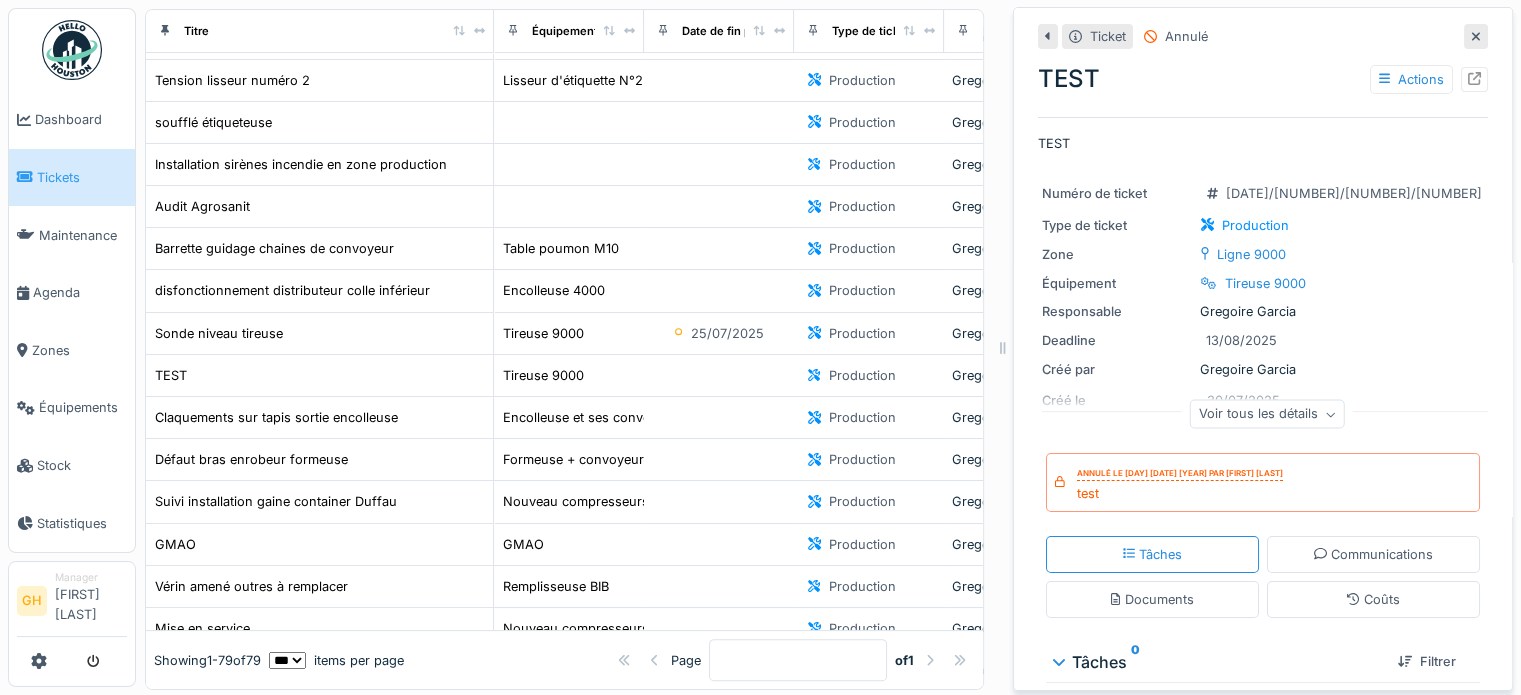 click 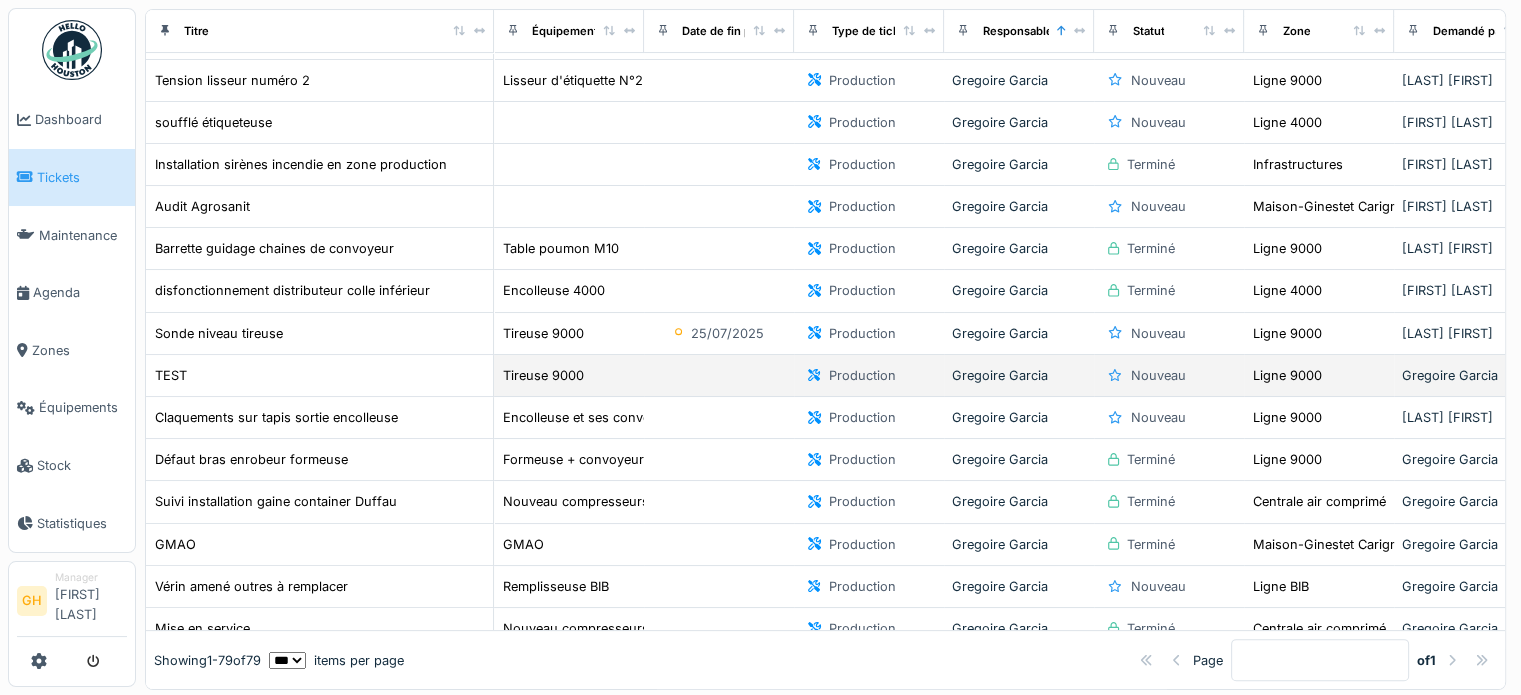 click on "TEST" at bounding box center [319, 375] 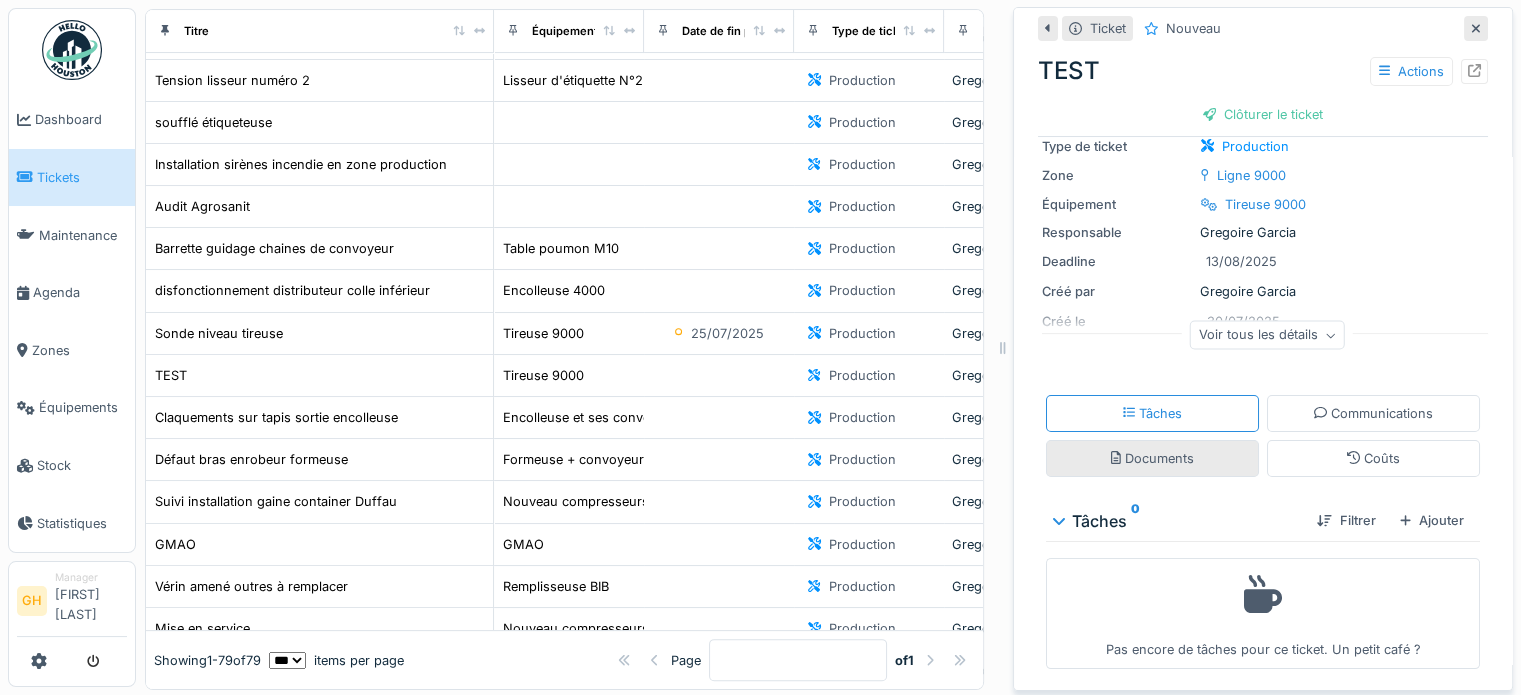 scroll, scrollTop: 108, scrollLeft: 0, axis: vertical 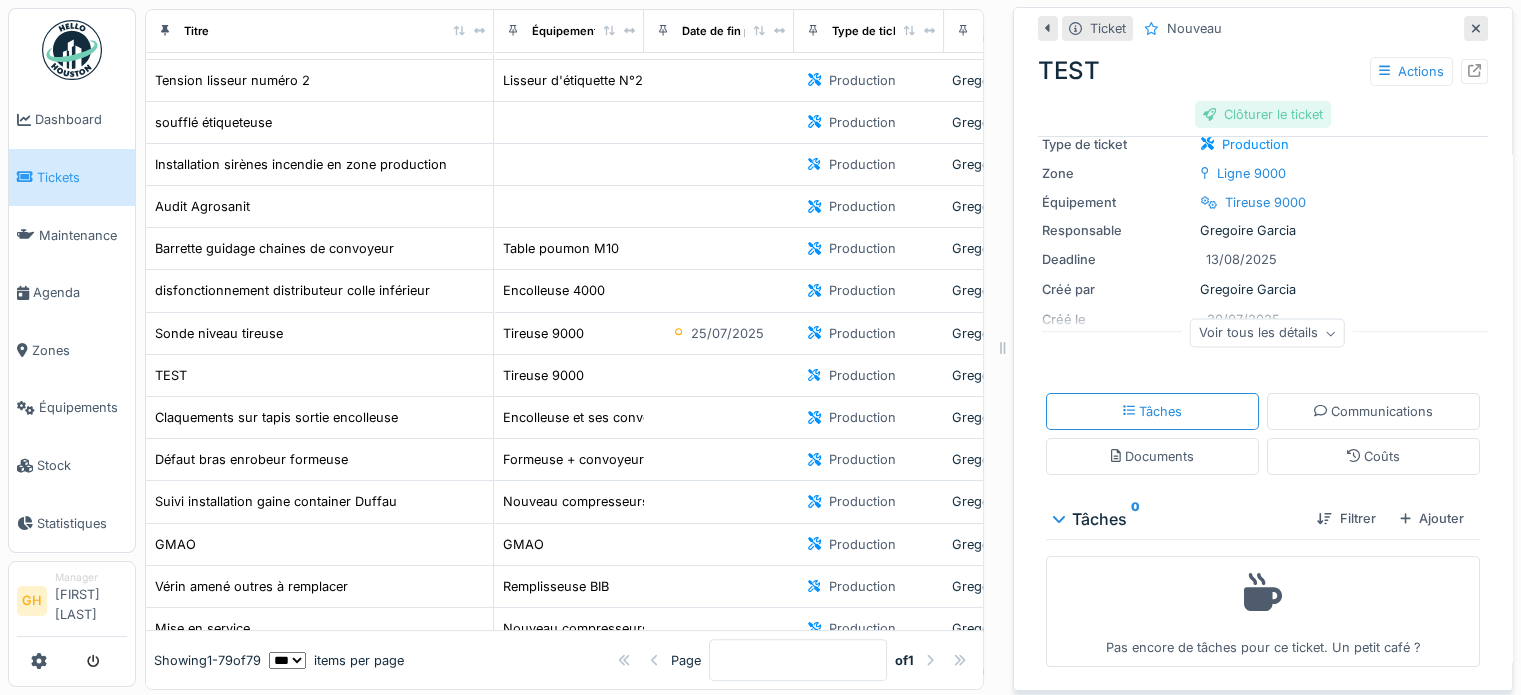 click on "Clôturer le ticket" at bounding box center (1263, 114) 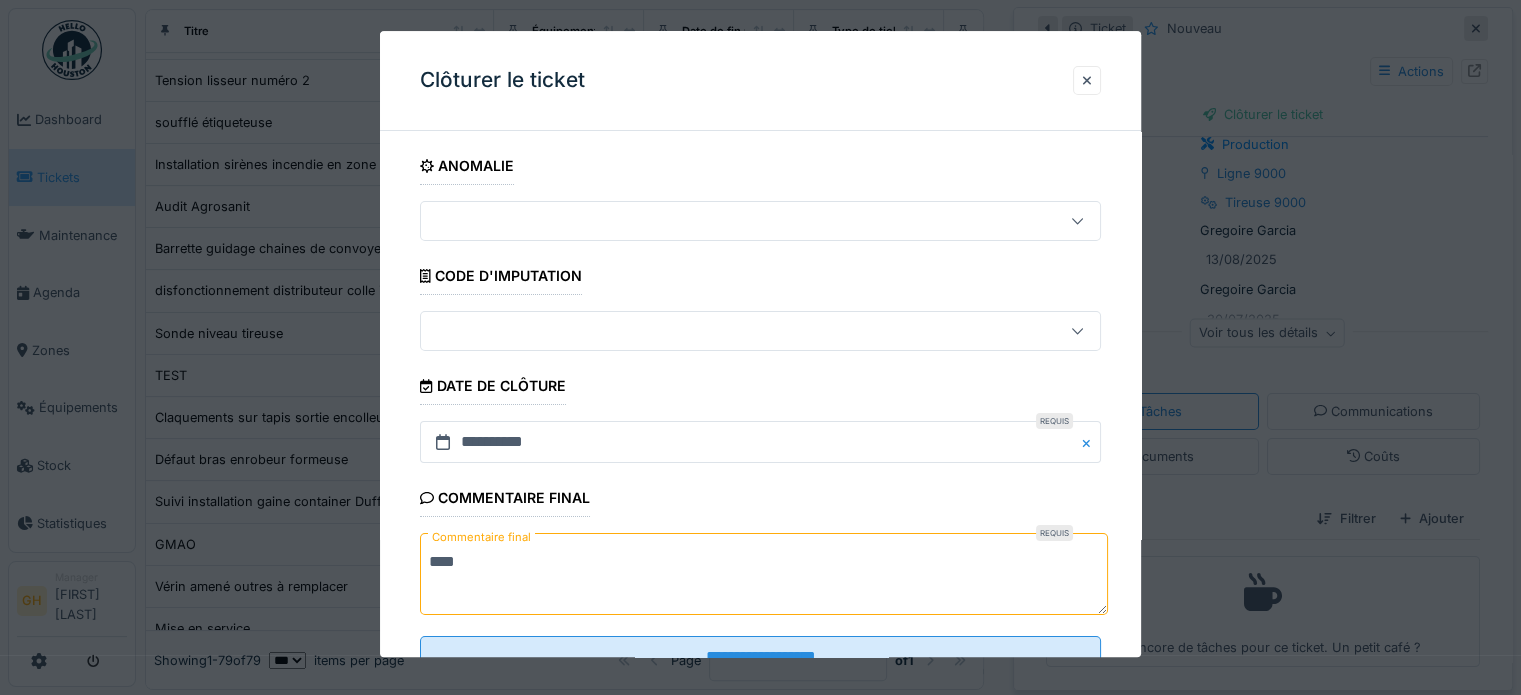 click at bounding box center [726, 221] 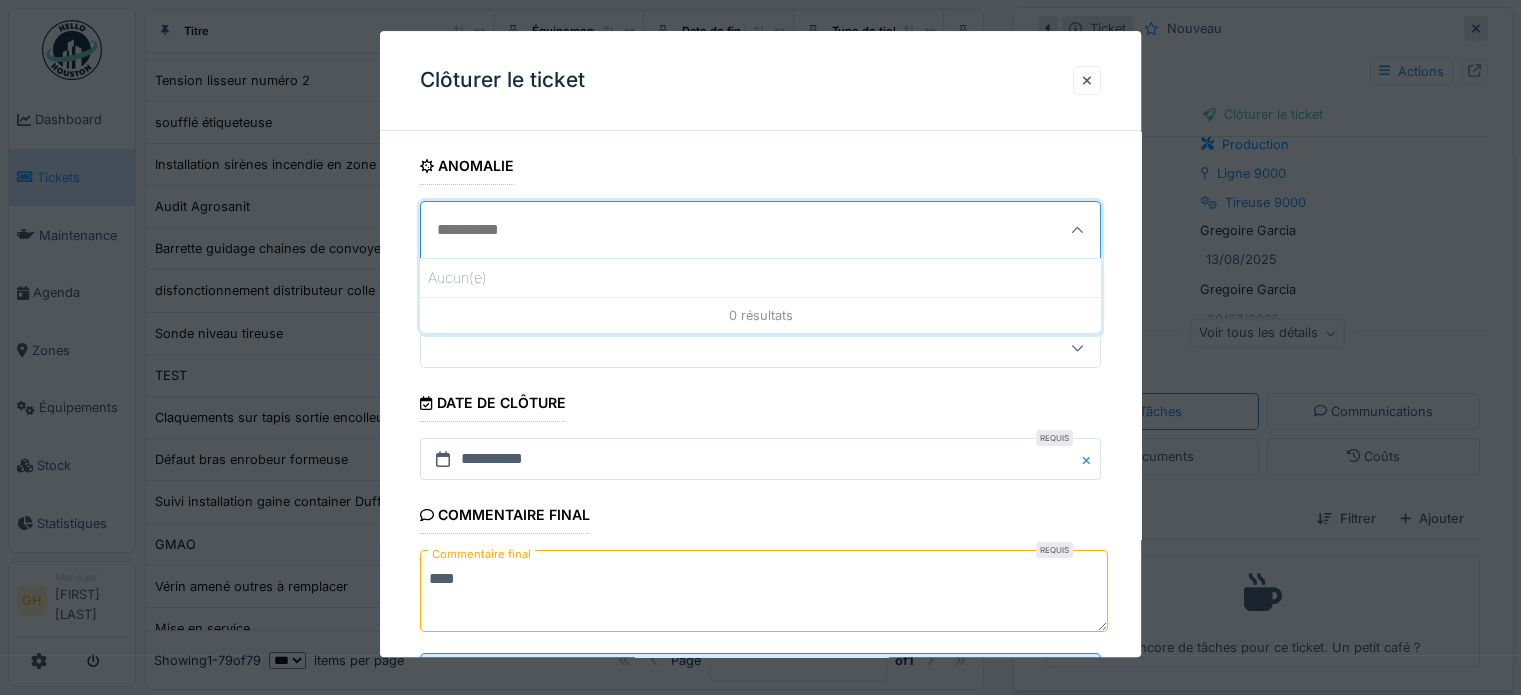 click 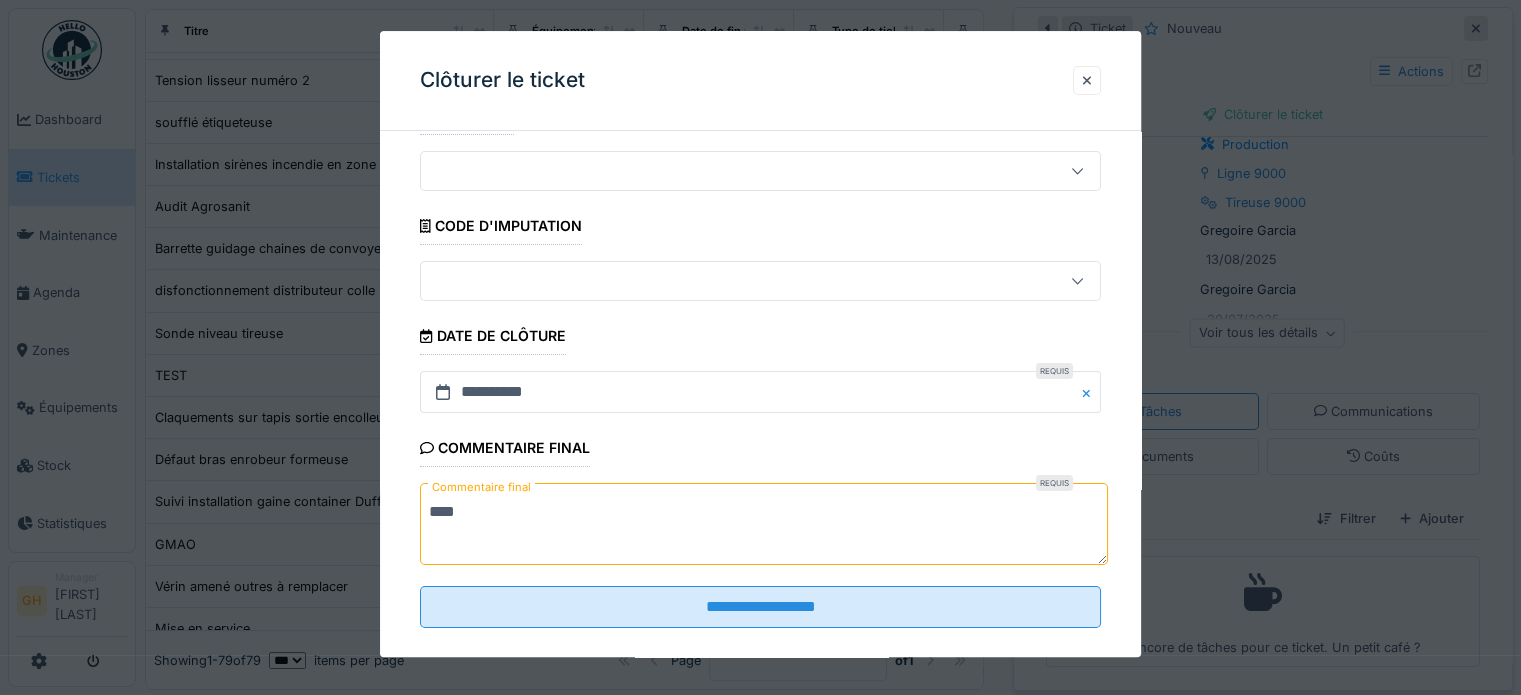 scroll, scrollTop: 76, scrollLeft: 0, axis: vertical 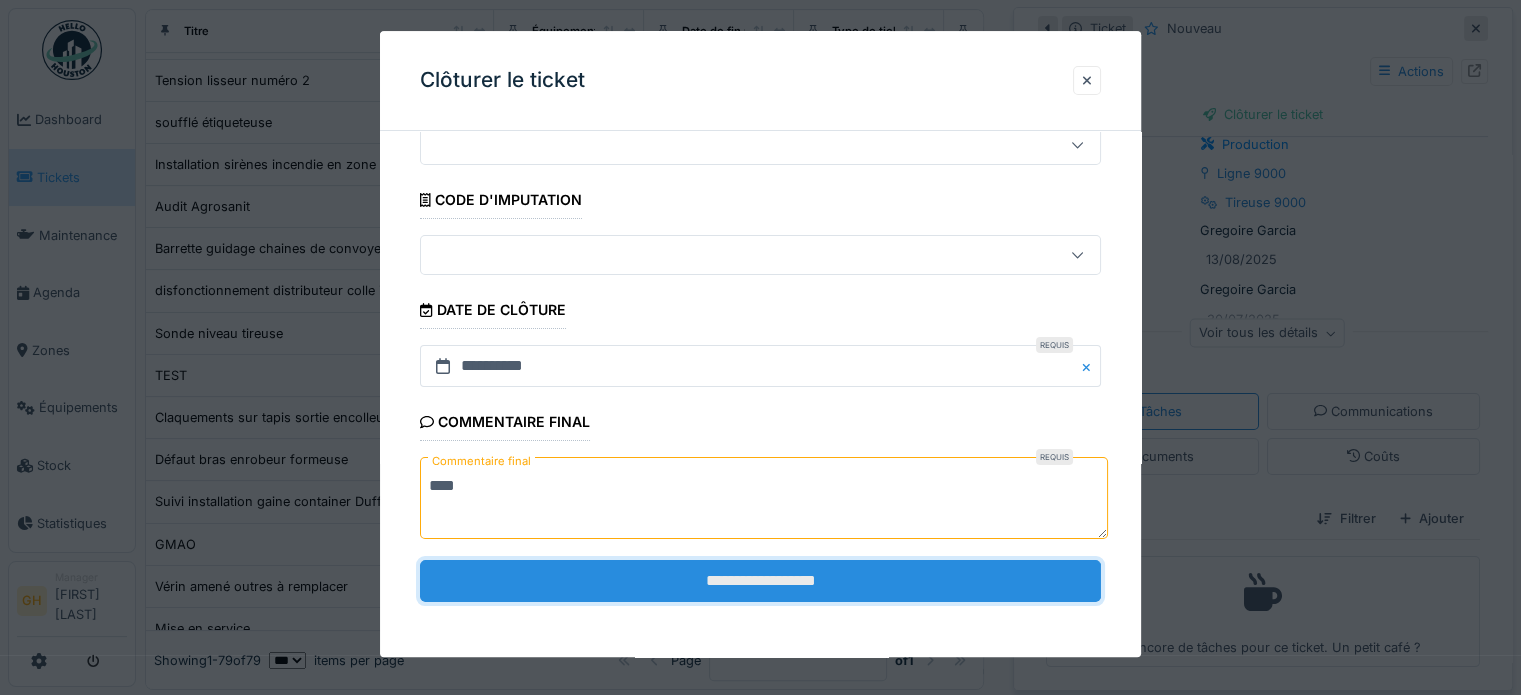 click on "**********" at bounding box center (760, 581) 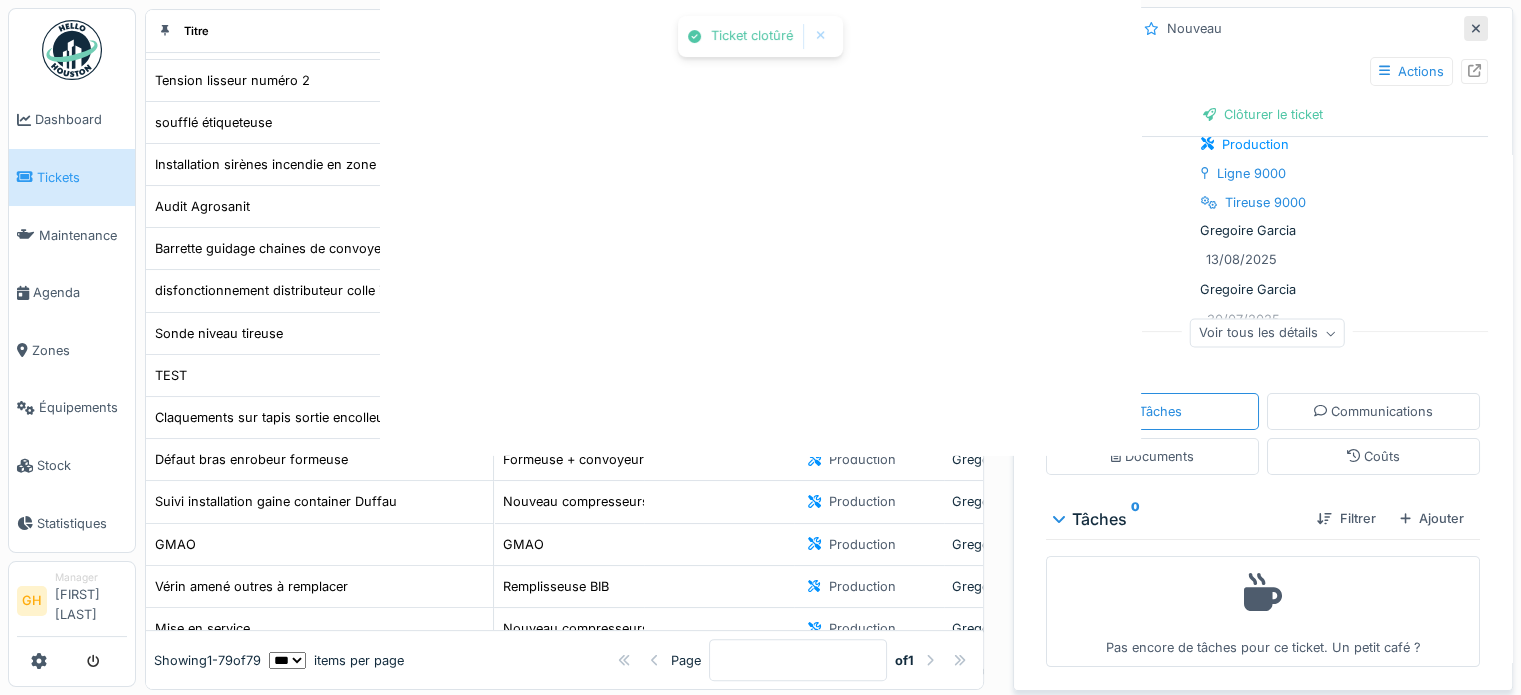 scroll, scrollTop: 0, scrollLeft: 0, axis: both 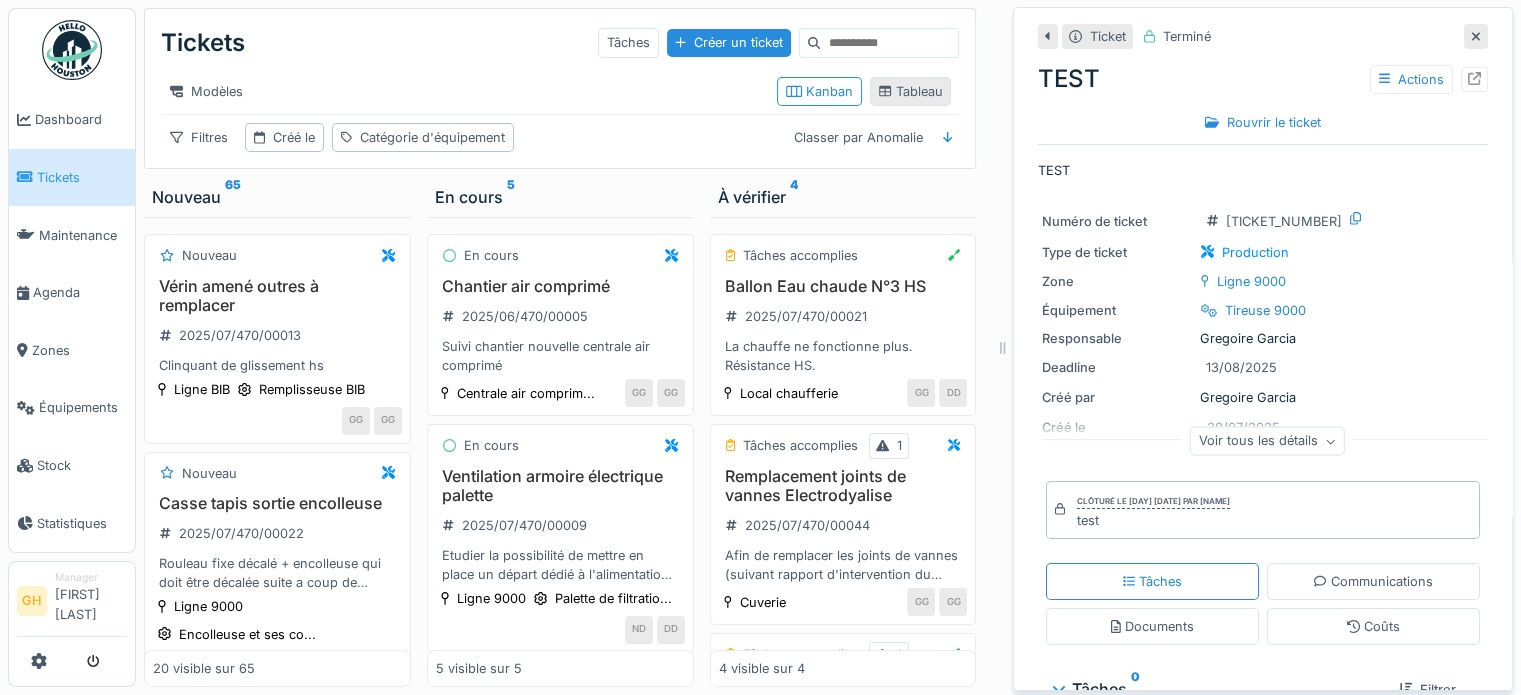 click on "Tableau" at bounding box center (911, 91) 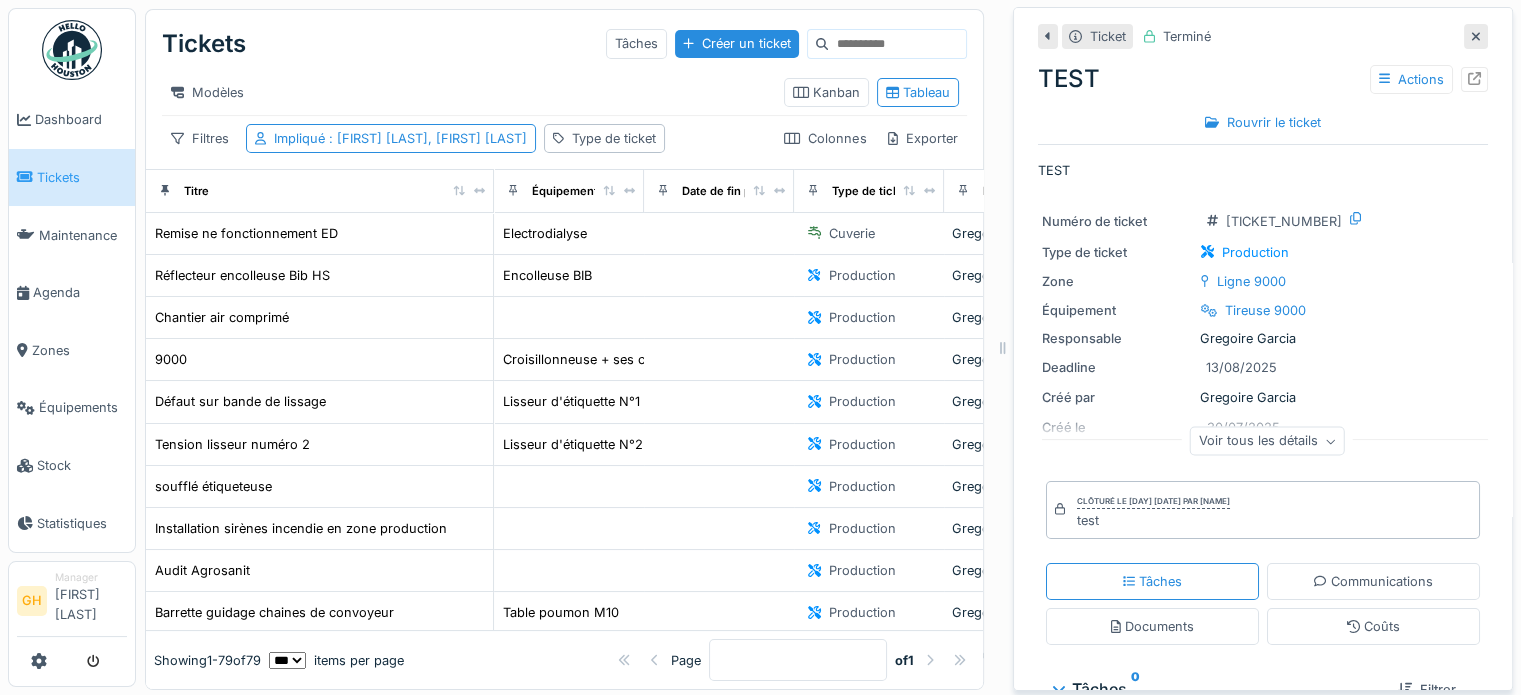 click 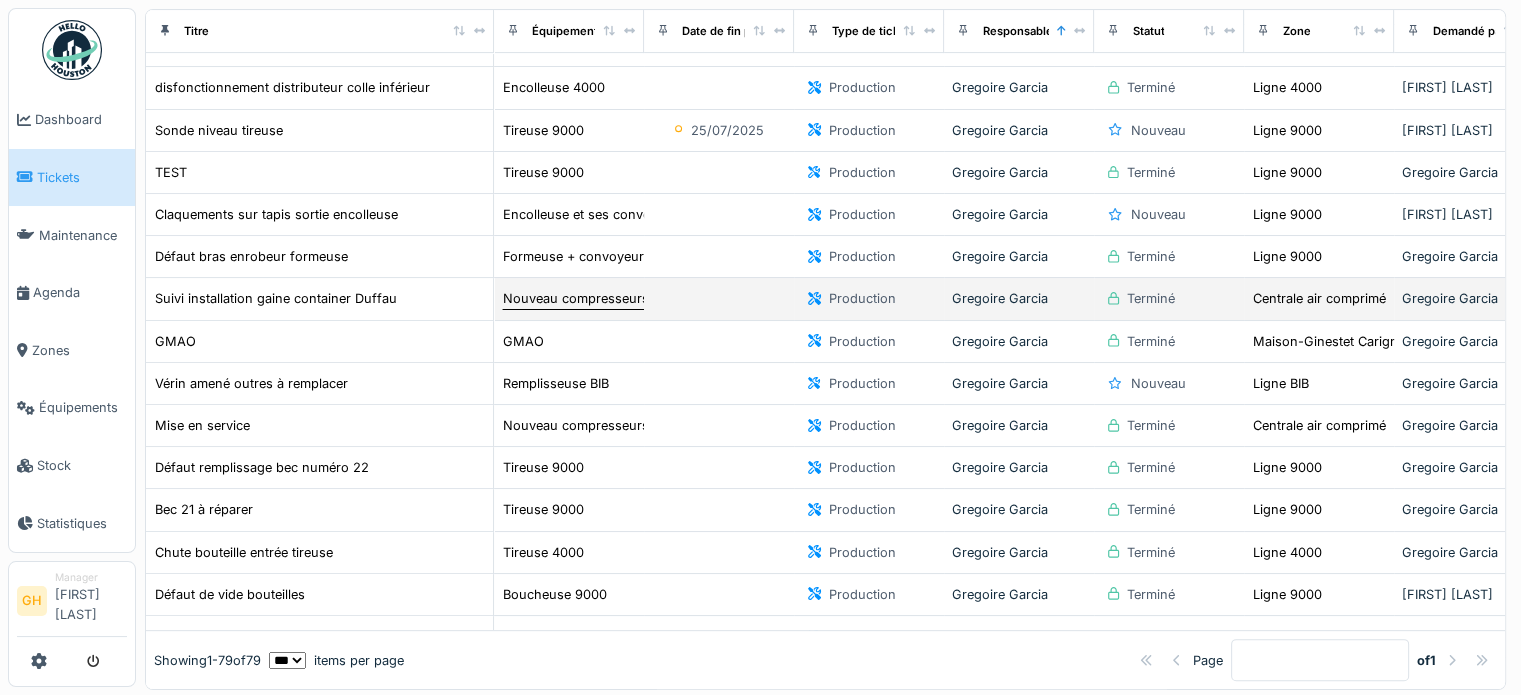 scroll, scrollTop: 600, scrollLeft: 0, axis: vertical 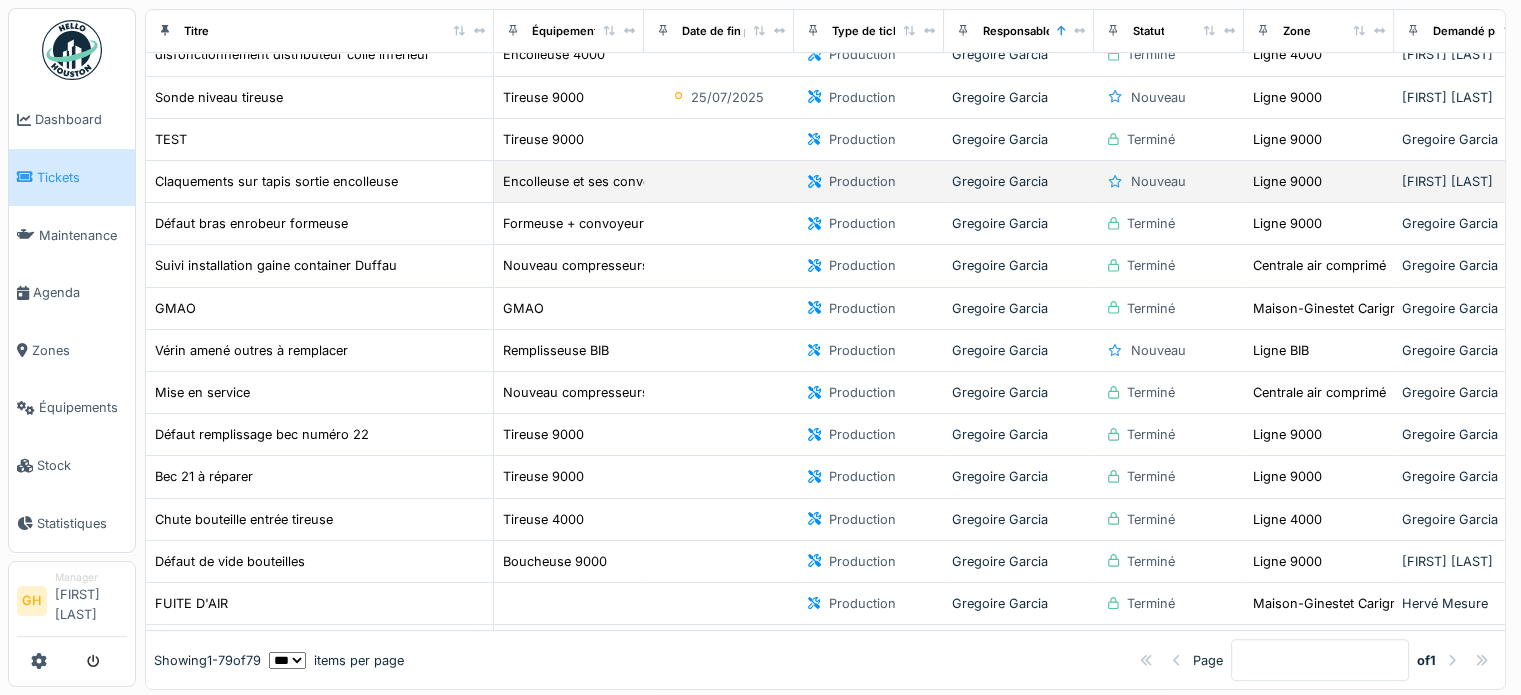 click on "Claquements sur tapis sortie encolleuse" at bounding box center [319, 181] 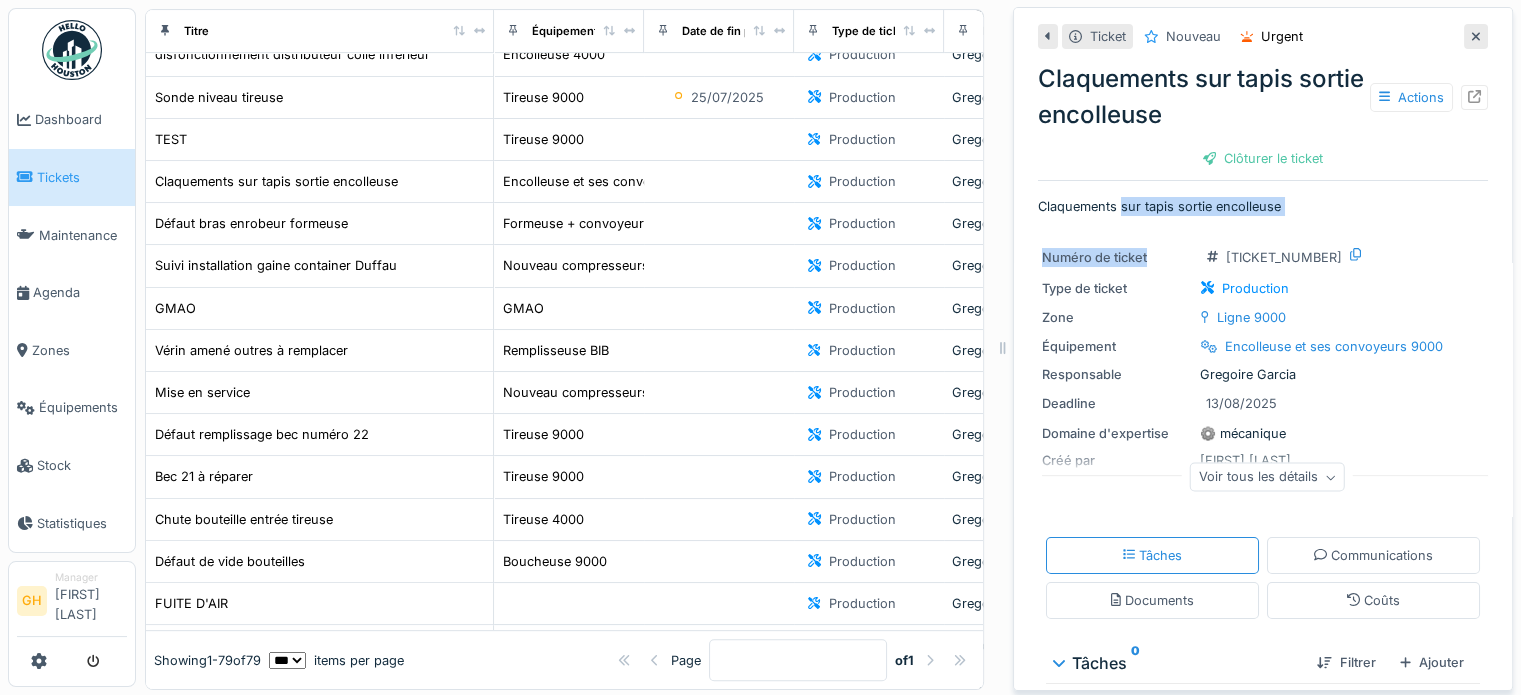 drag, startPoint x: 1108, startPoint y: 205, endPoint x: 1135, endPoint y: 219, distance: 30.413813 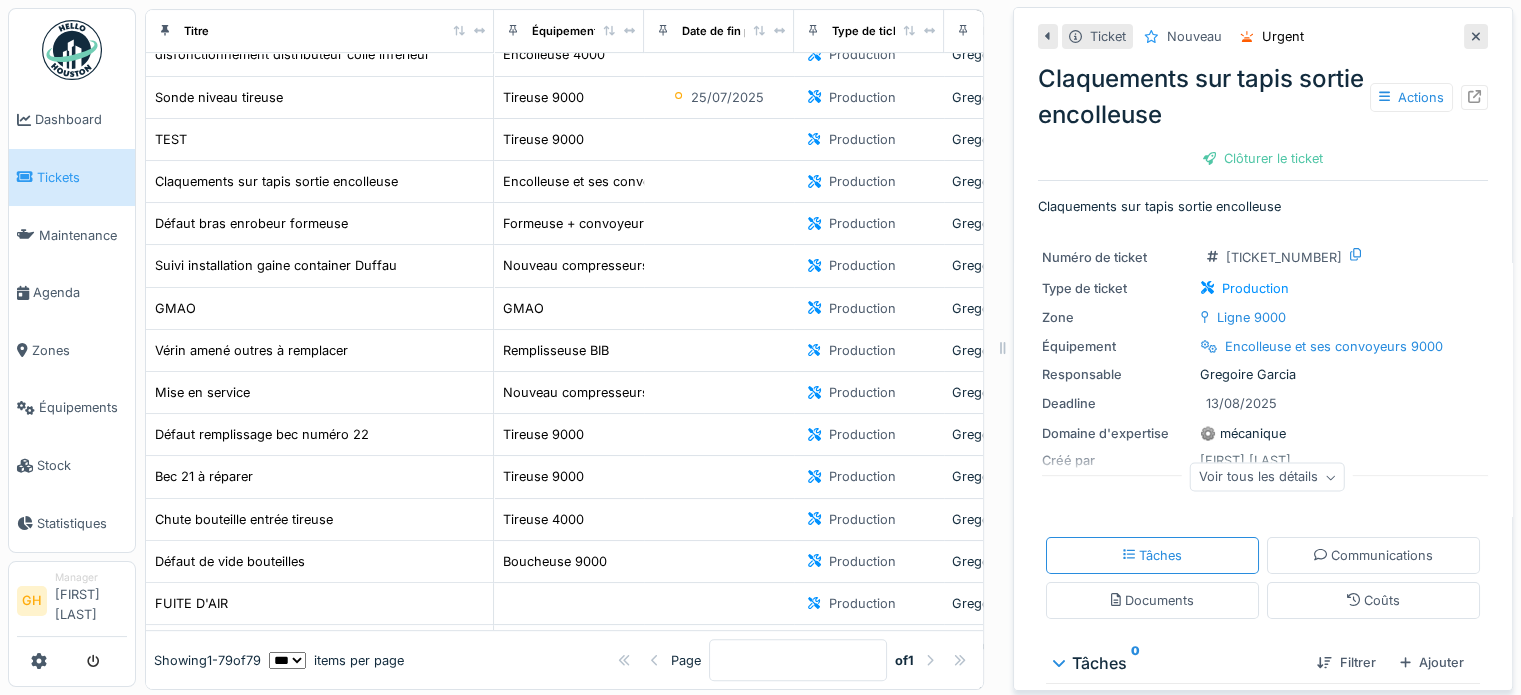 click 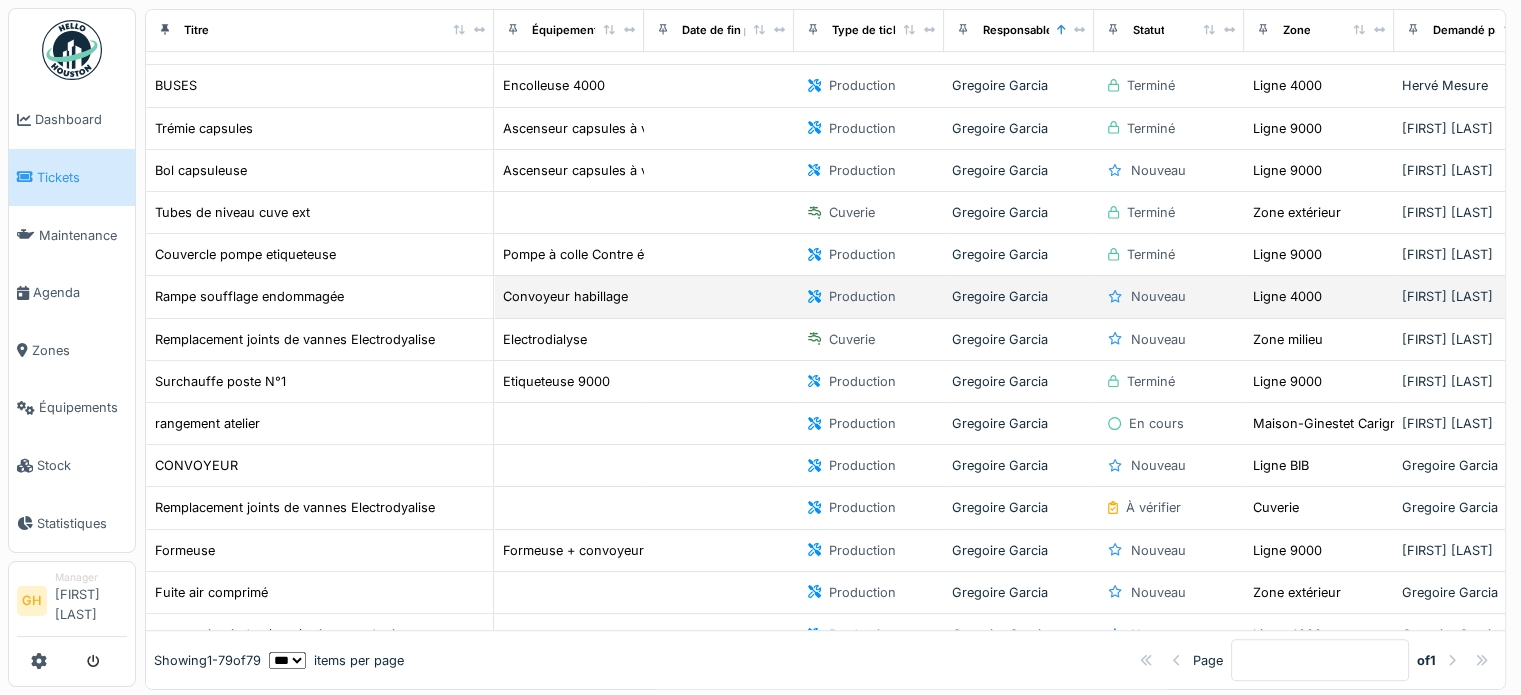 scroll, scrollTop: 1200, scrollLeft: 0, axis: vertical 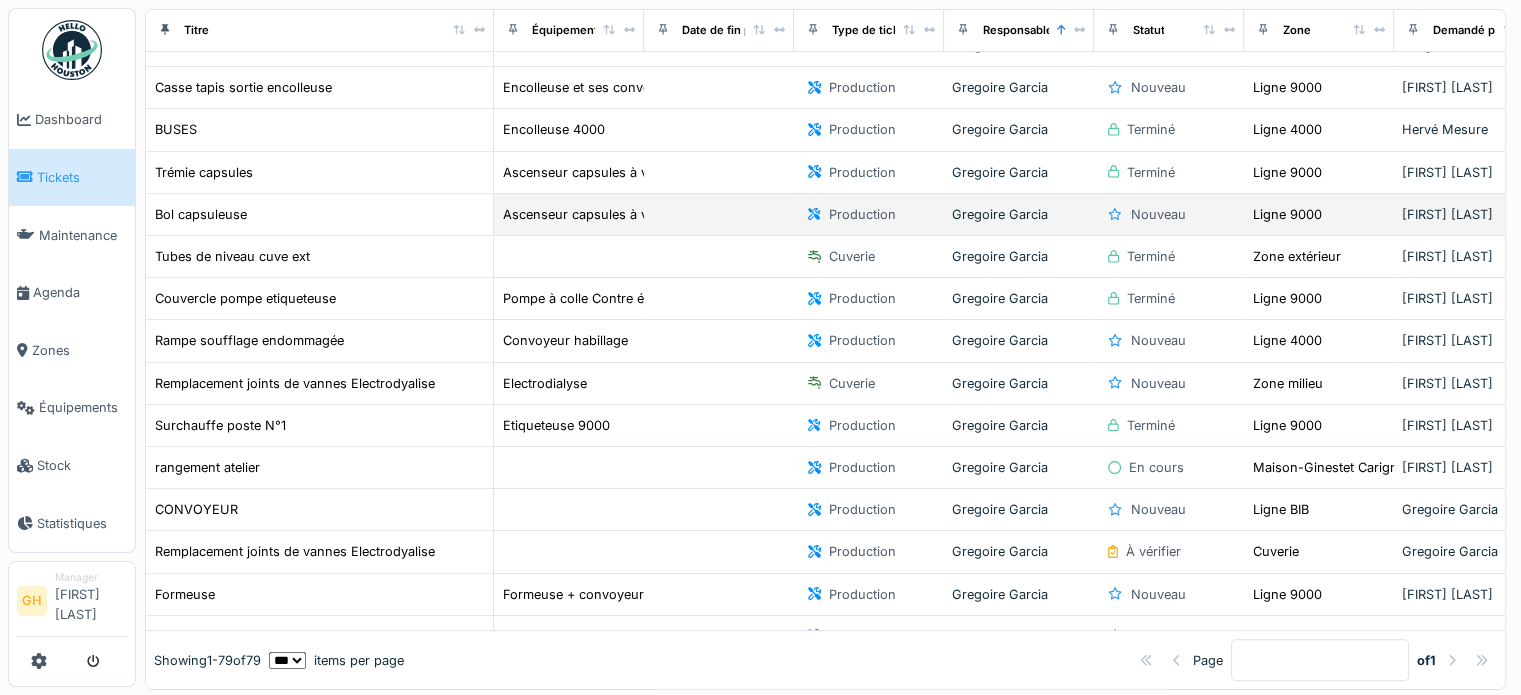 click at bounding box center [719, 215] 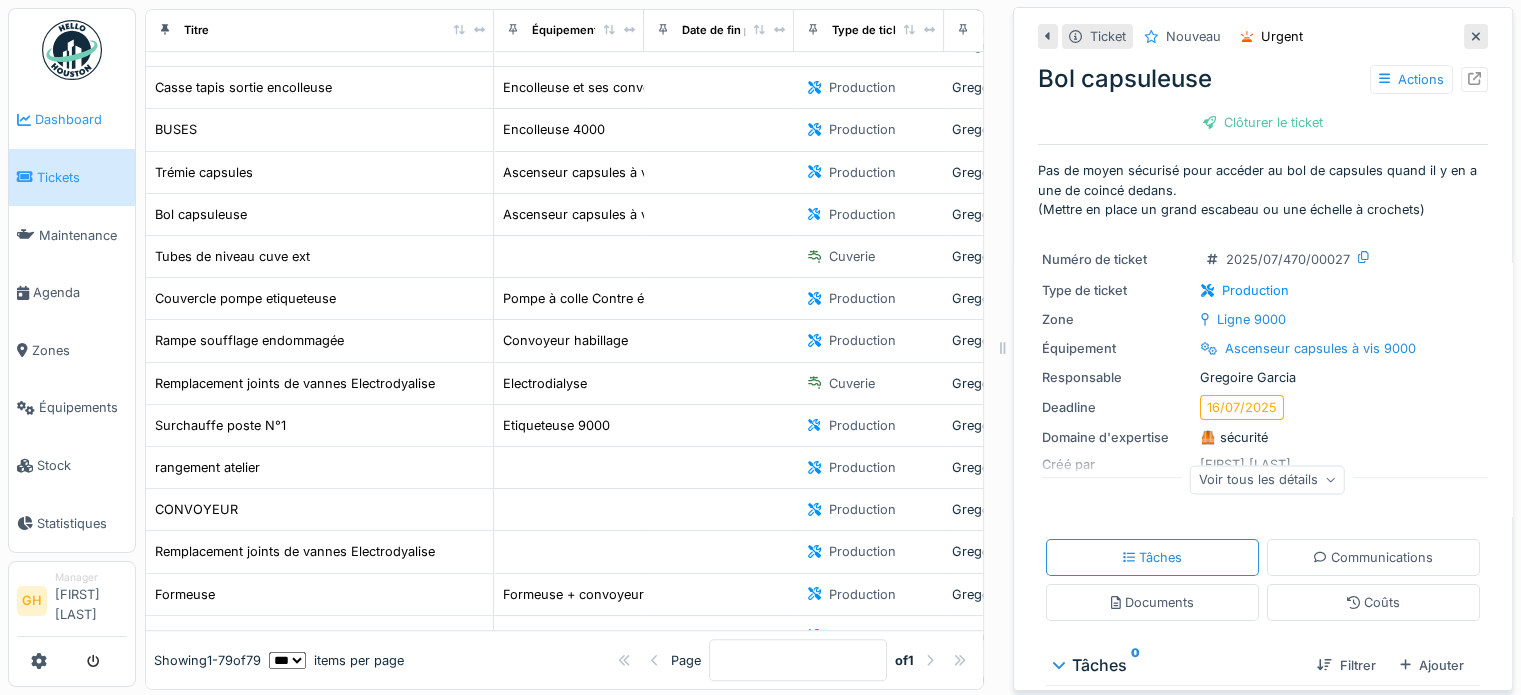 click on "Dashboard" at bounding box center [81, 119] 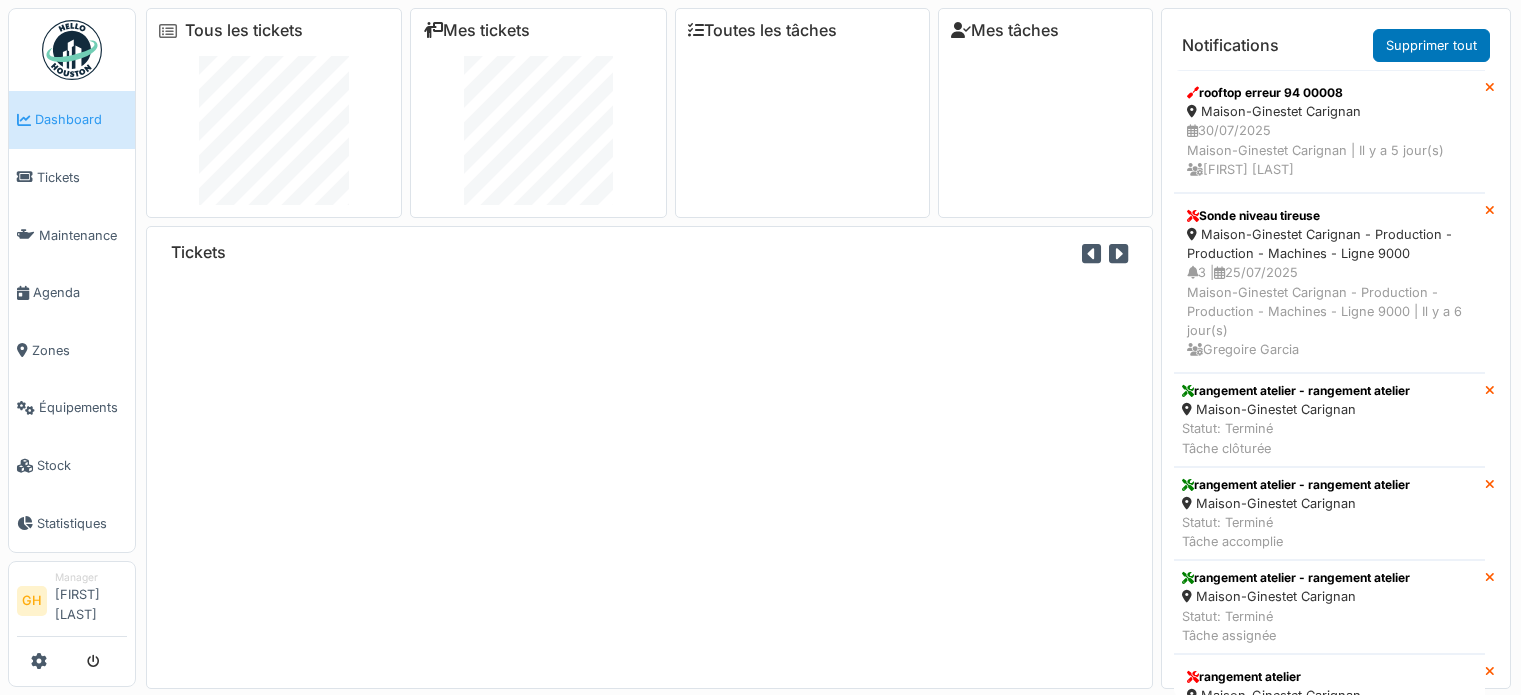 scroll, scrollTop: 0, scrollLeft: 0, axis: both 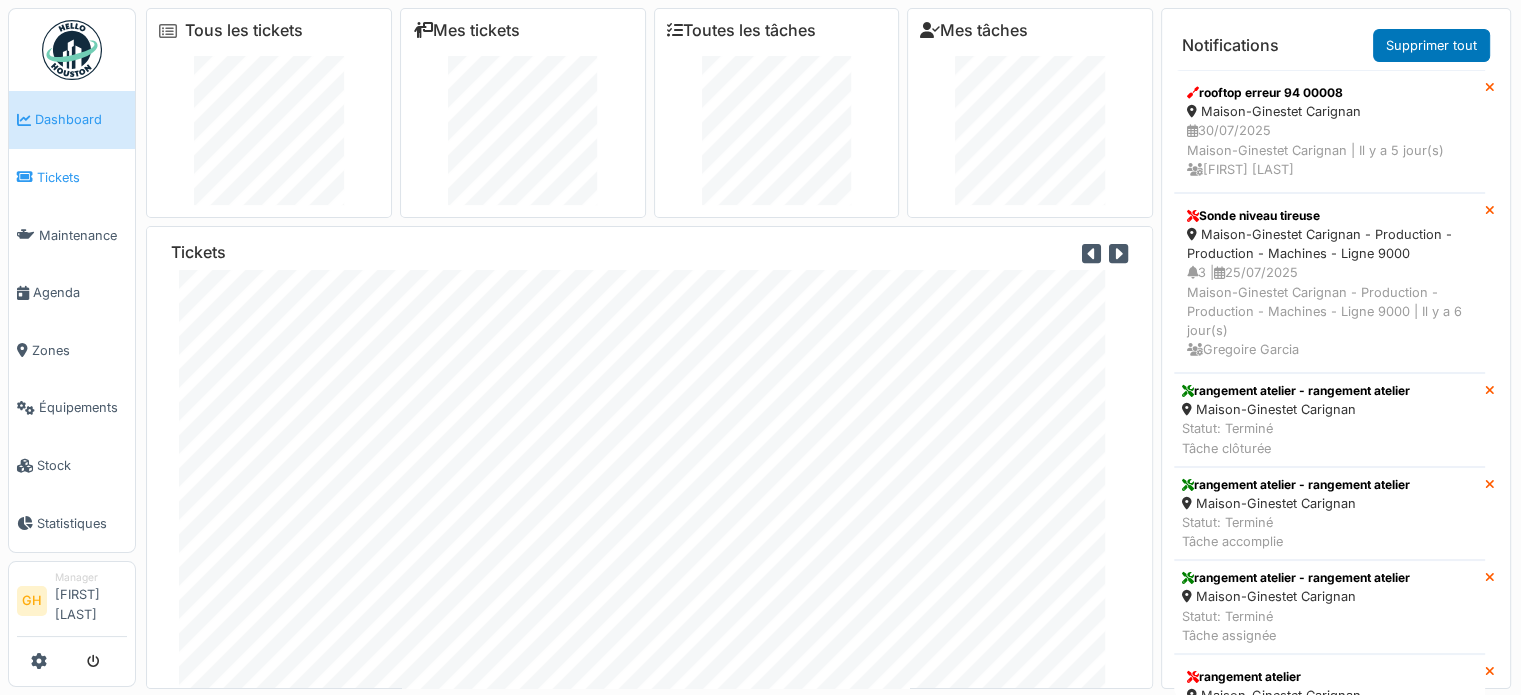 click on "Tickets" at bounding box center [82, 177] 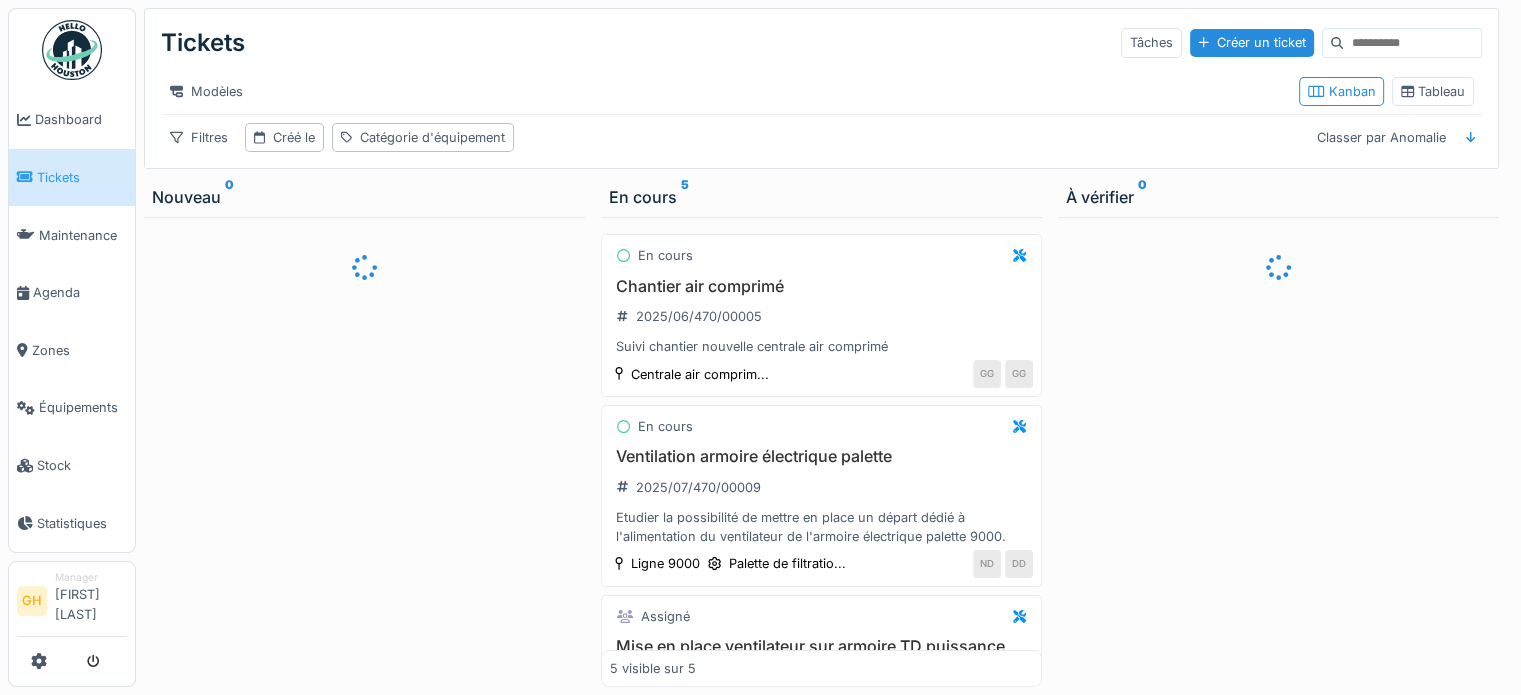 scroll, scrollTop: 15, scrollLeft: 0, axis: vertical 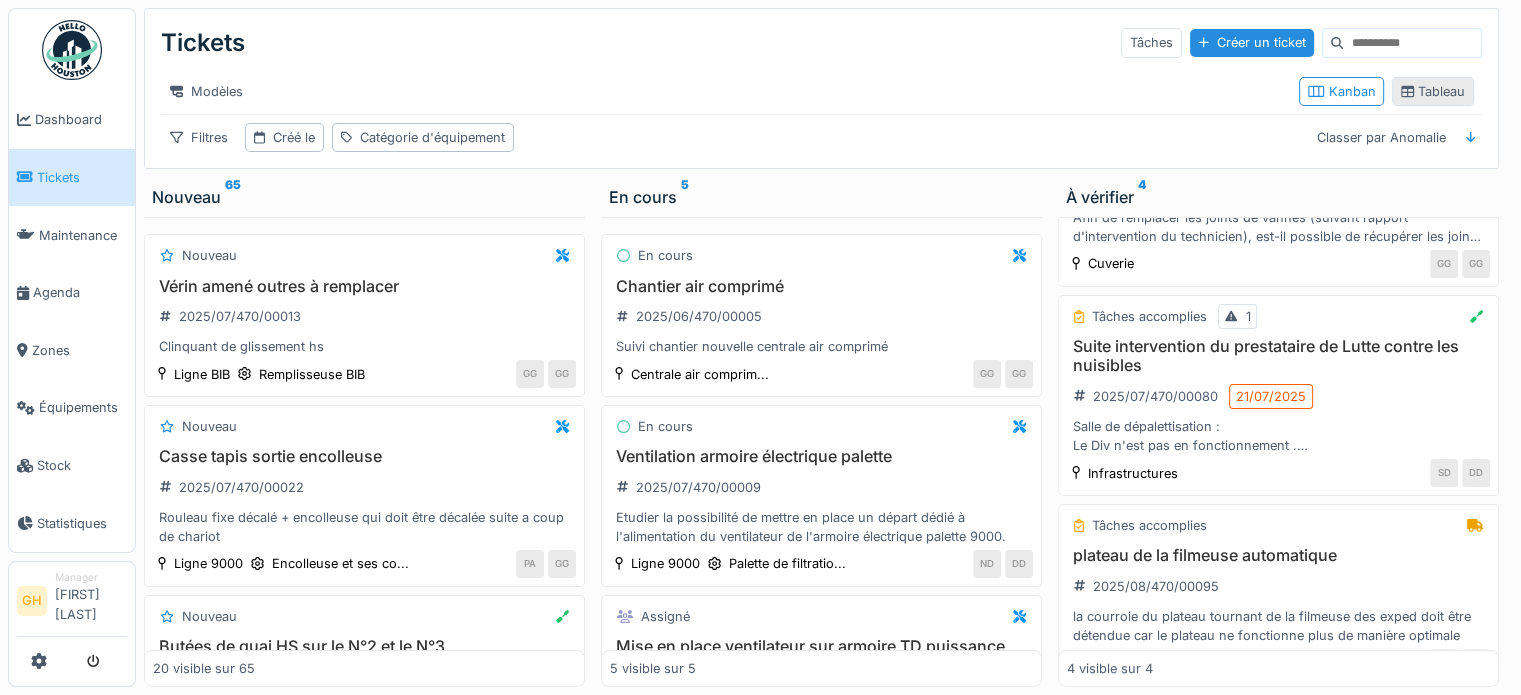 click on "Tableau" at bounding box center (1433, 91) 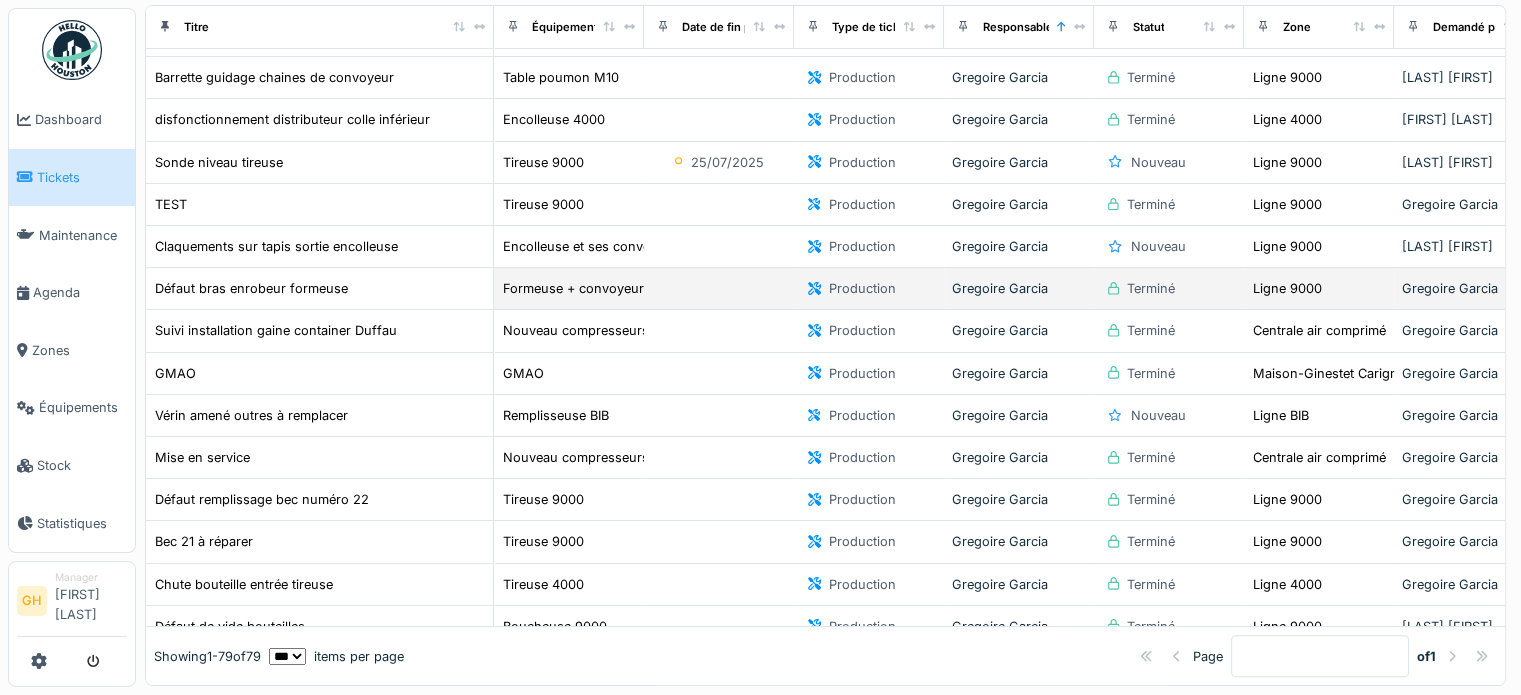 scroll, scrollTop: 800, scrollLeft: 0, axis: vertical 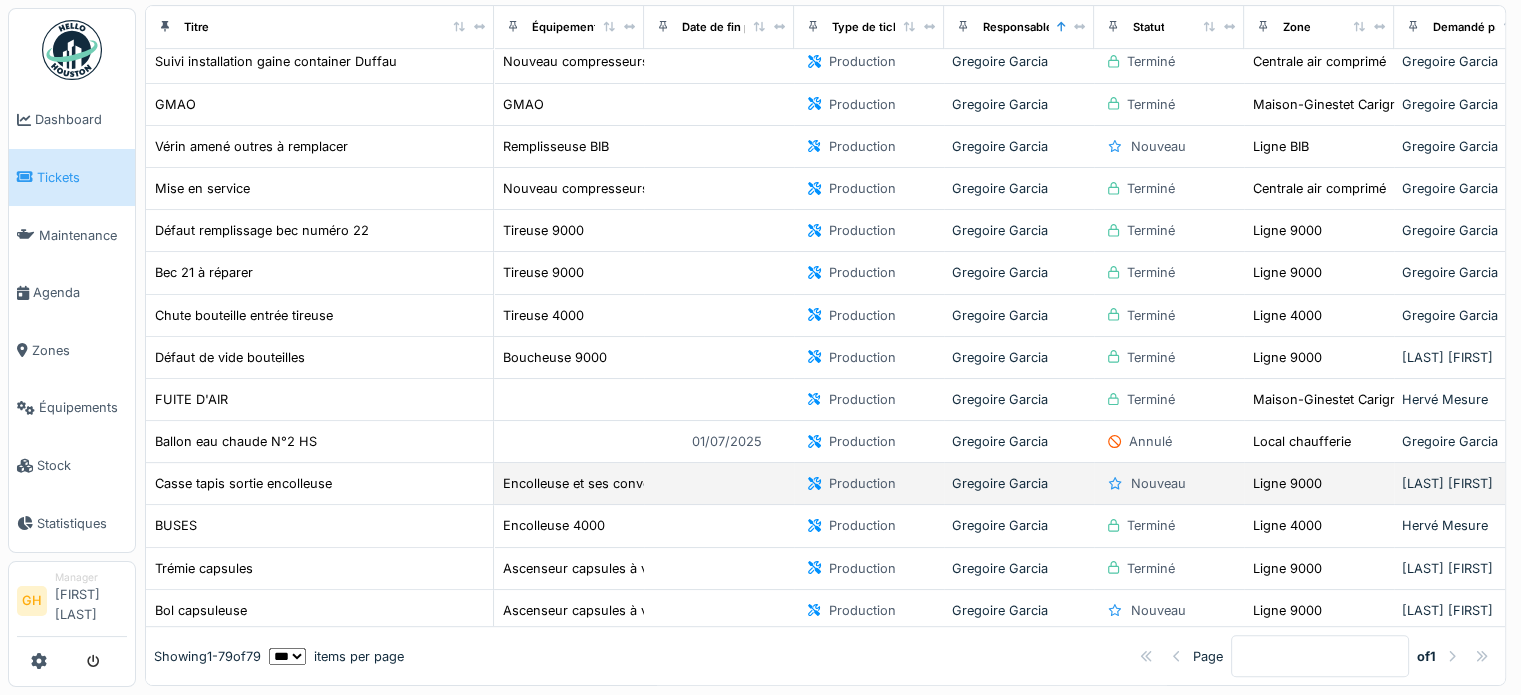 click at bounding box center (719, 484) 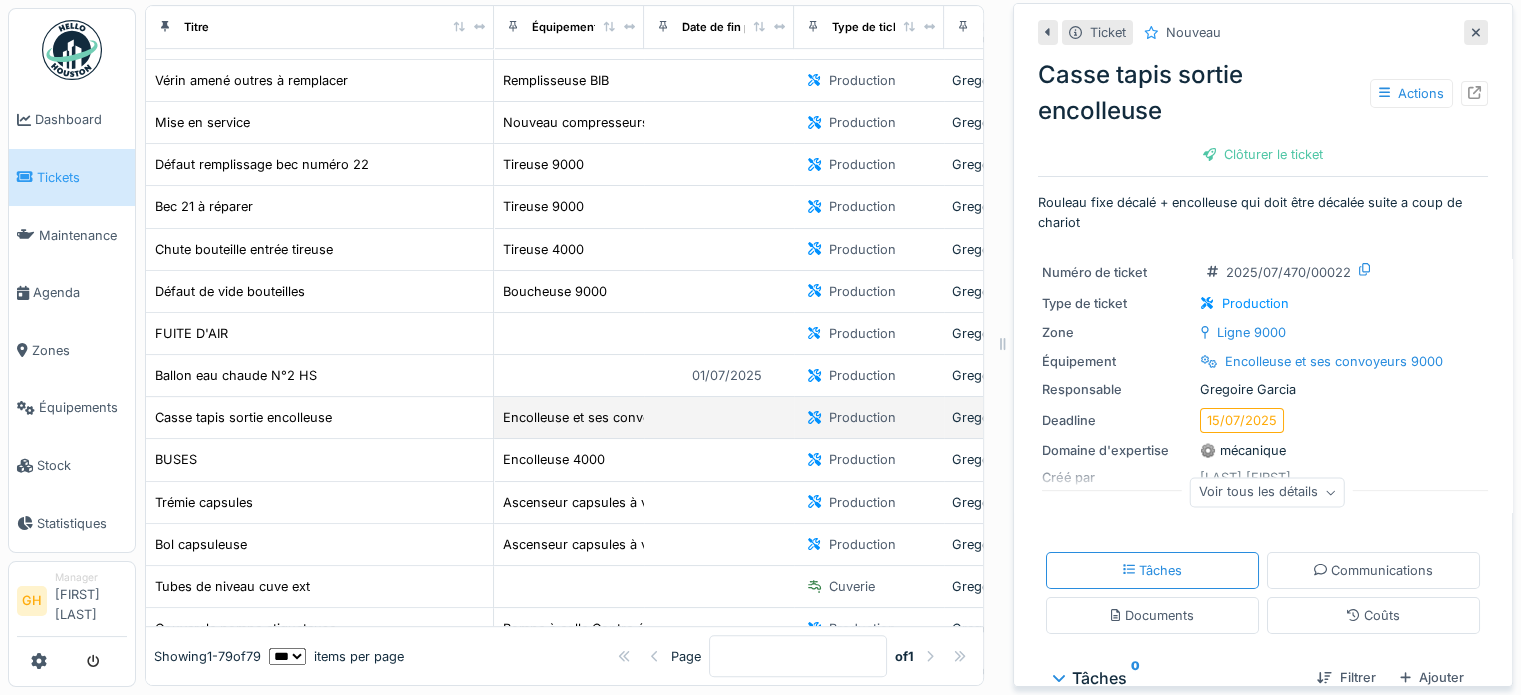 scroll, scrollTop: 900, scrollLeft: 0, axis: vertical 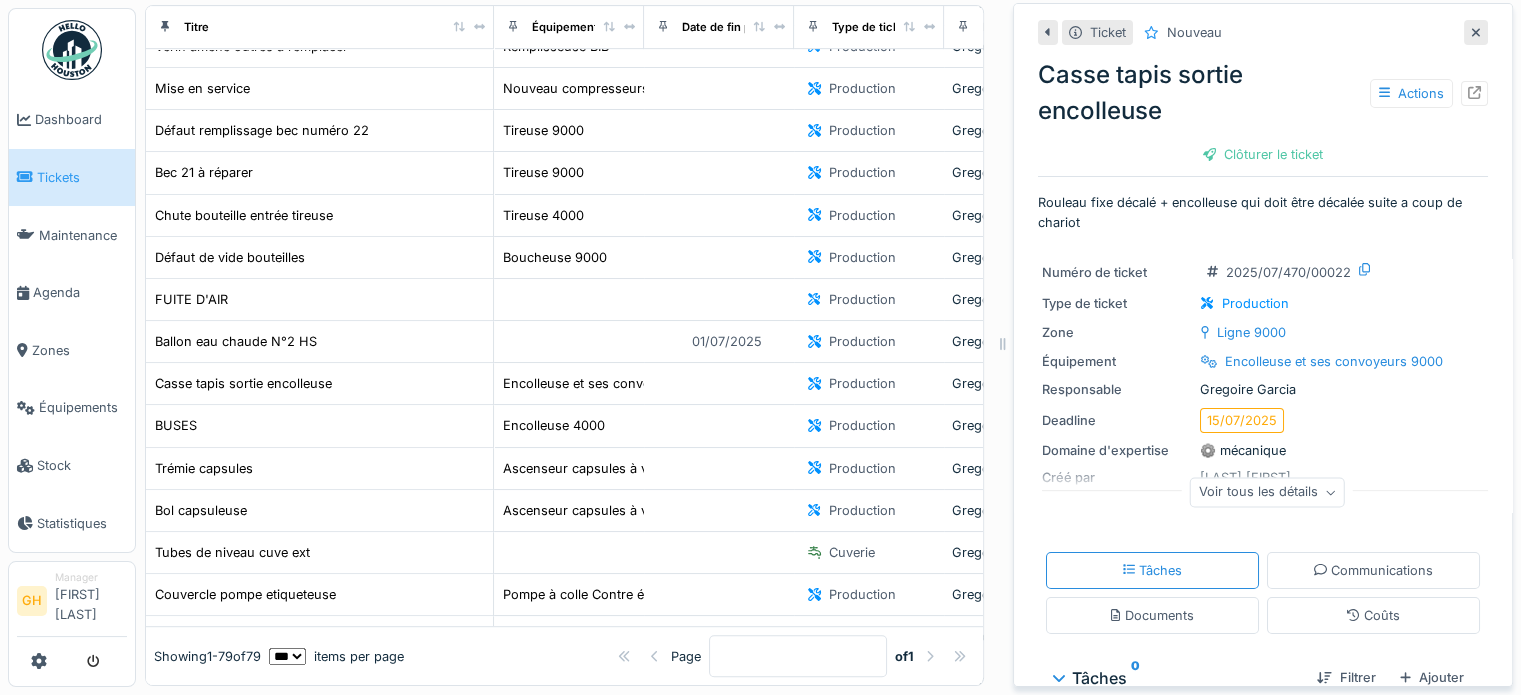 click at bounding box center [1476, 32] 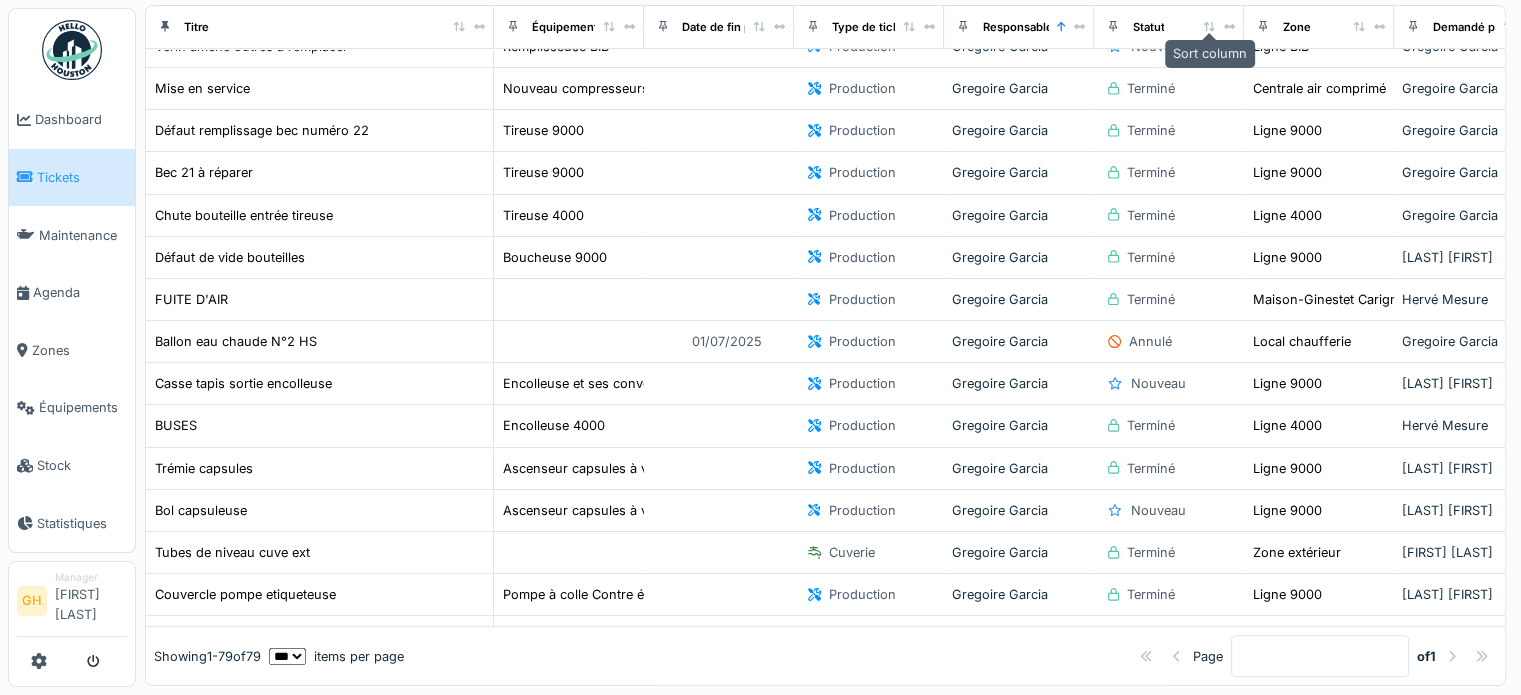 click 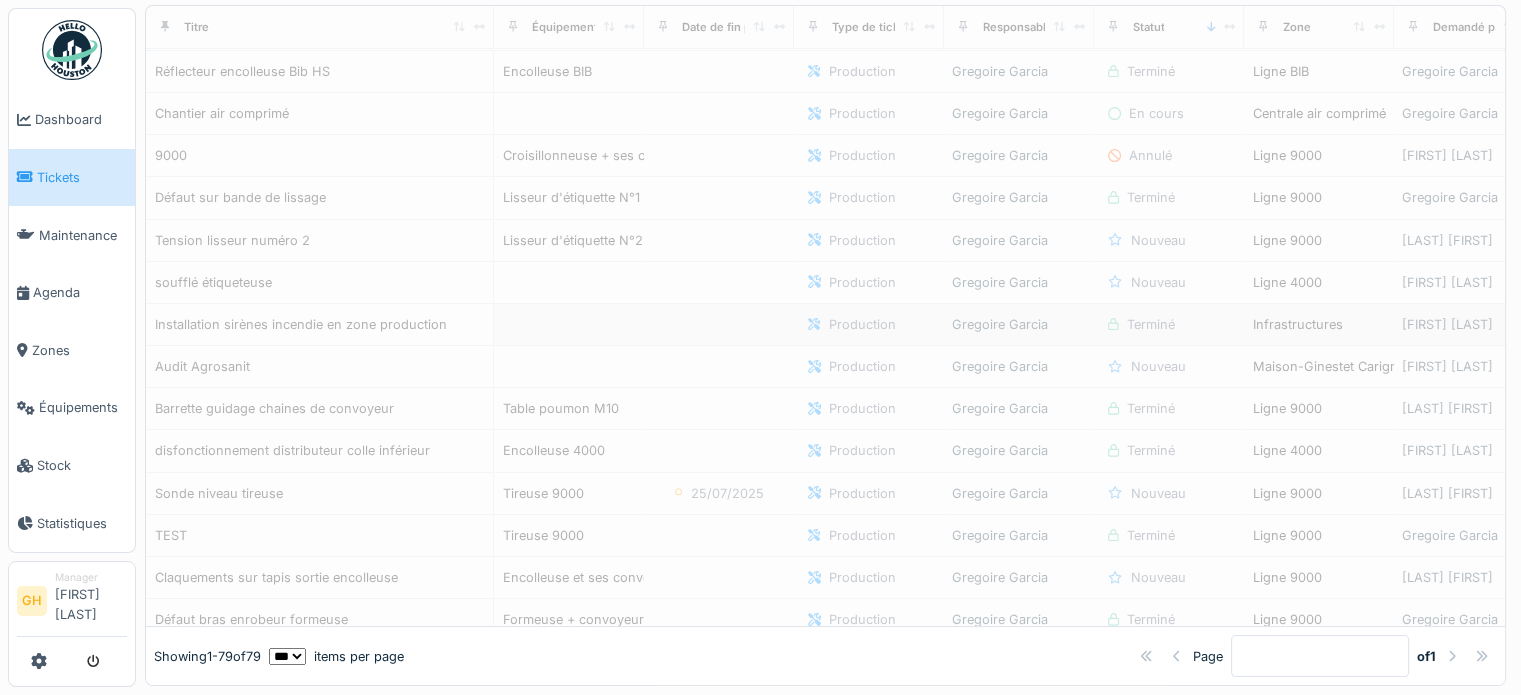 scroll, scrollTop: 0, scrollLeft: 0, axis: both 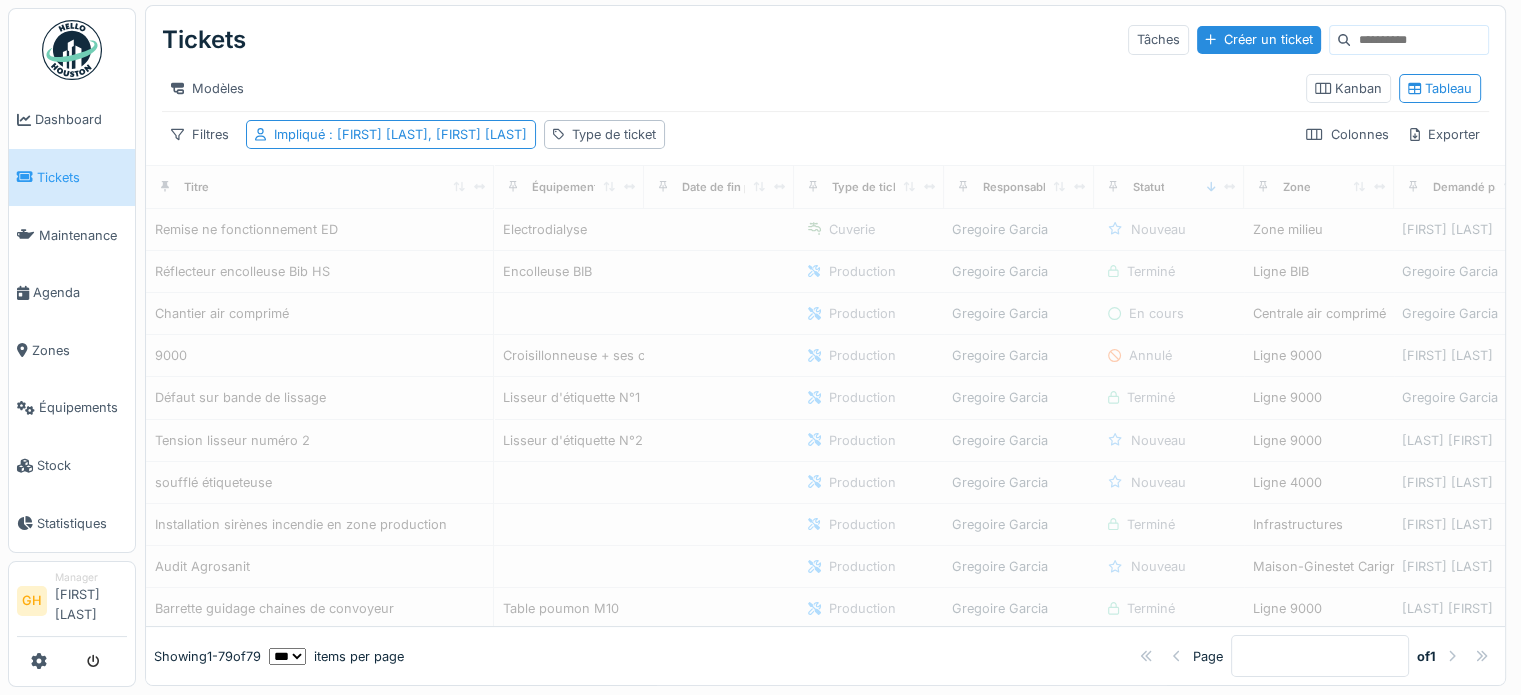 click on "Statut" at bounding box center [1168, 186] 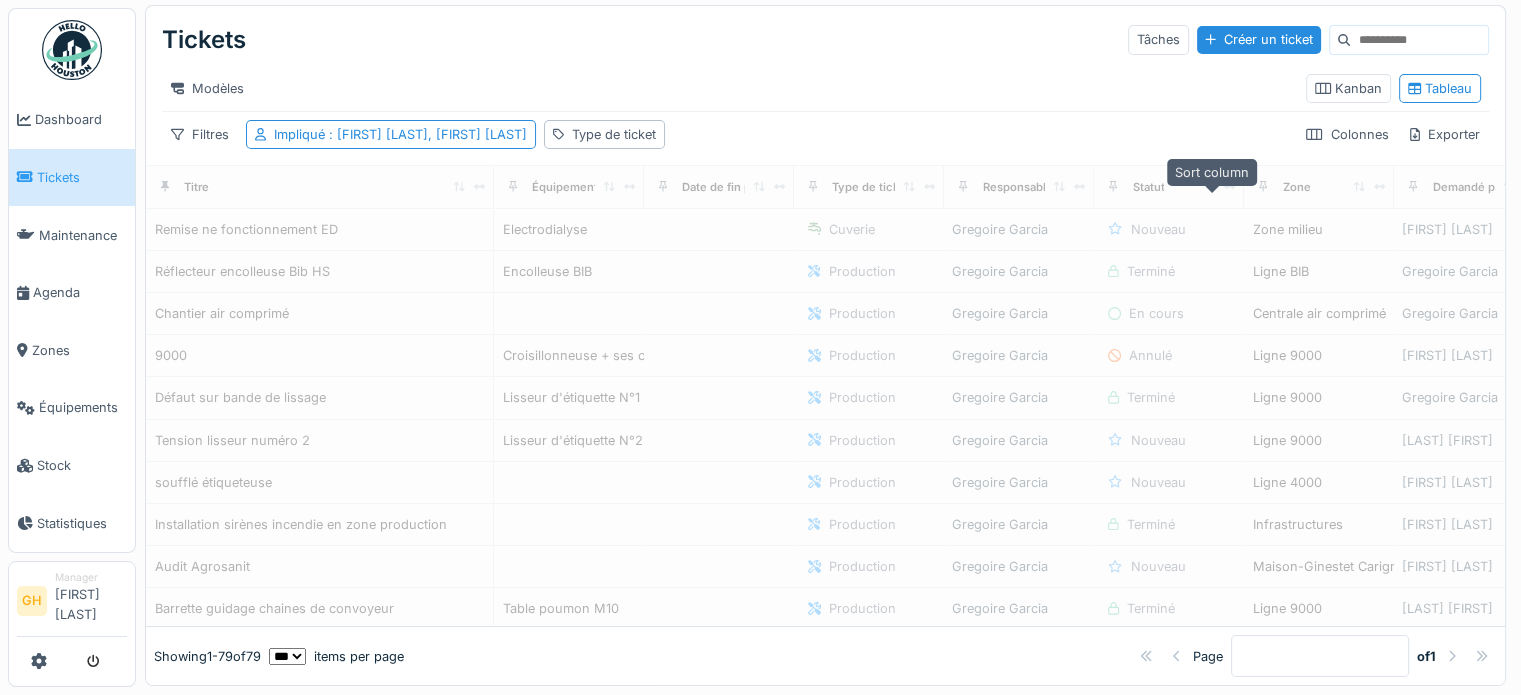 click 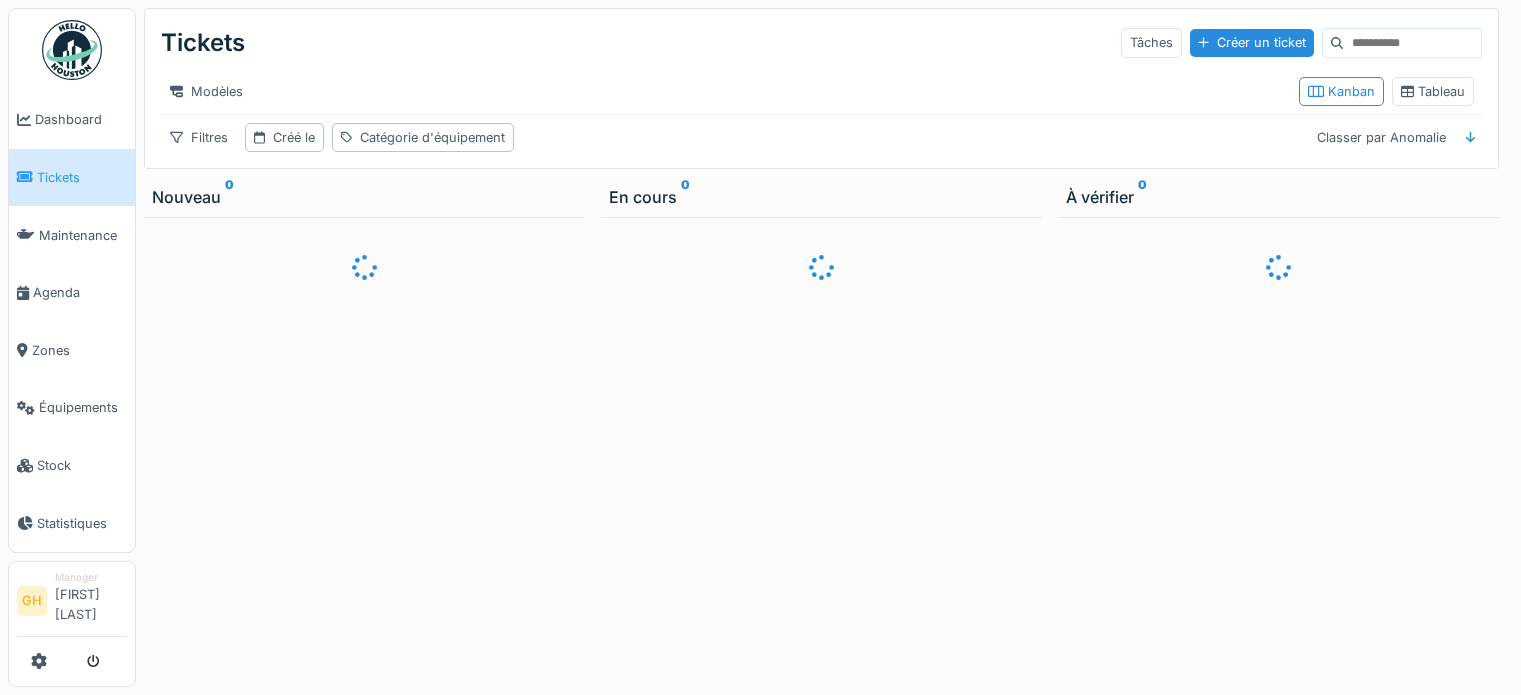scroll, scrollTop: 15, scrollLeft: 0, axis: vertical 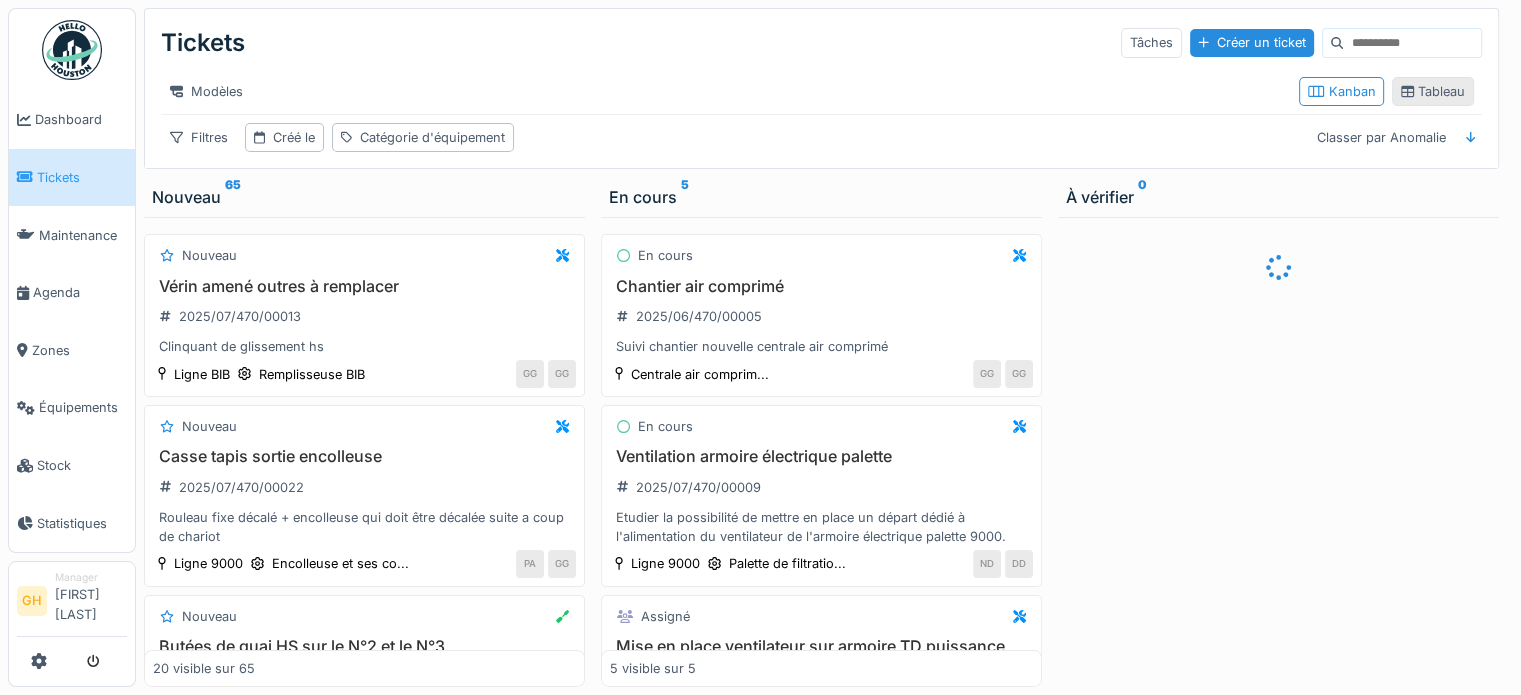 click on "Tableau" at bounding box center (1433, 91) 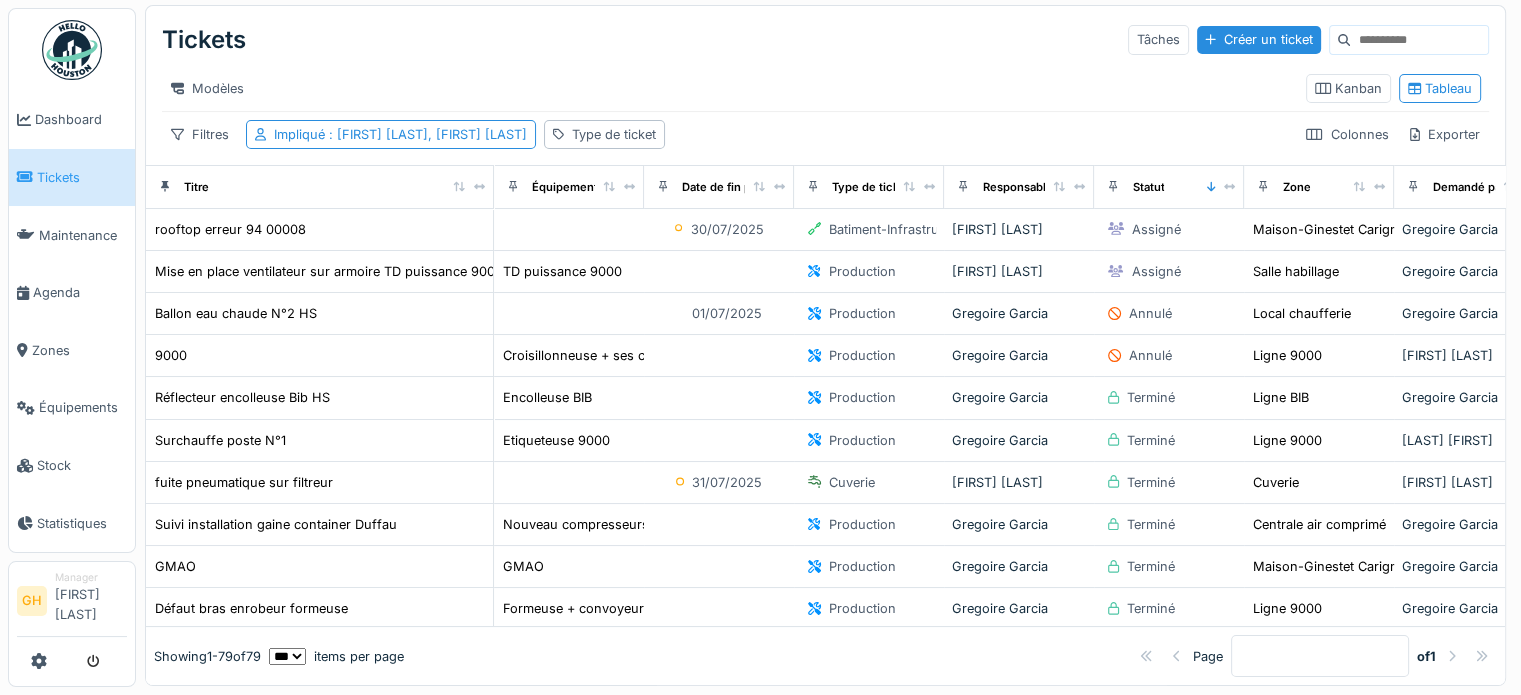 scroll, scrollTop: 0, scrollLeft: 0, axis: both 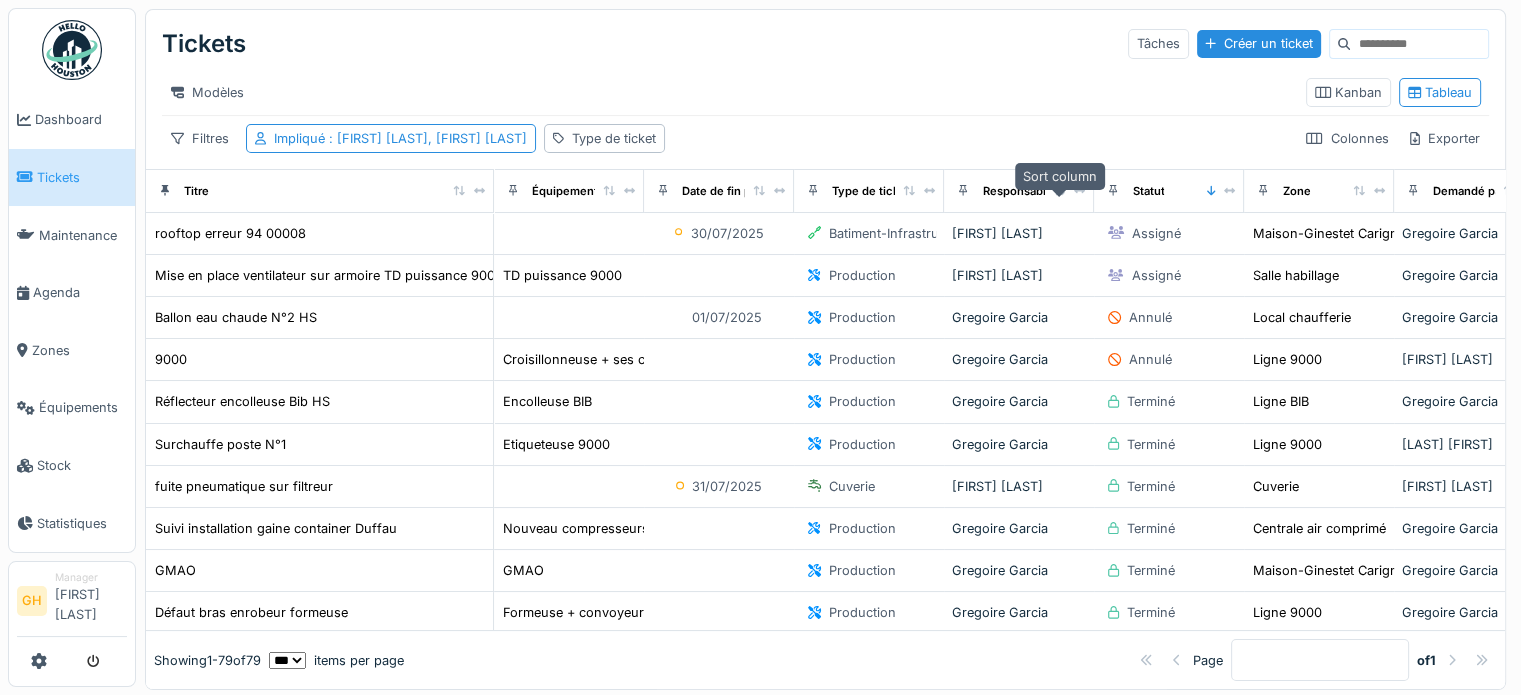 click 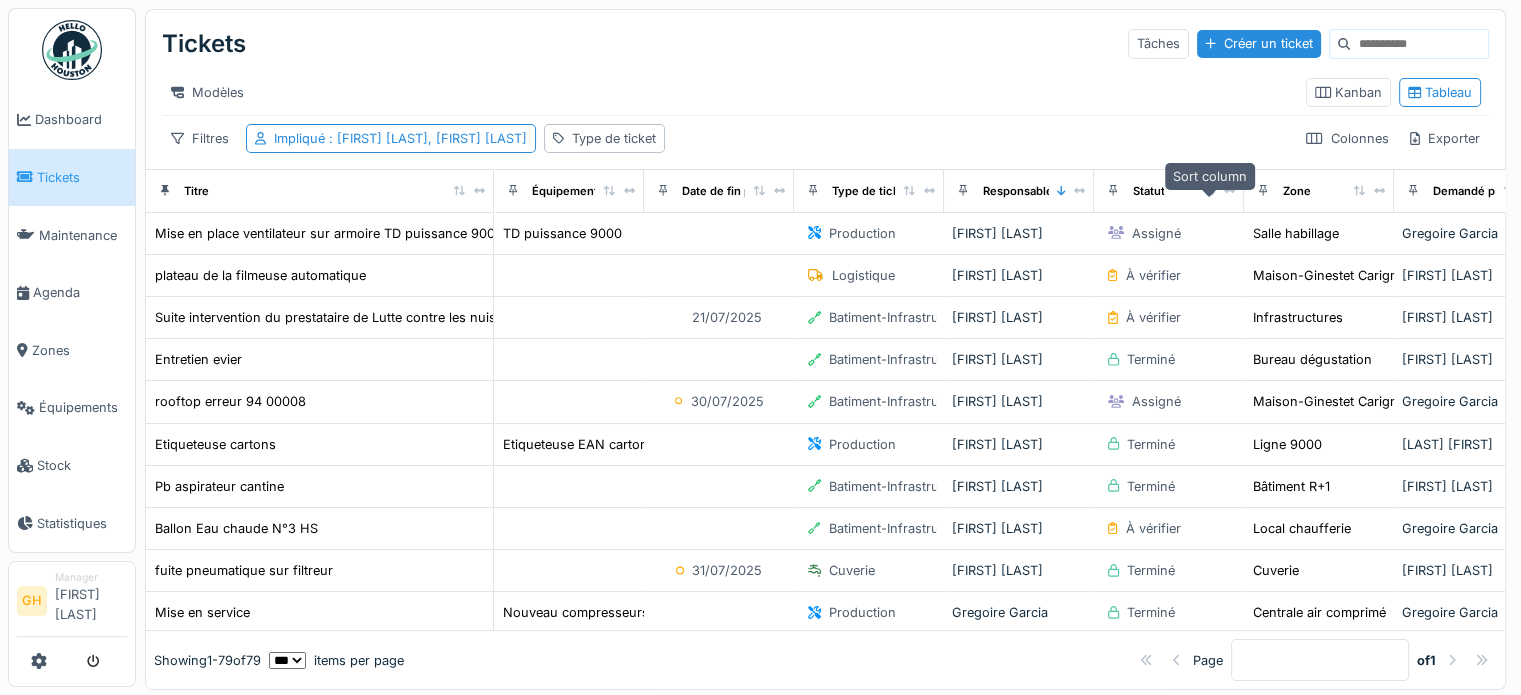 click 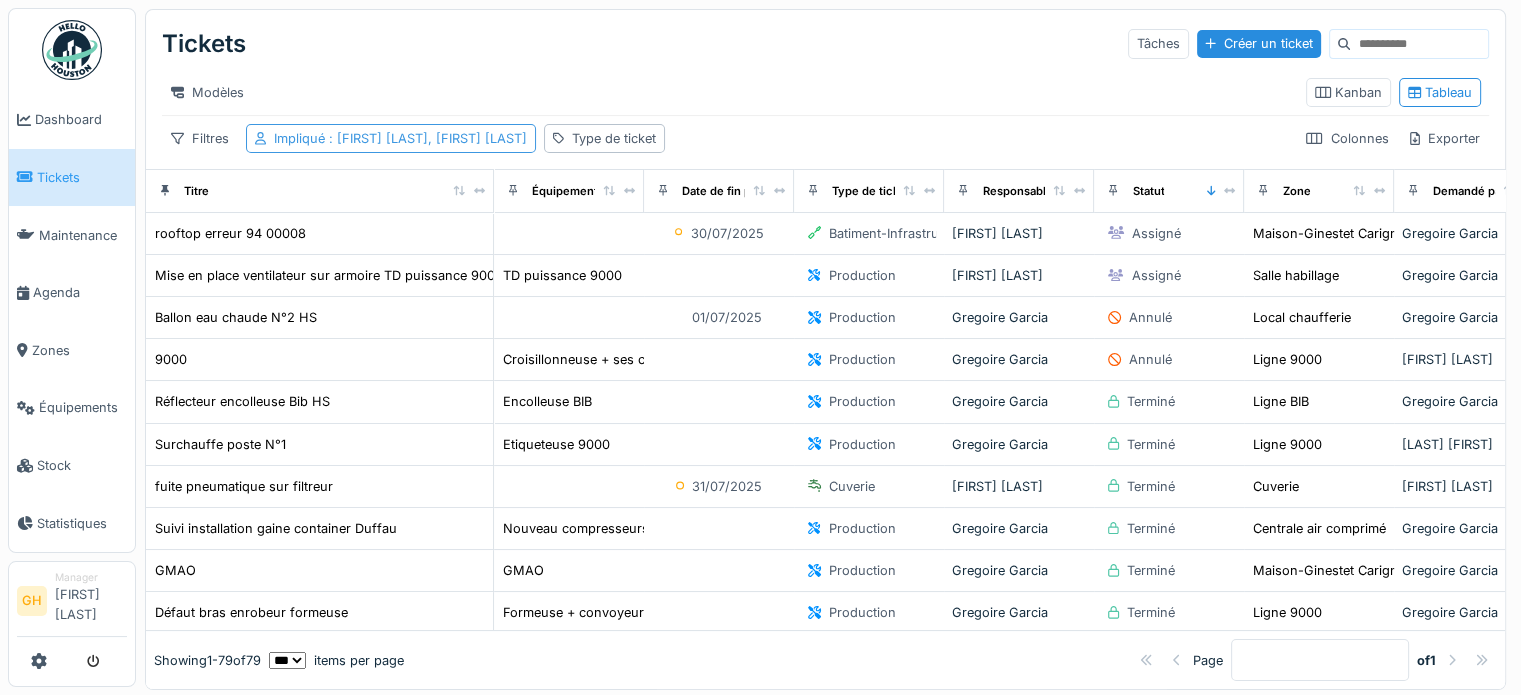 click on ":   [FIRST] [LAST], [FIRST] [LAST]" at bounding box center (426, 138) 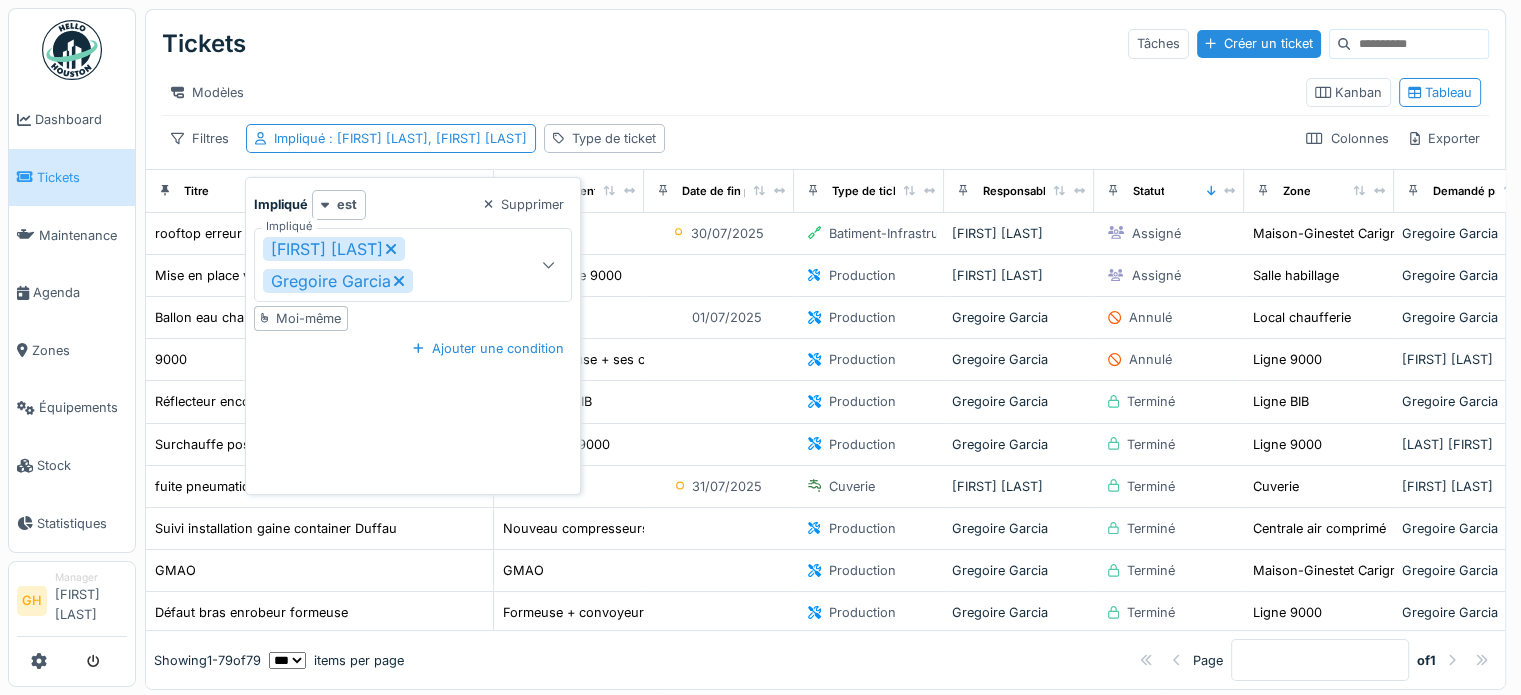 click on "[FIRST] [LAST]   [FIRST] [LAST]" at bounding box center [397, 265] 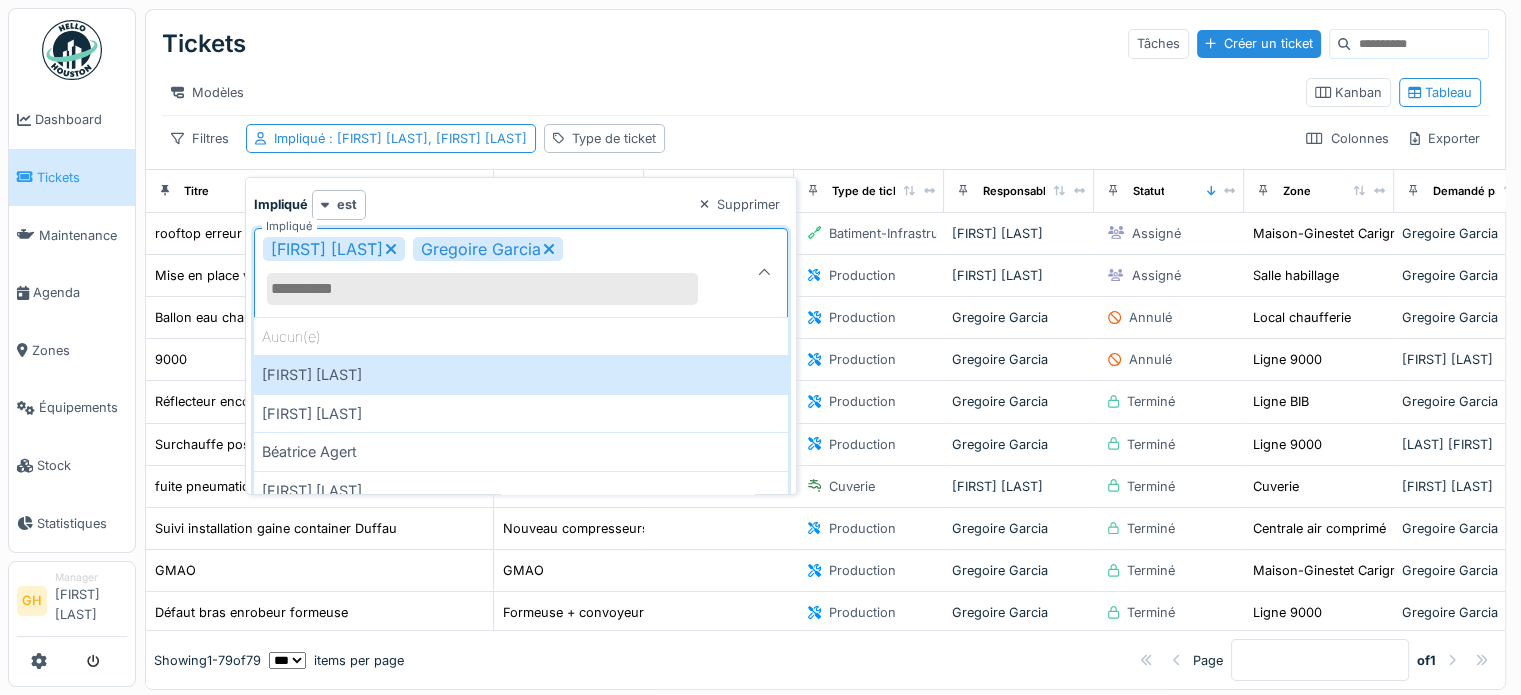 click on "Tickets Tâches Créer un ticket" at bounding box center (825, 44) 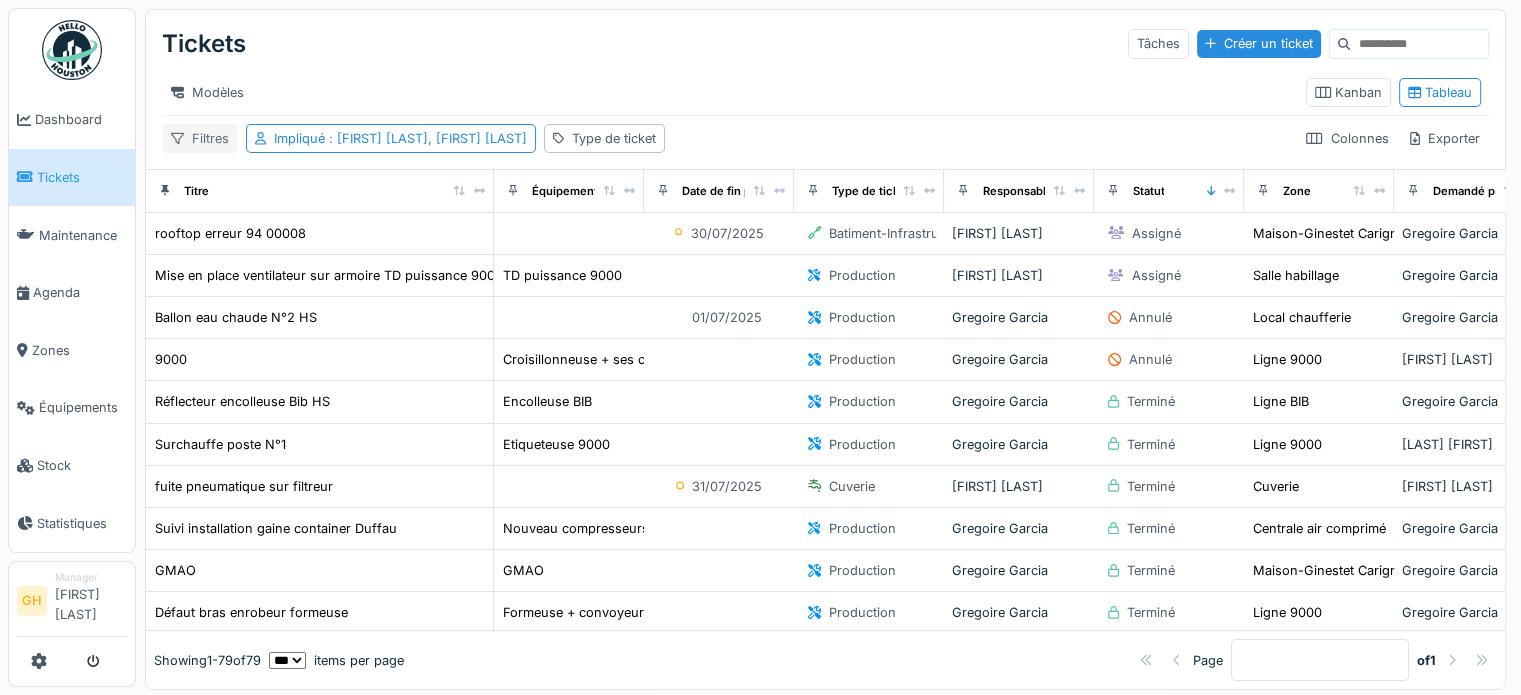 click on "Filtres" at bounding box center (200, 138) 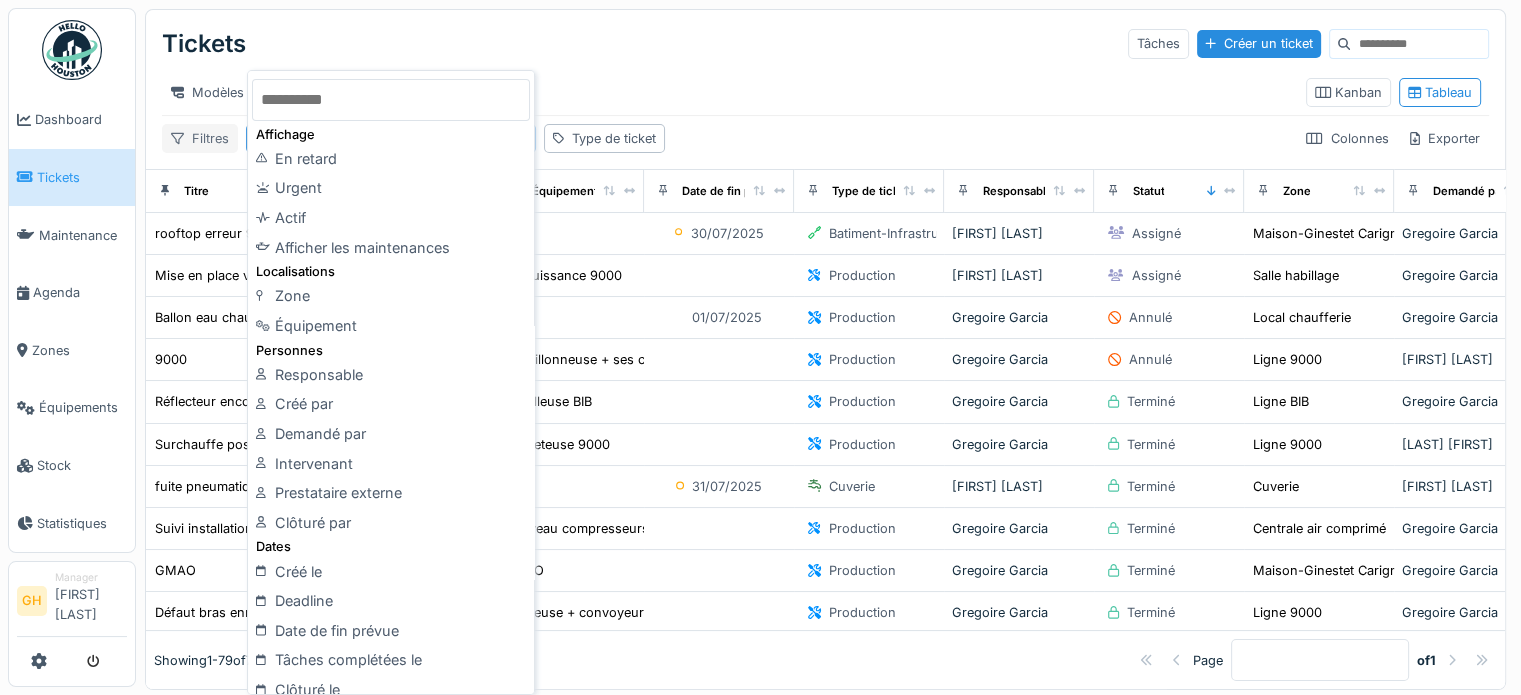 click on "Filtres" at bounding box center (200, 138) 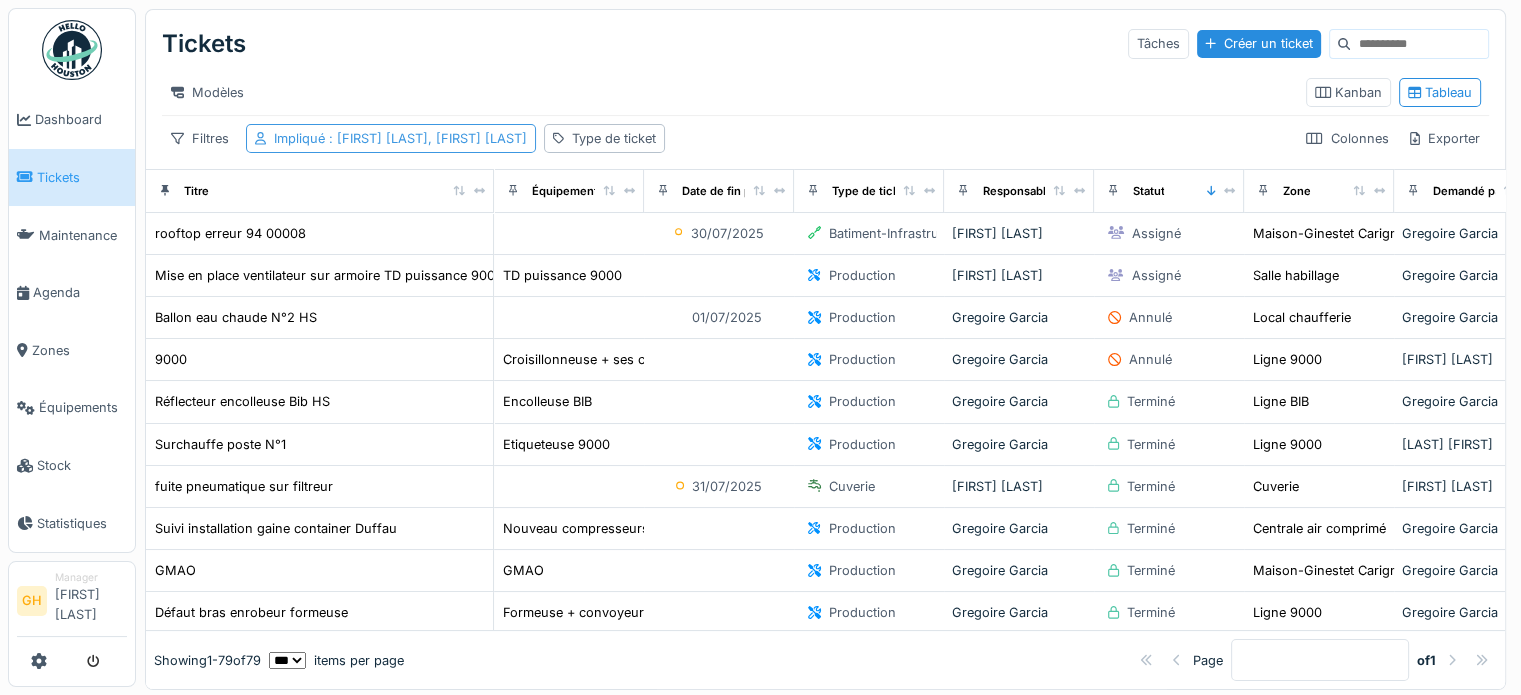 click on ":   [FIRST] [LAST], [FIRST] [LAST]" at bounding box center [426, 138] 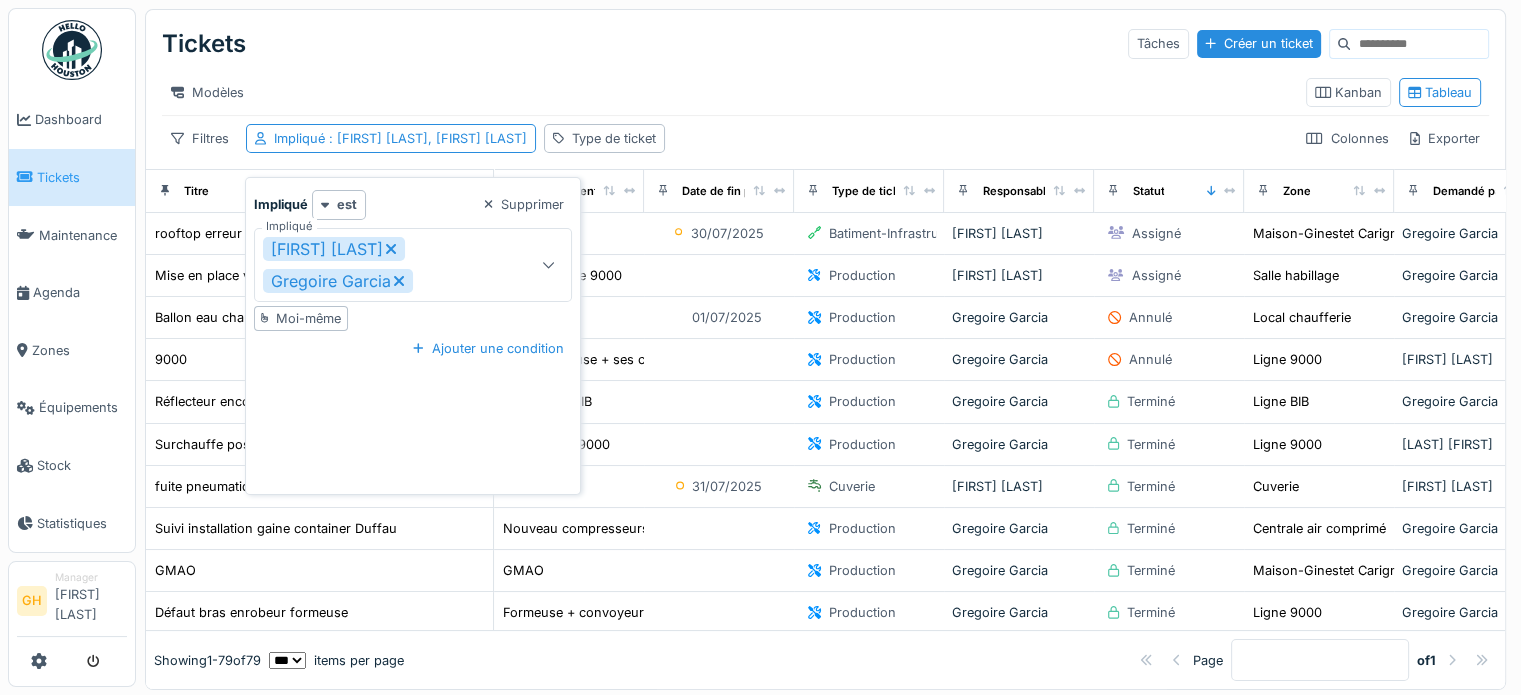 click on "[FIRST] [LAST]   [FIRST] [LAST]" at bounding box center (397, 265) 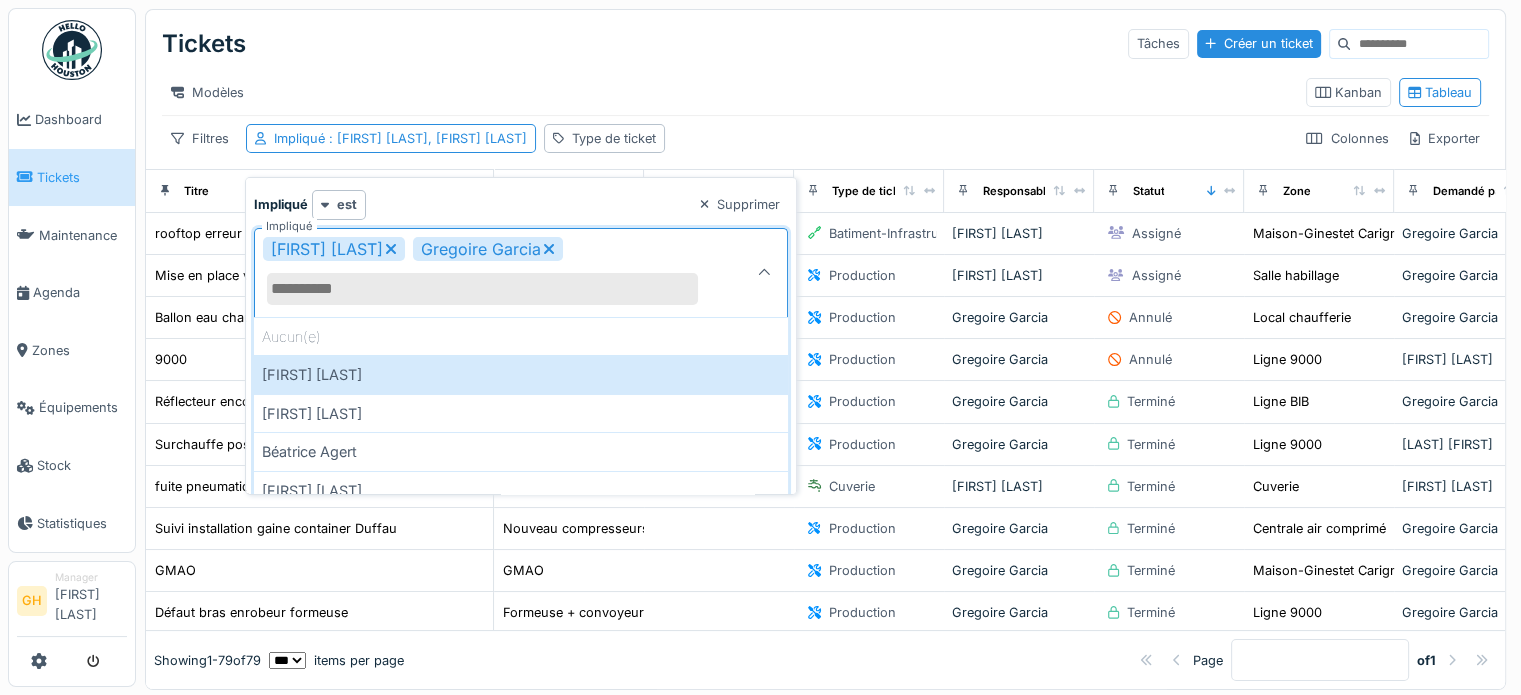 type on "**********" 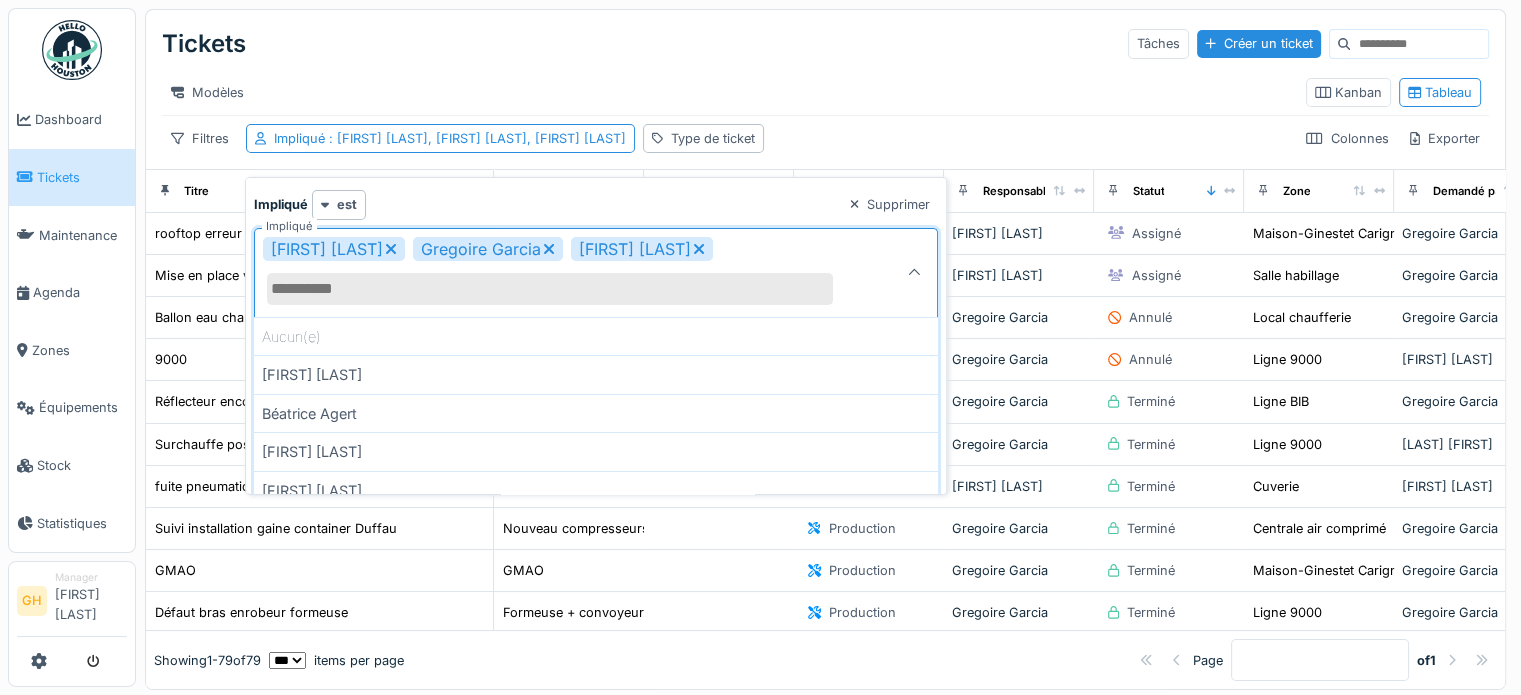 click on "Modèles" at bounding box center [726, 92] 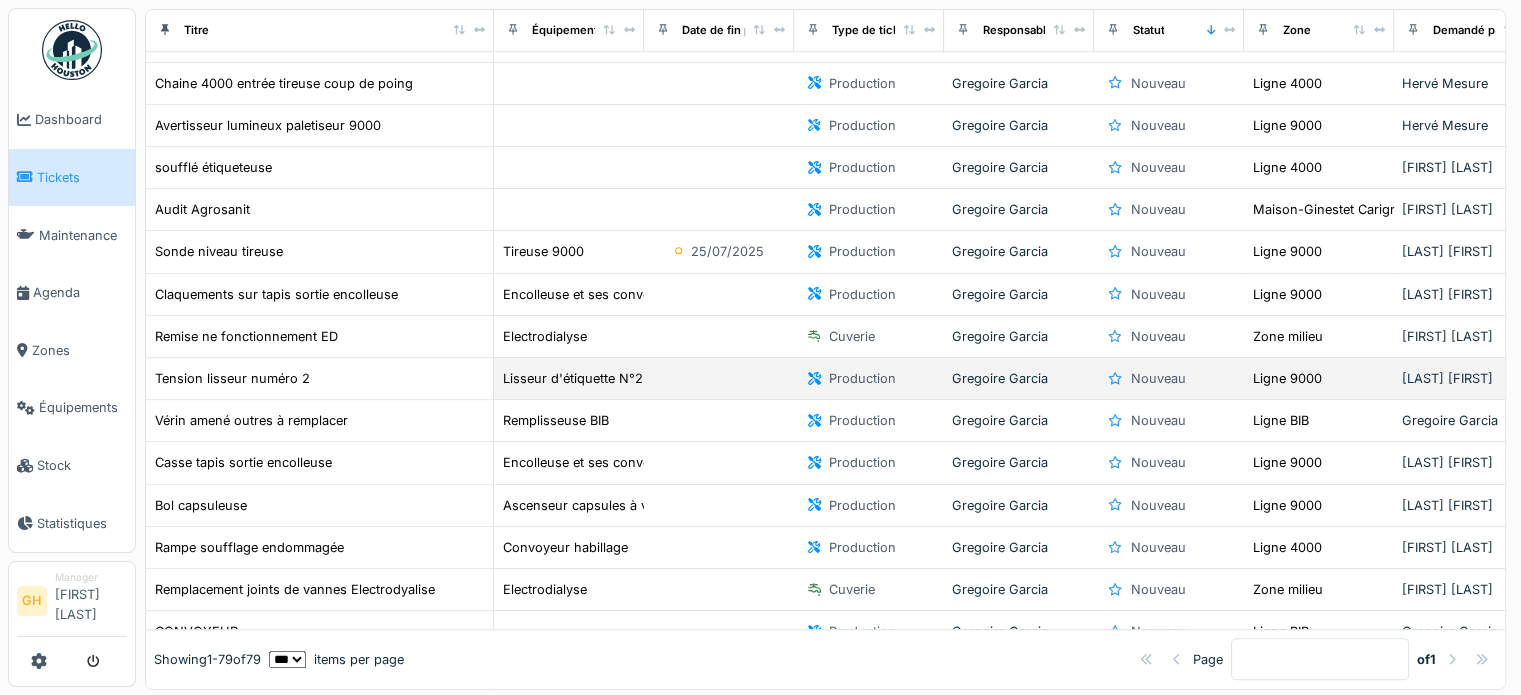 scroll, scrollTop: 1800, scrollLeft: 0, axis: vertical 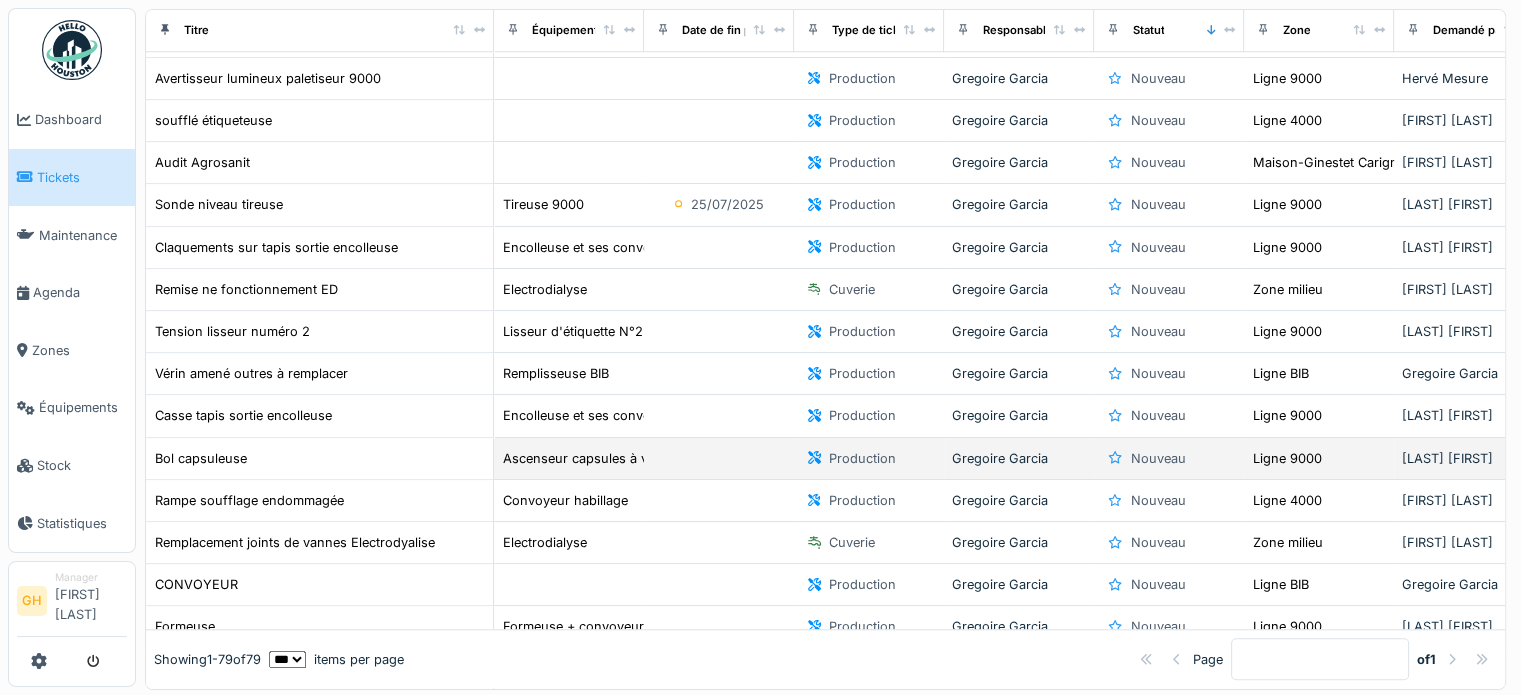click at bounding box center [719, 459] 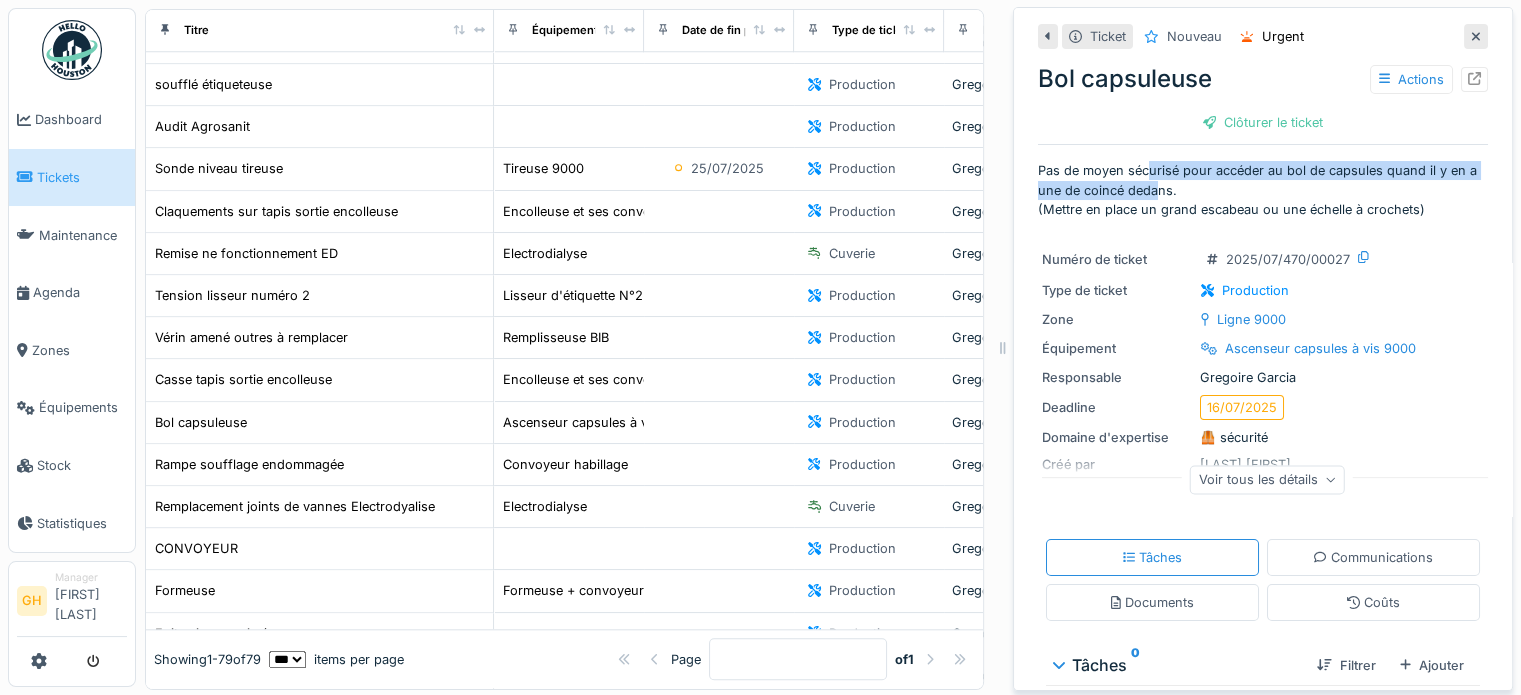 drag, startPoint x: 1132, startPoint y: 175, endPoint x: 1161, endPoint y: 204, distance: 41.01219 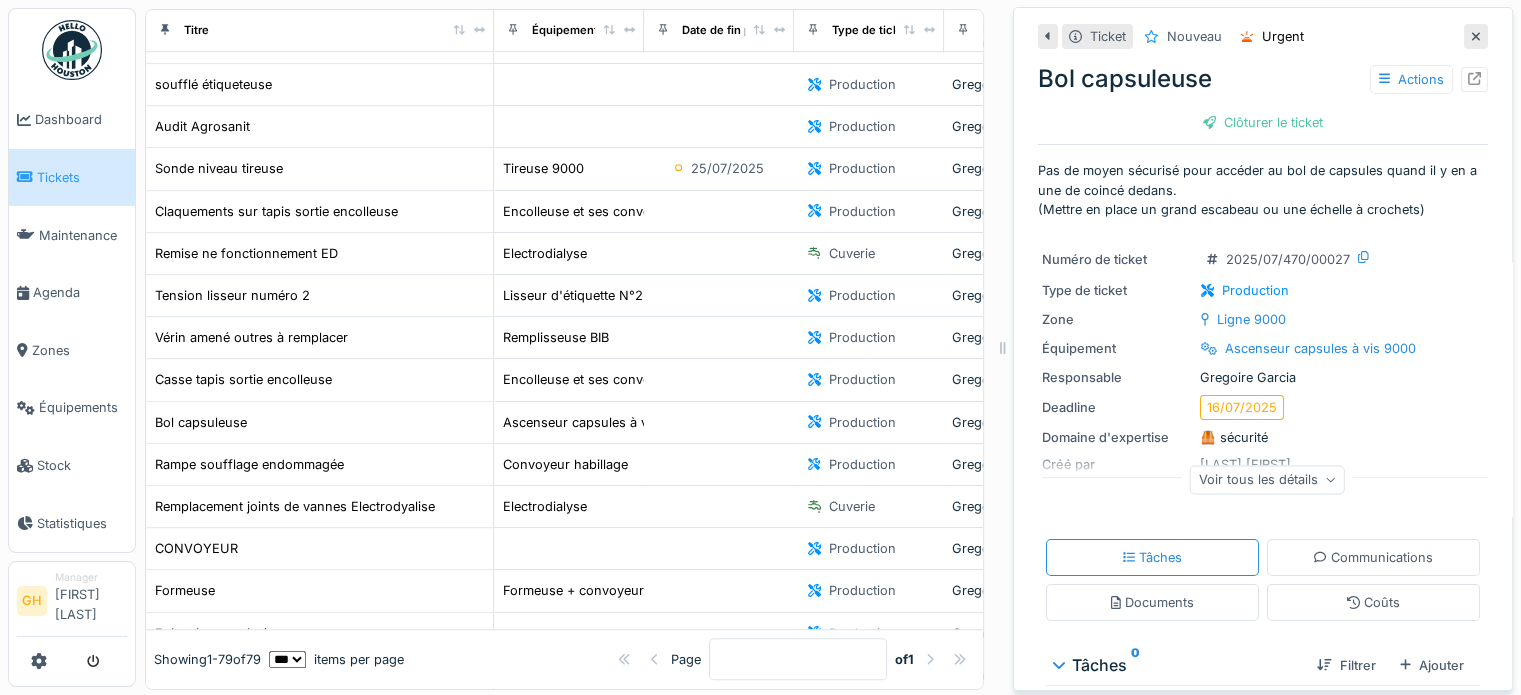 click on "Pas de moyen sécurisé pour accéder au bol de capsules quand il y en a une de coincé dedans.
(Mettre en place un grand escabeau ou une échelle à crochets)" at bounding box center (1263, 190) 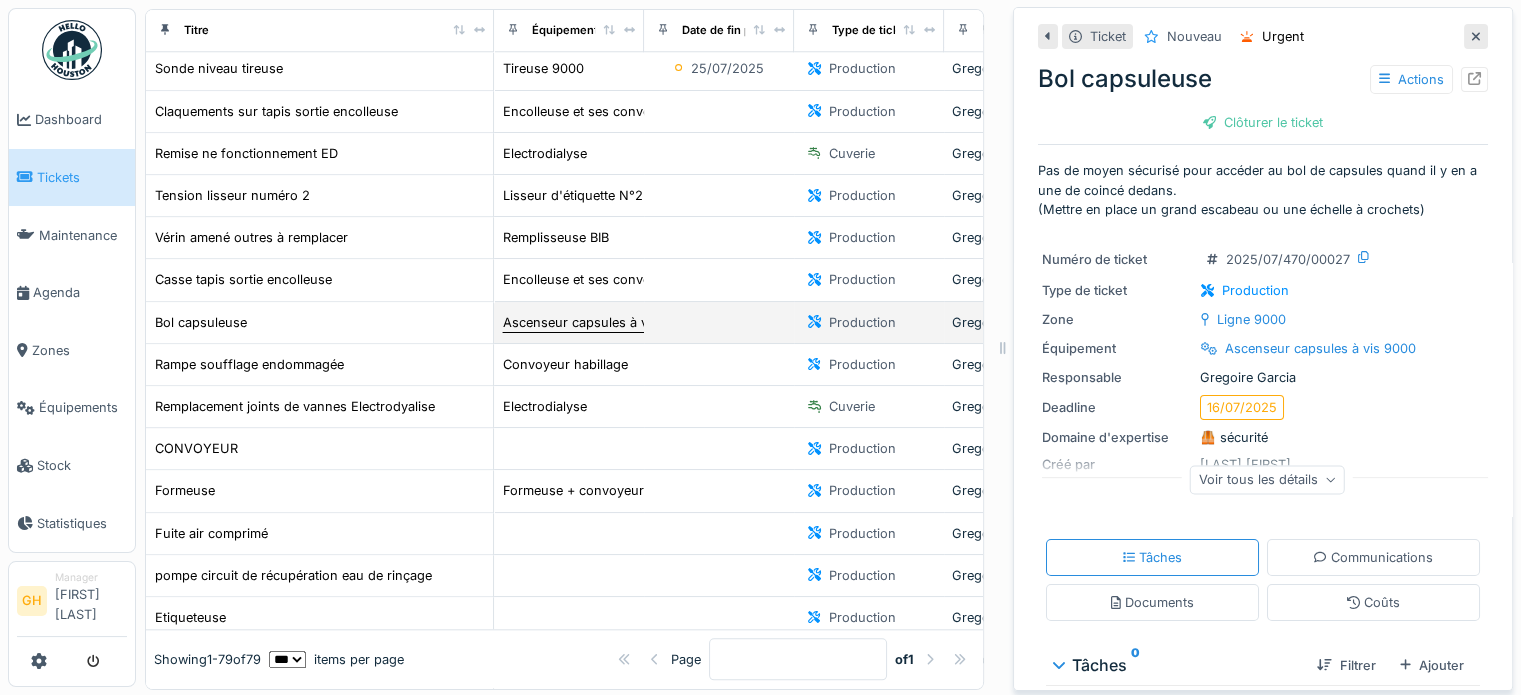scroll, scrollTop: 1836, scrollLeft: 0, axis: vertical 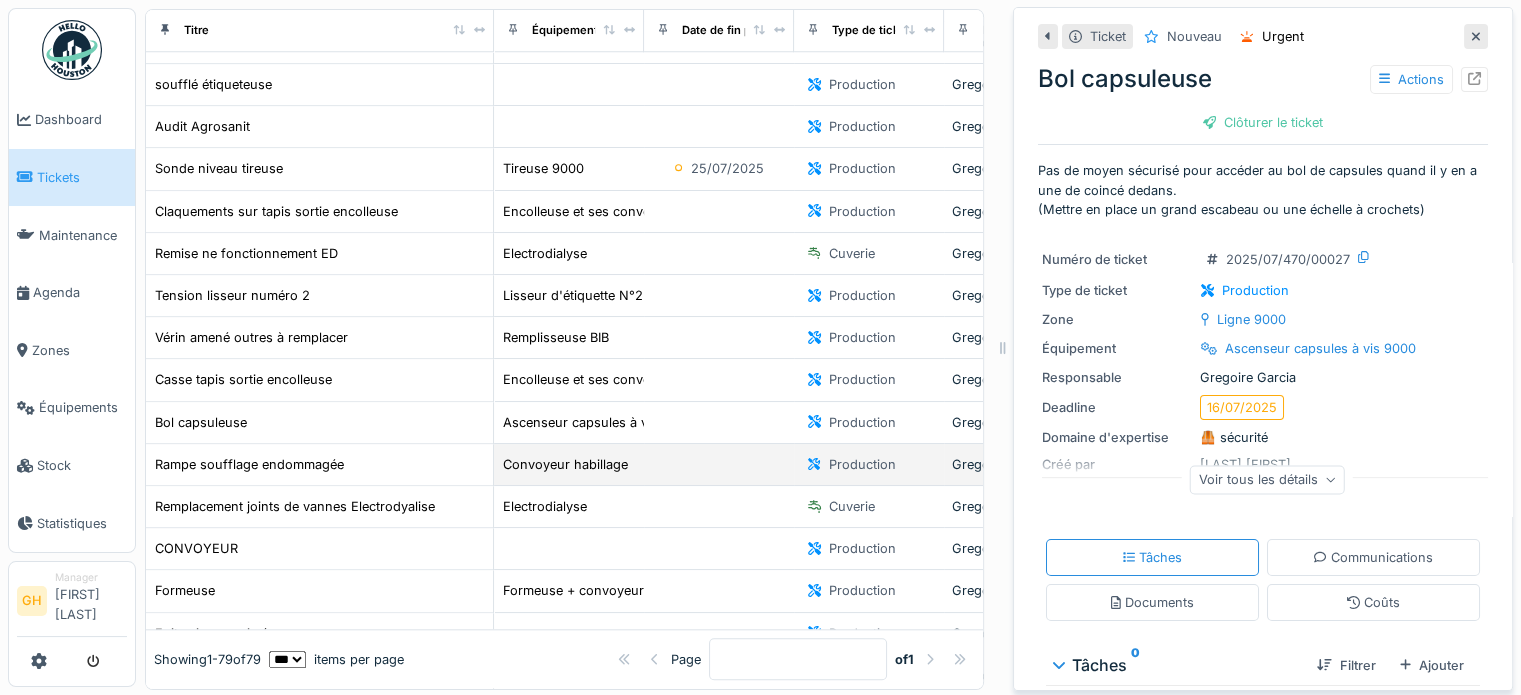 click at bounding box center (719, 465) 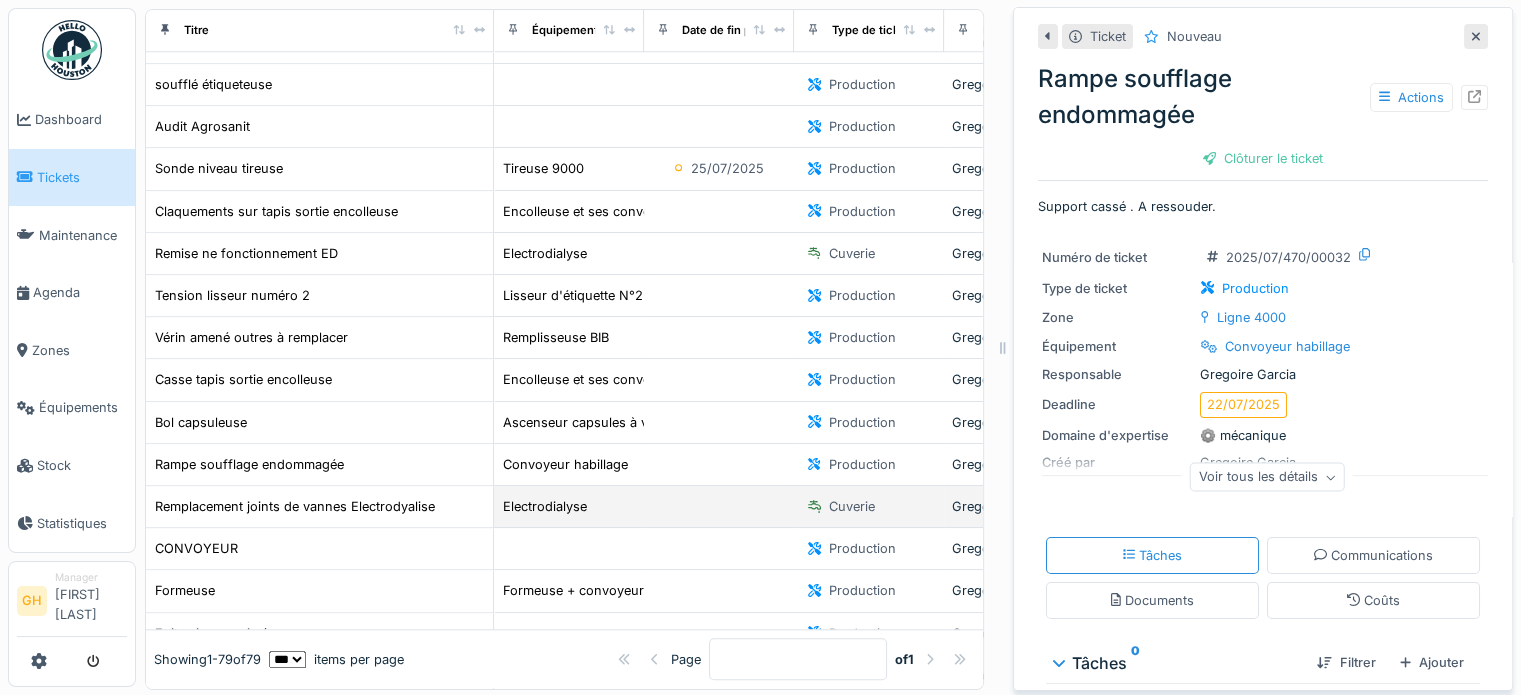 click at bounding box center (719, 507) 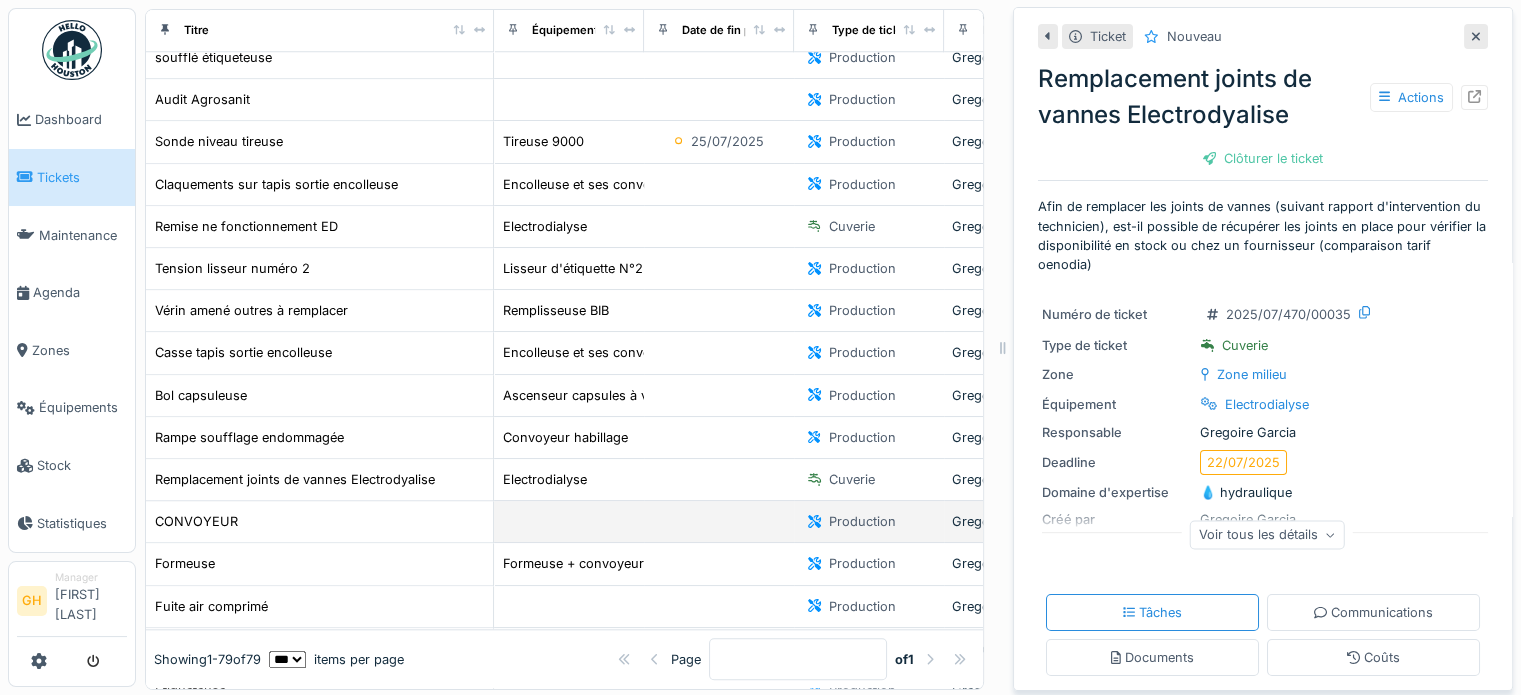 scroll, scrollTop: 1936, scrollLeft: 0, axis: vertical 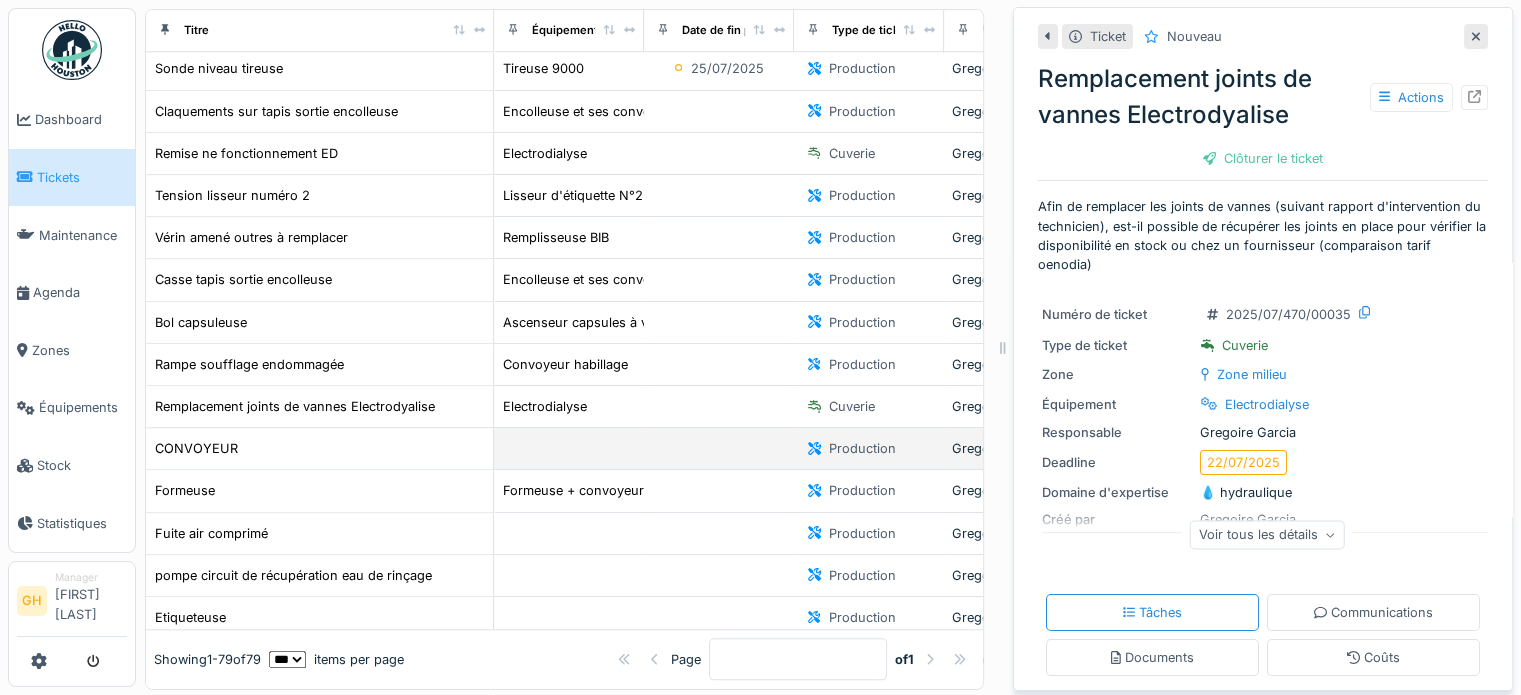 click at bounding box center [569, 449] 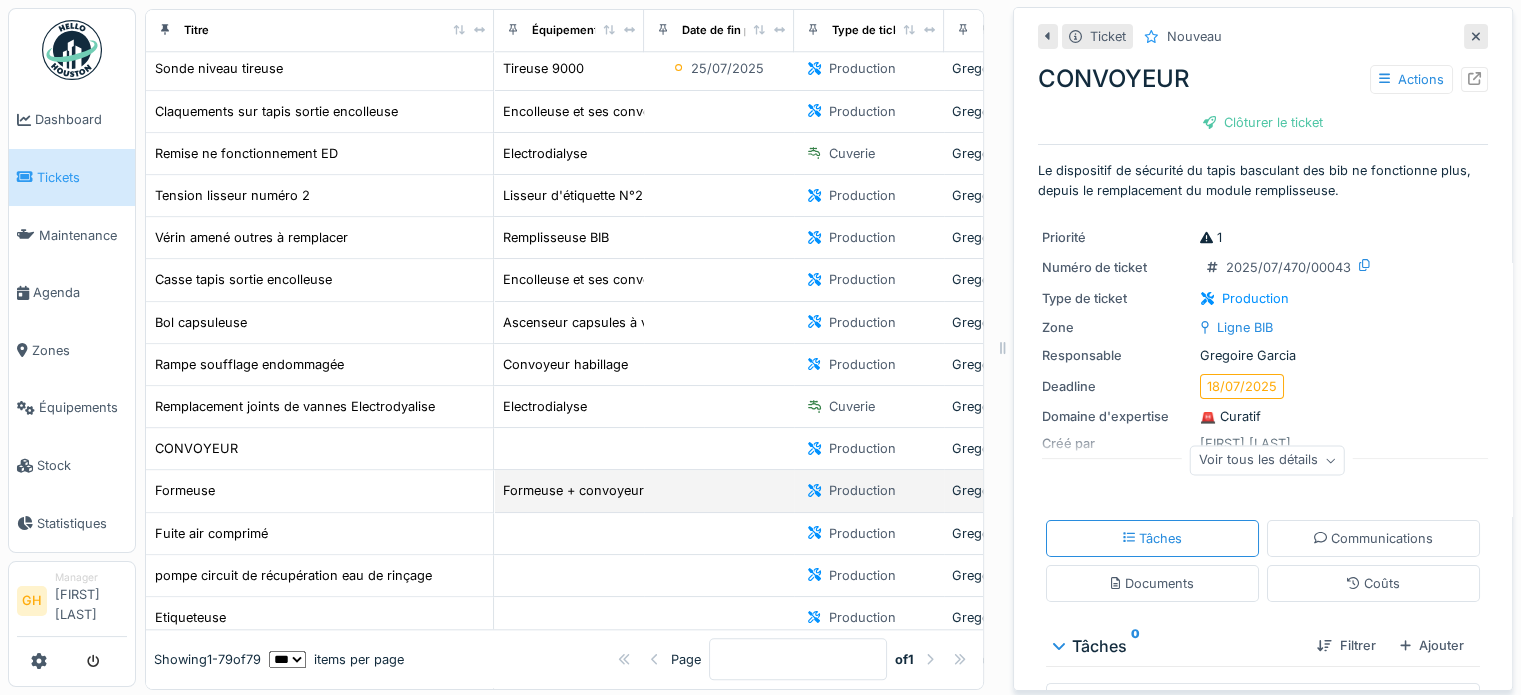 click at bounding box center [719, 491] 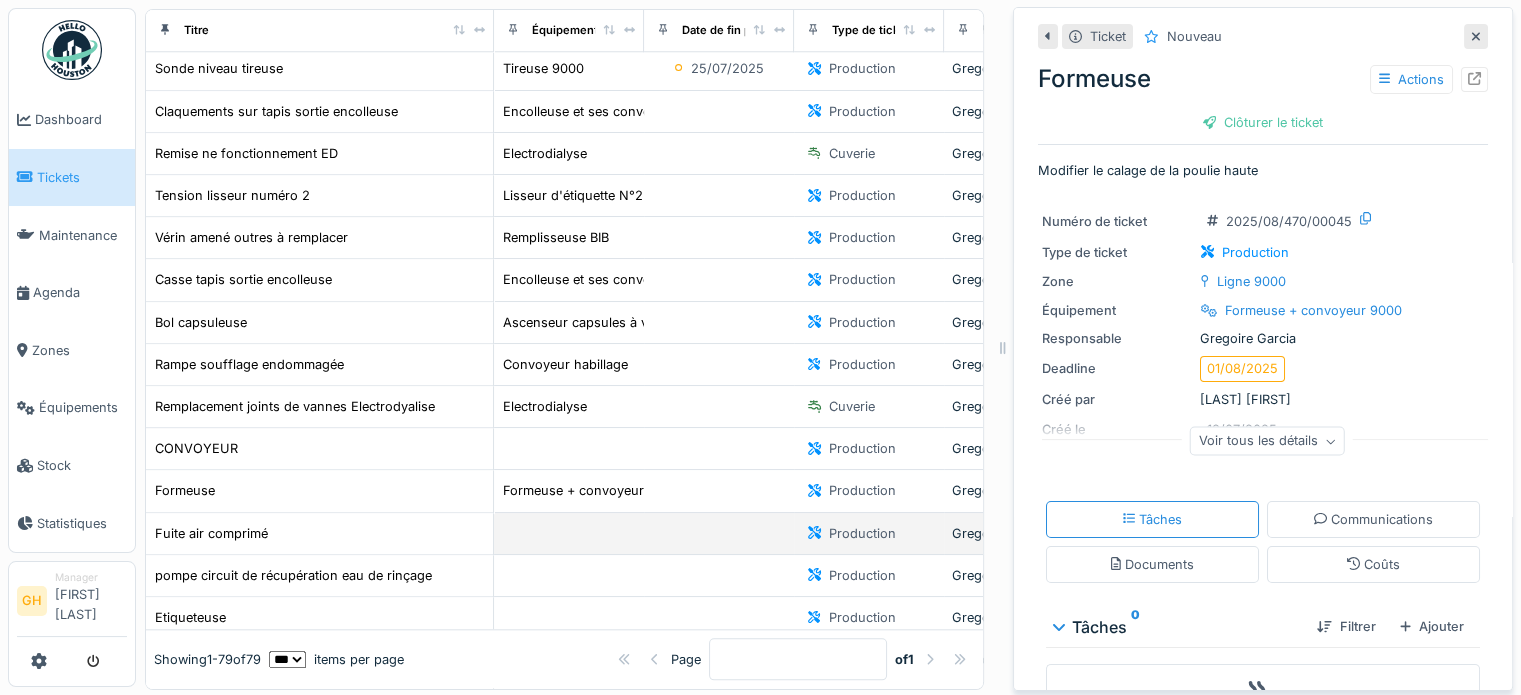 click at bounding box center [719, 534] 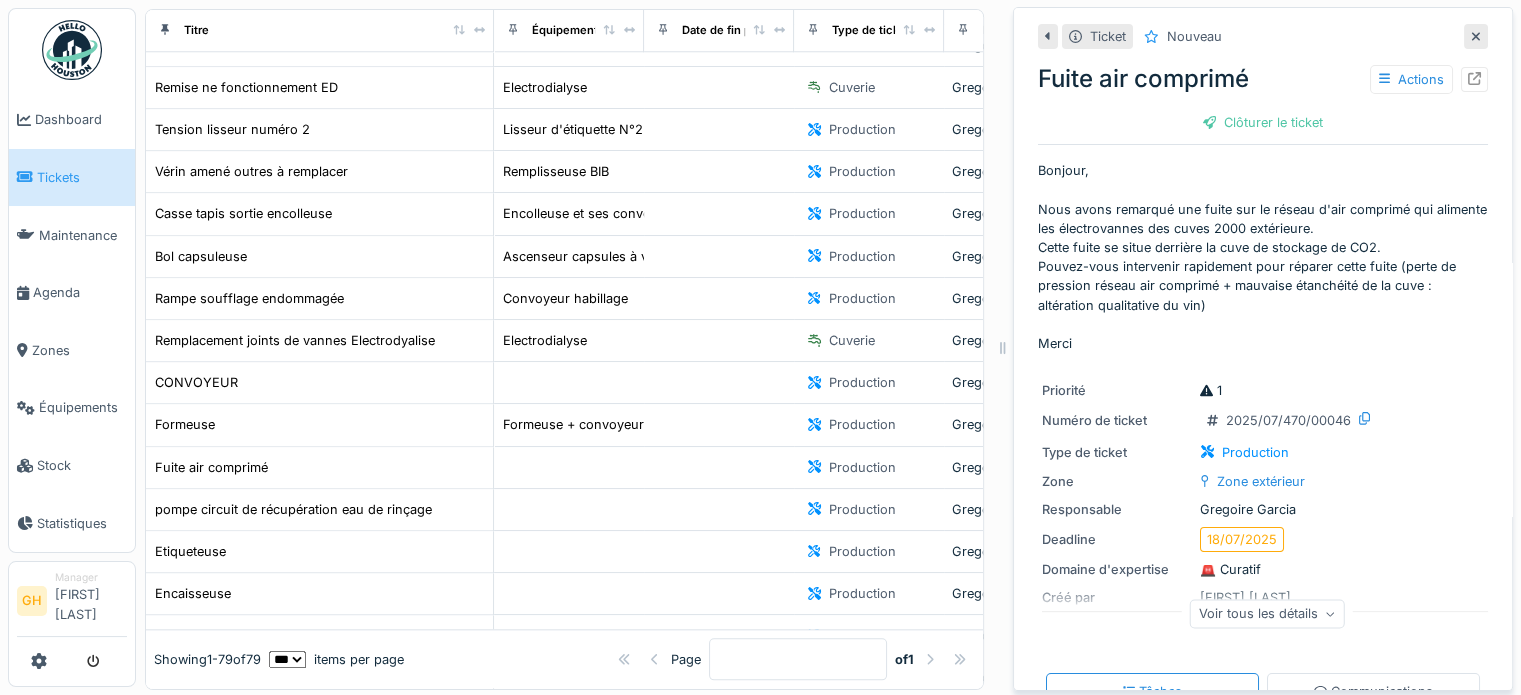 scroll, scrollTop: 2036, scrollLeft: 0, axis: vertical 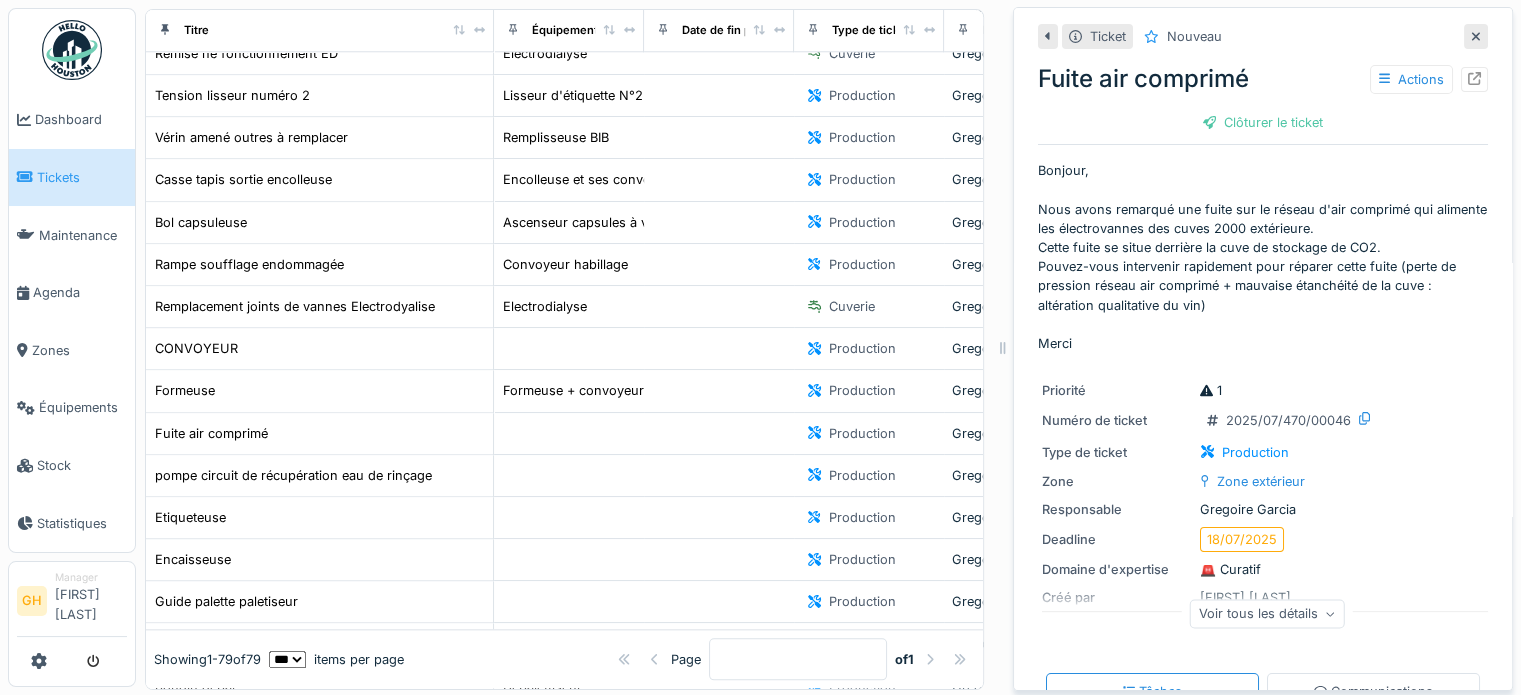 click 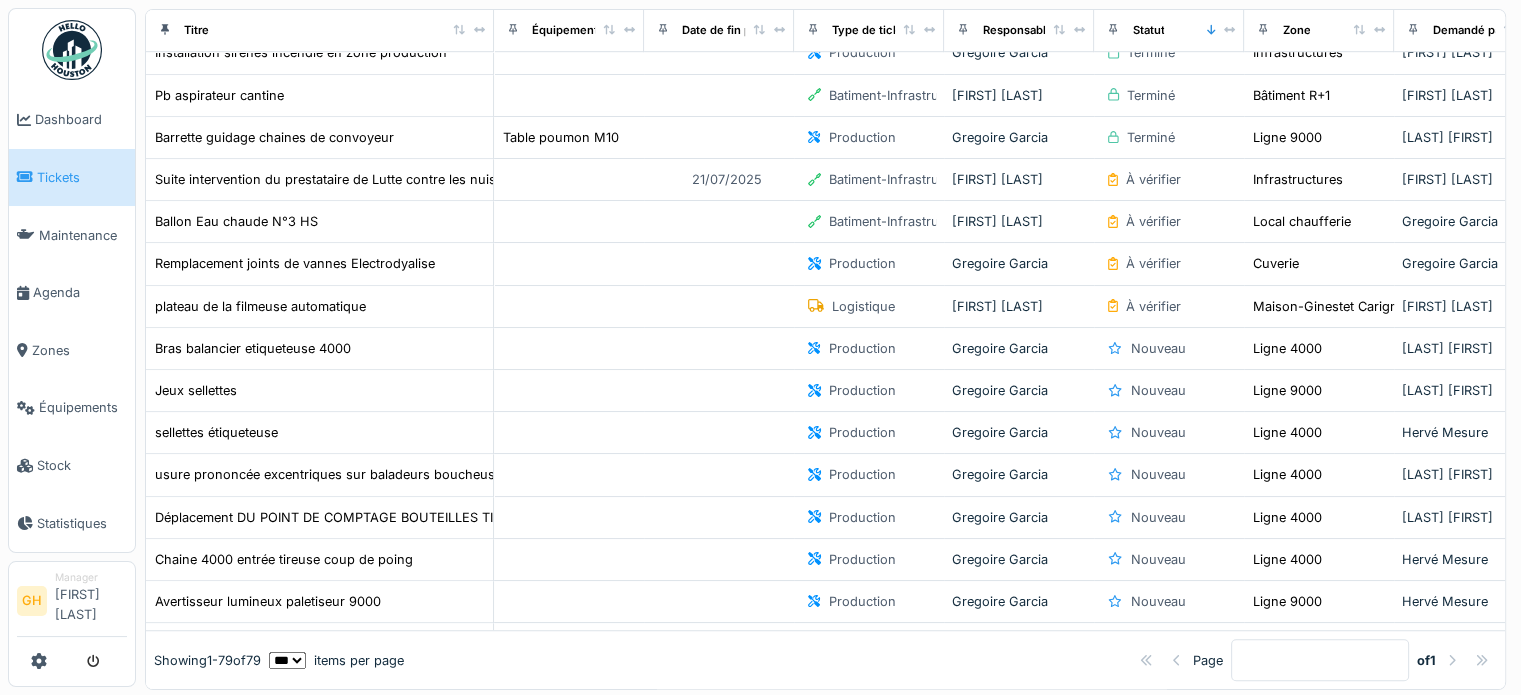 scroll, scrollTop: 1296, scrollLeft: 0, axis: vertical 